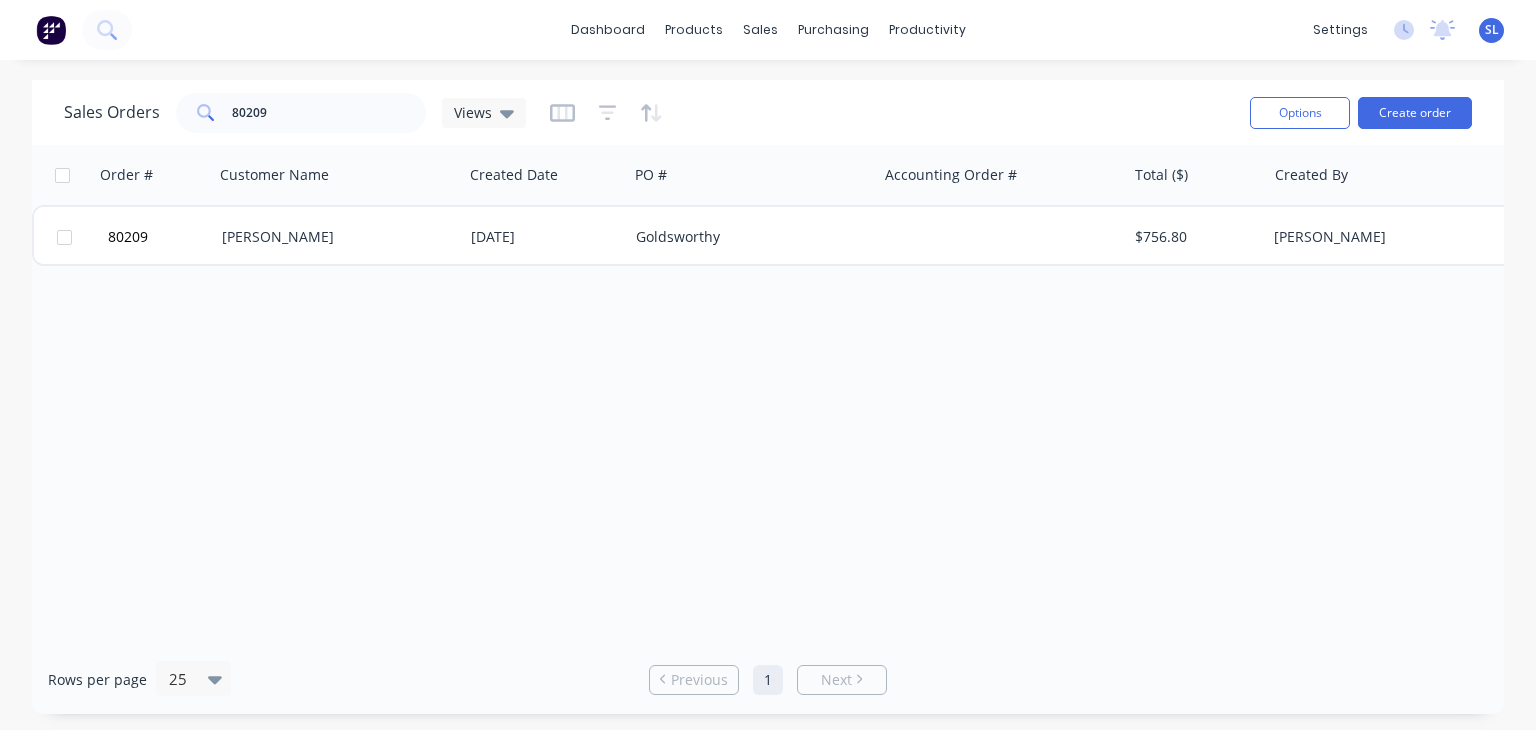 scroll, scrollTop: 0, scrollLeft: 0, axis: both 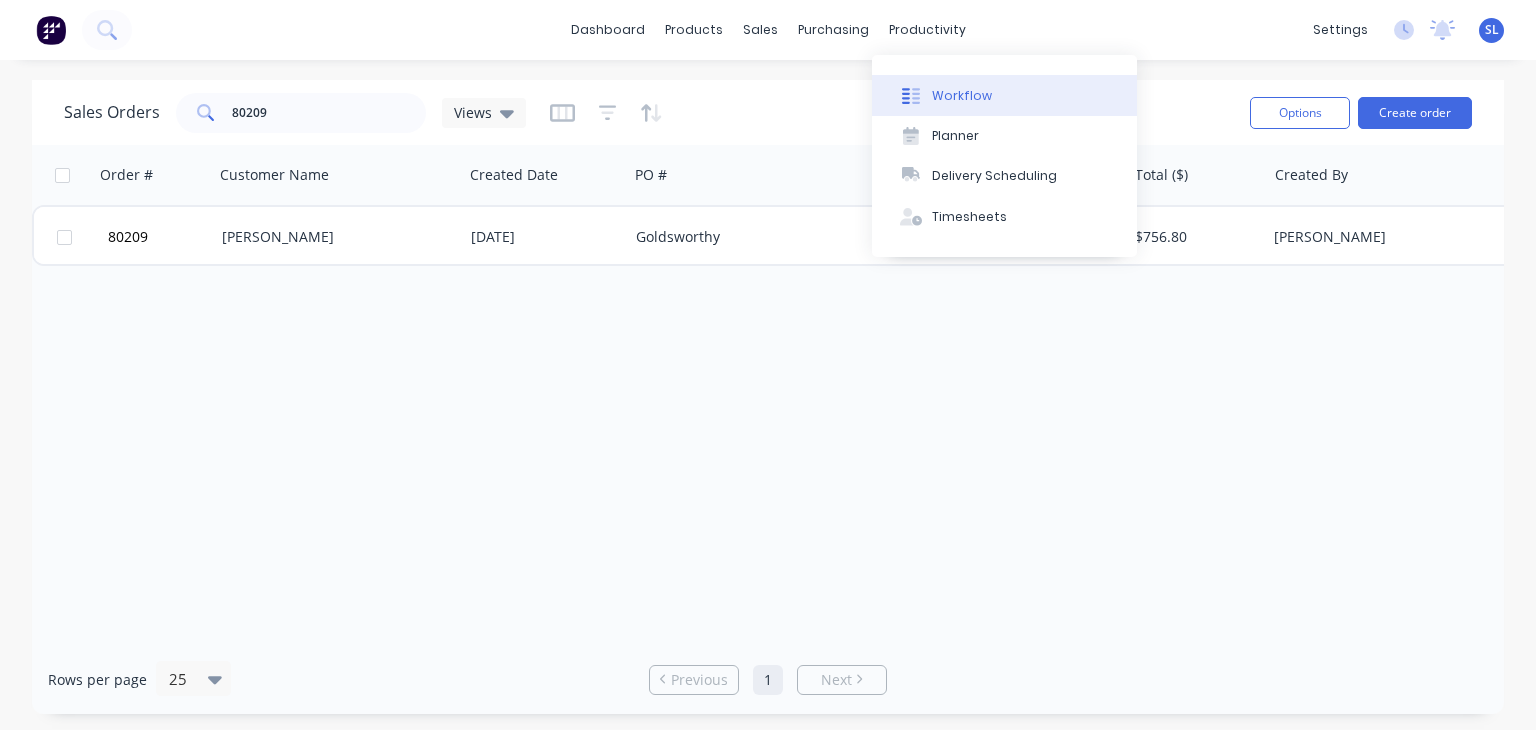 click on "Workflow" at bounding box center (1004, 95) 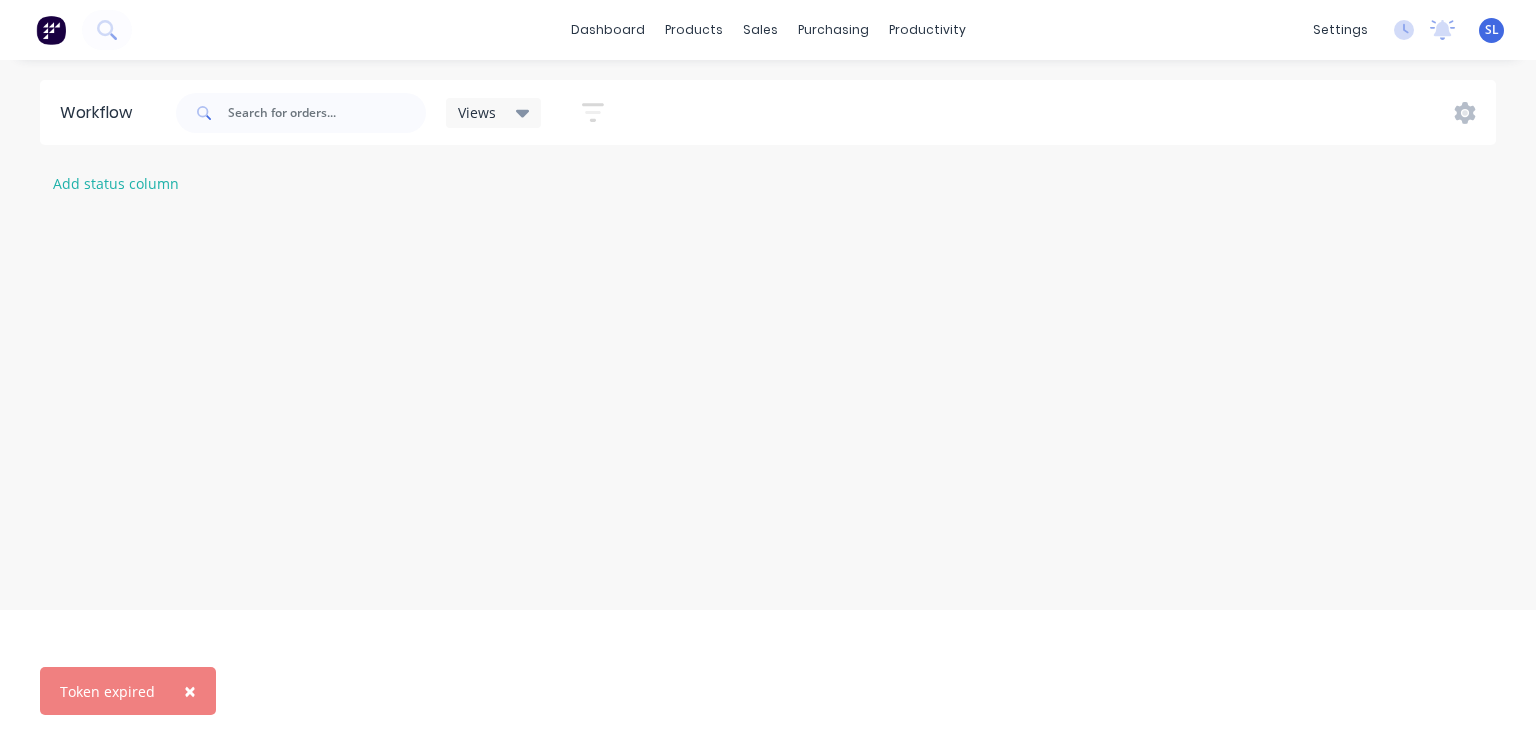 click on "×" at bounding box center (190, 691) 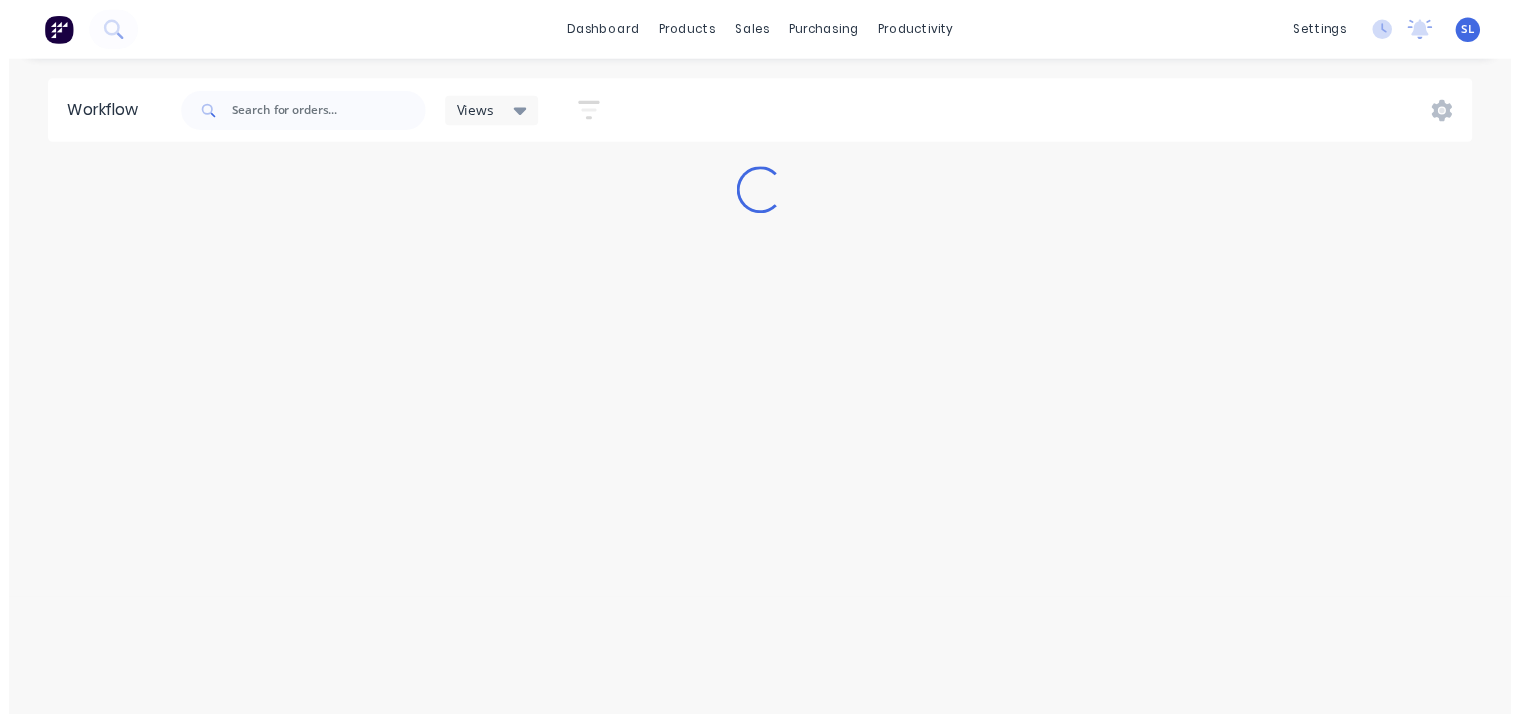 scroll, scrollTop: 0, scrollLeft: 0, axis: both 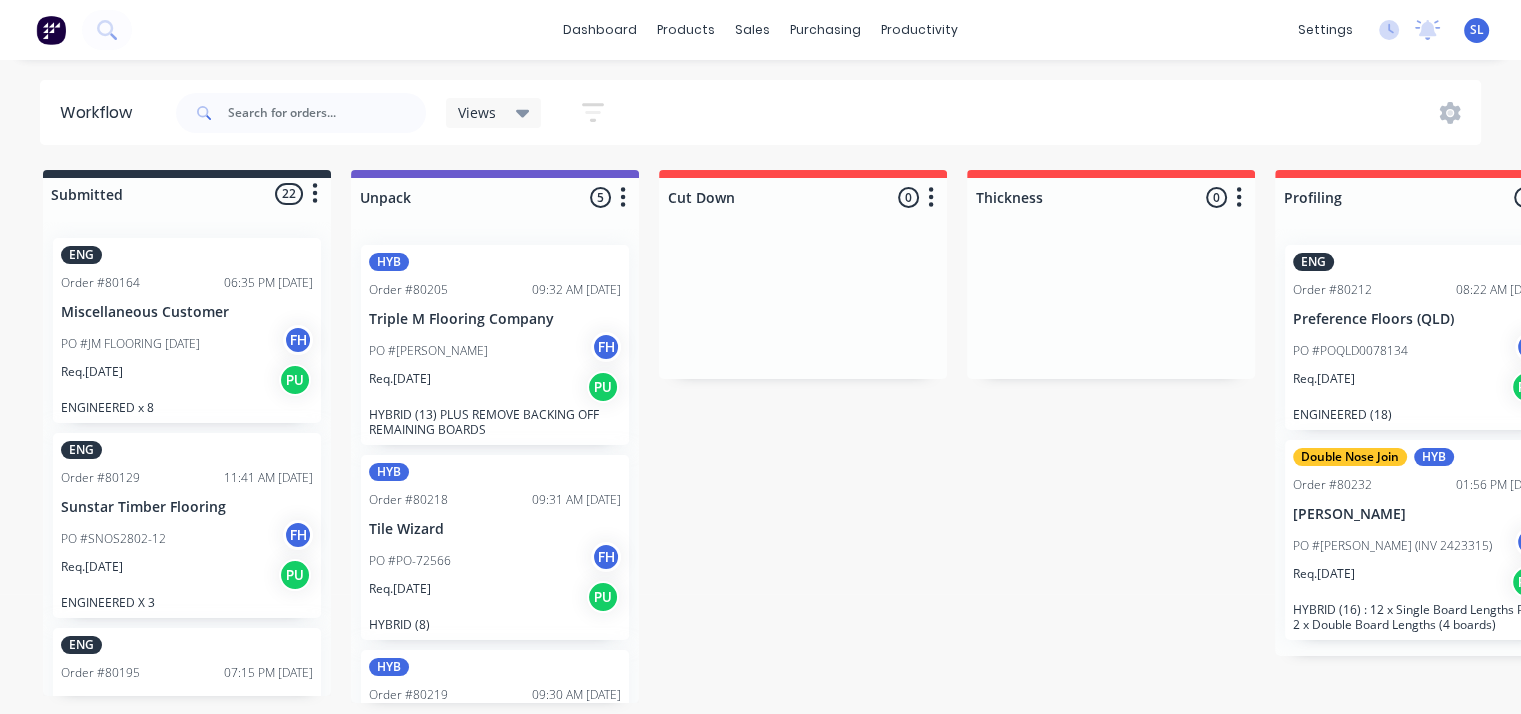 click on "Req. 31/07/25 PU" at bounding box center (495, 387) 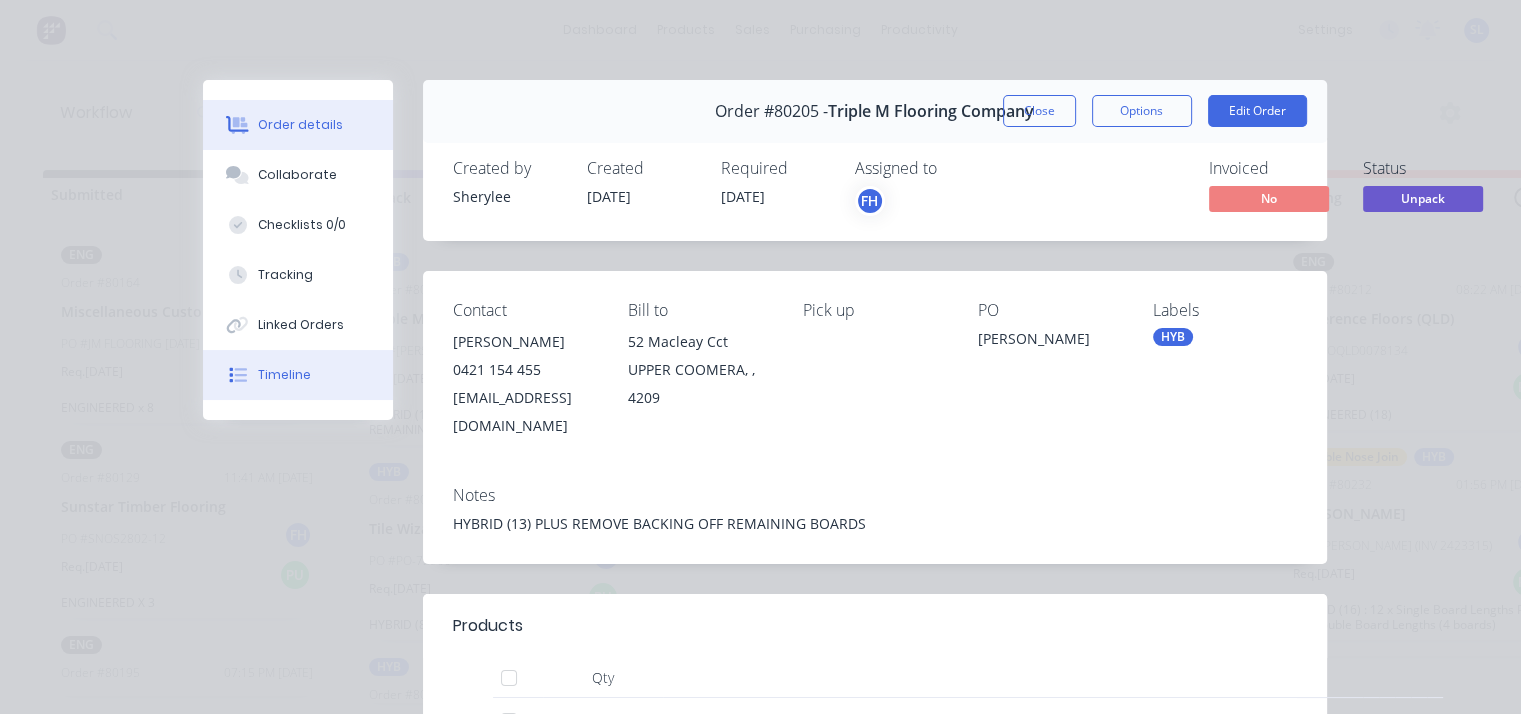 click on "Timeline" at bounding box center (284, 375) 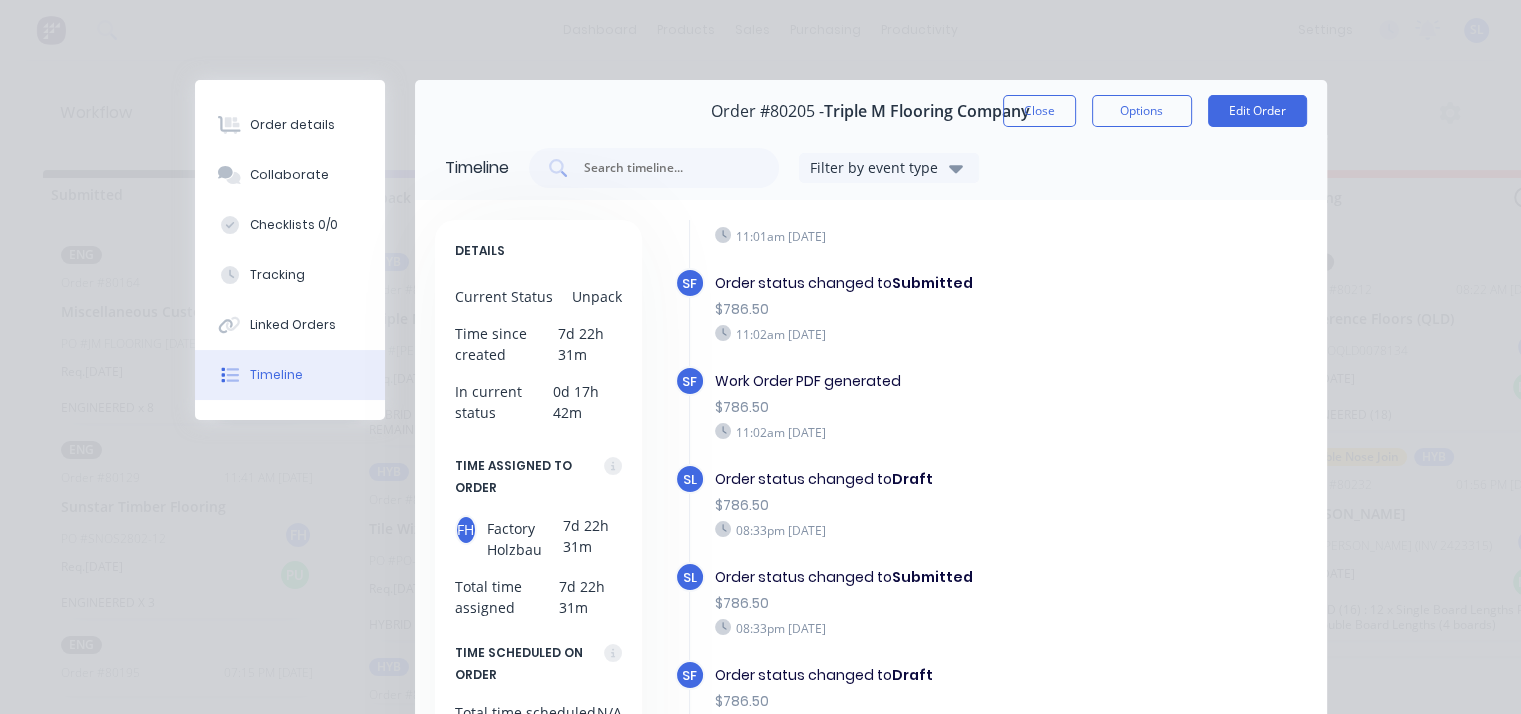 scroll, scrollTop: 134, scrollLeft: 0, axis: vertical 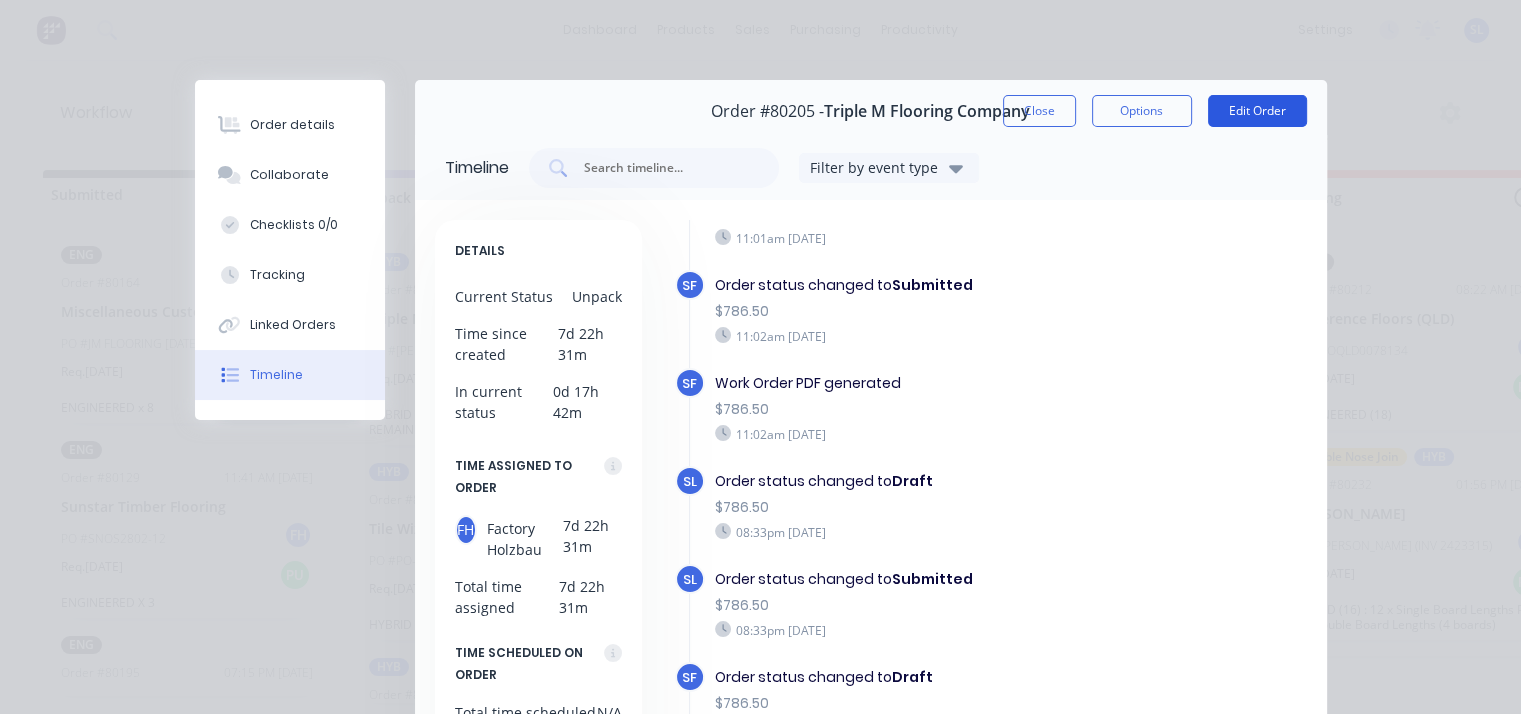 click on "Edit Order" at bounding box center (1257, 111) 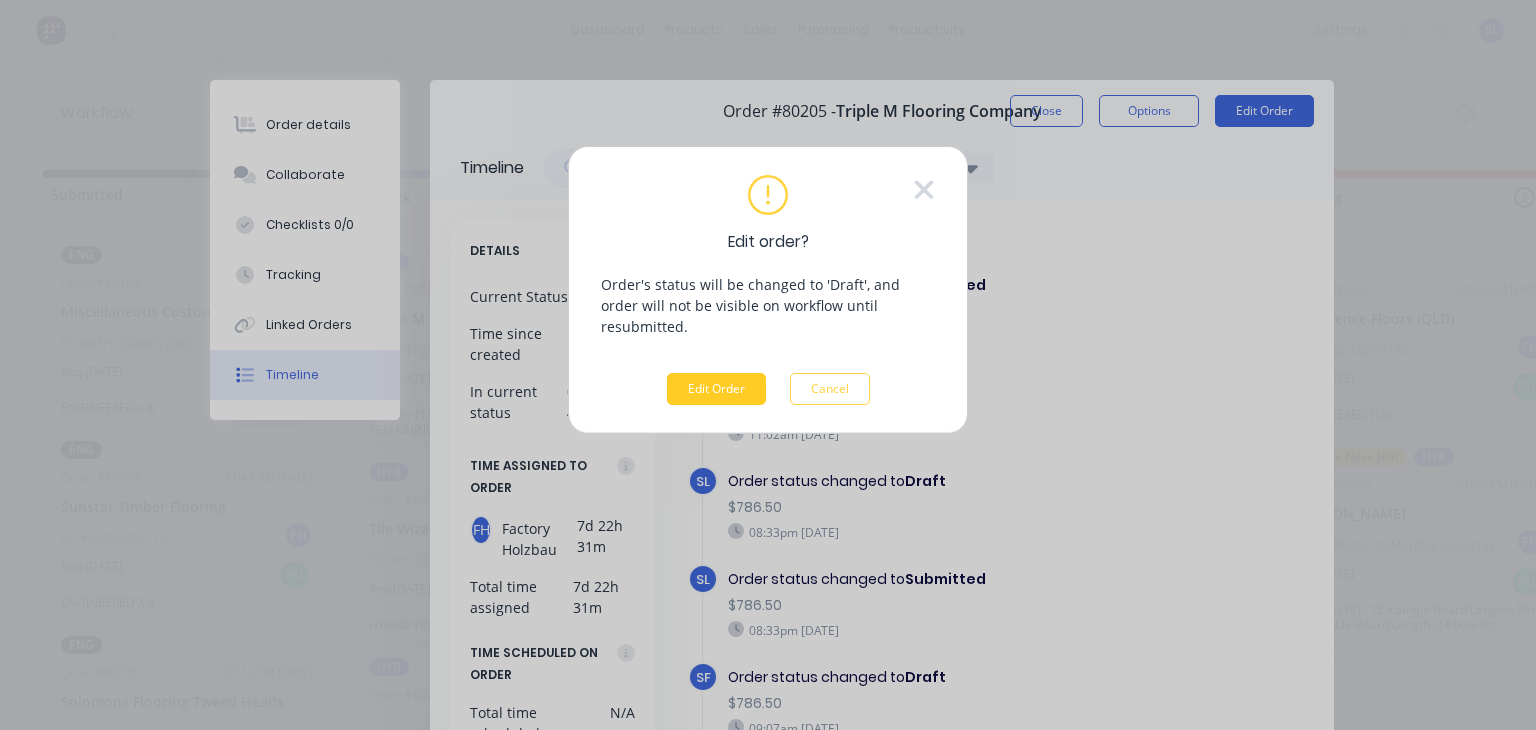 click on "Edit Order" at bounding box center (716, 389) 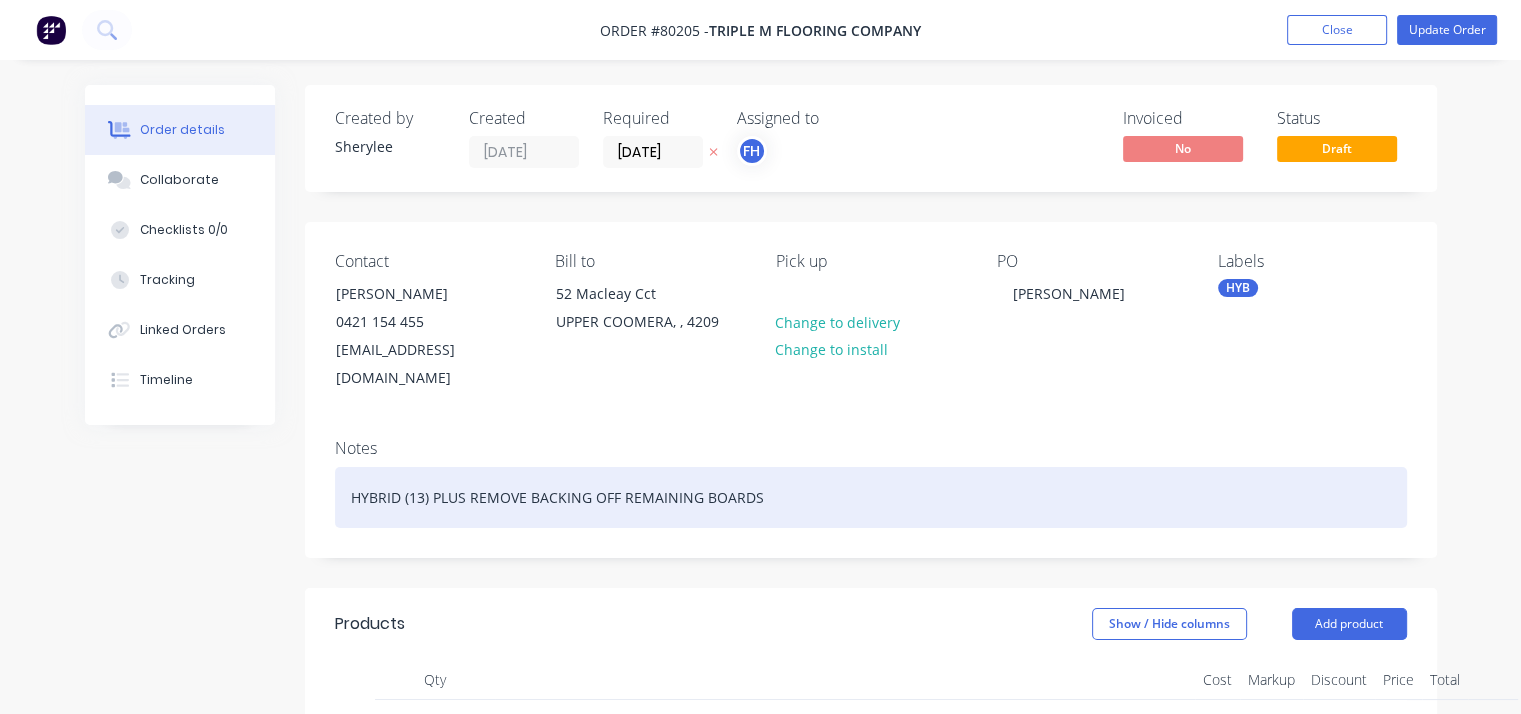 click on "HYBRID (13) PLUS REMOVE BACKING OFF REMAINING BOARDS" at bounding box center (871, 497) 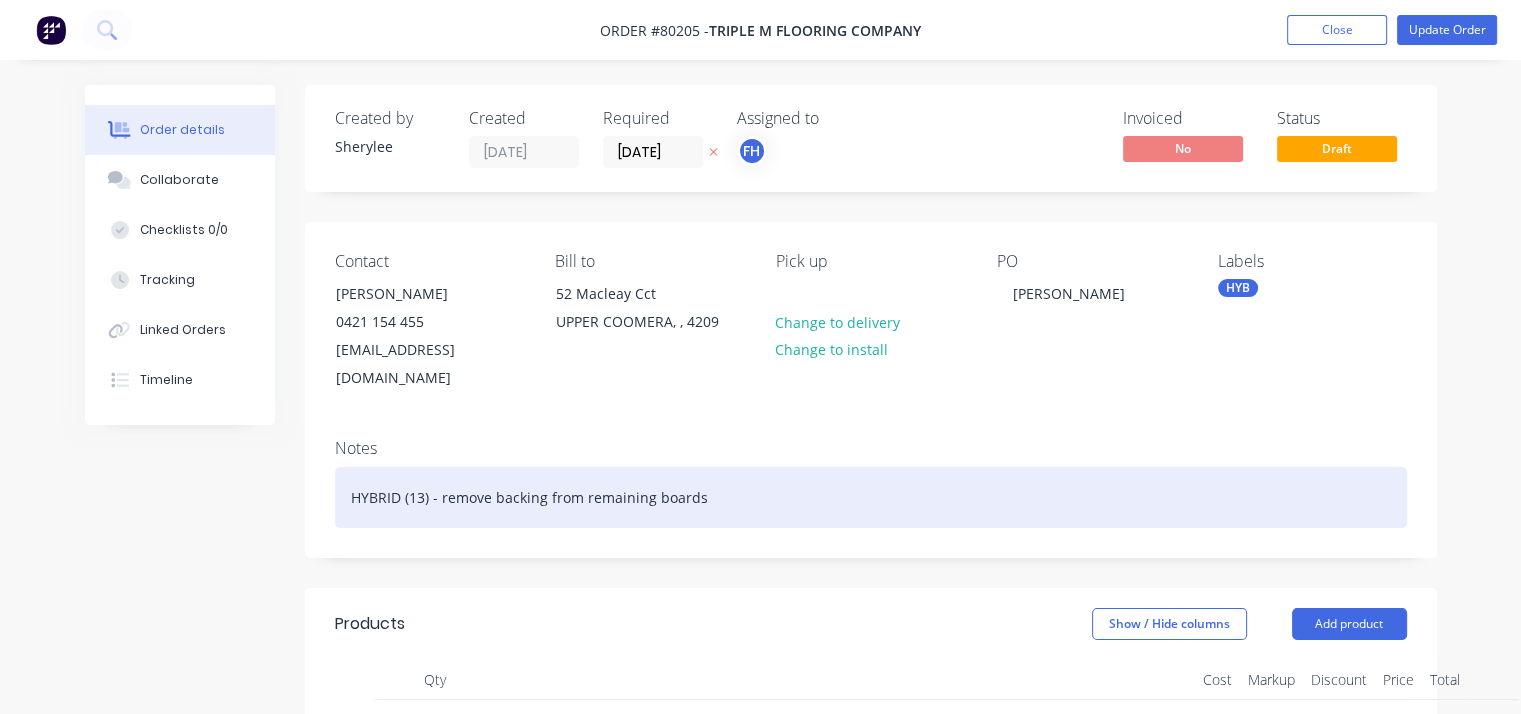 click on "HYBRID (13) - remove backing from remaining boards" at bounding box center [871, 497] 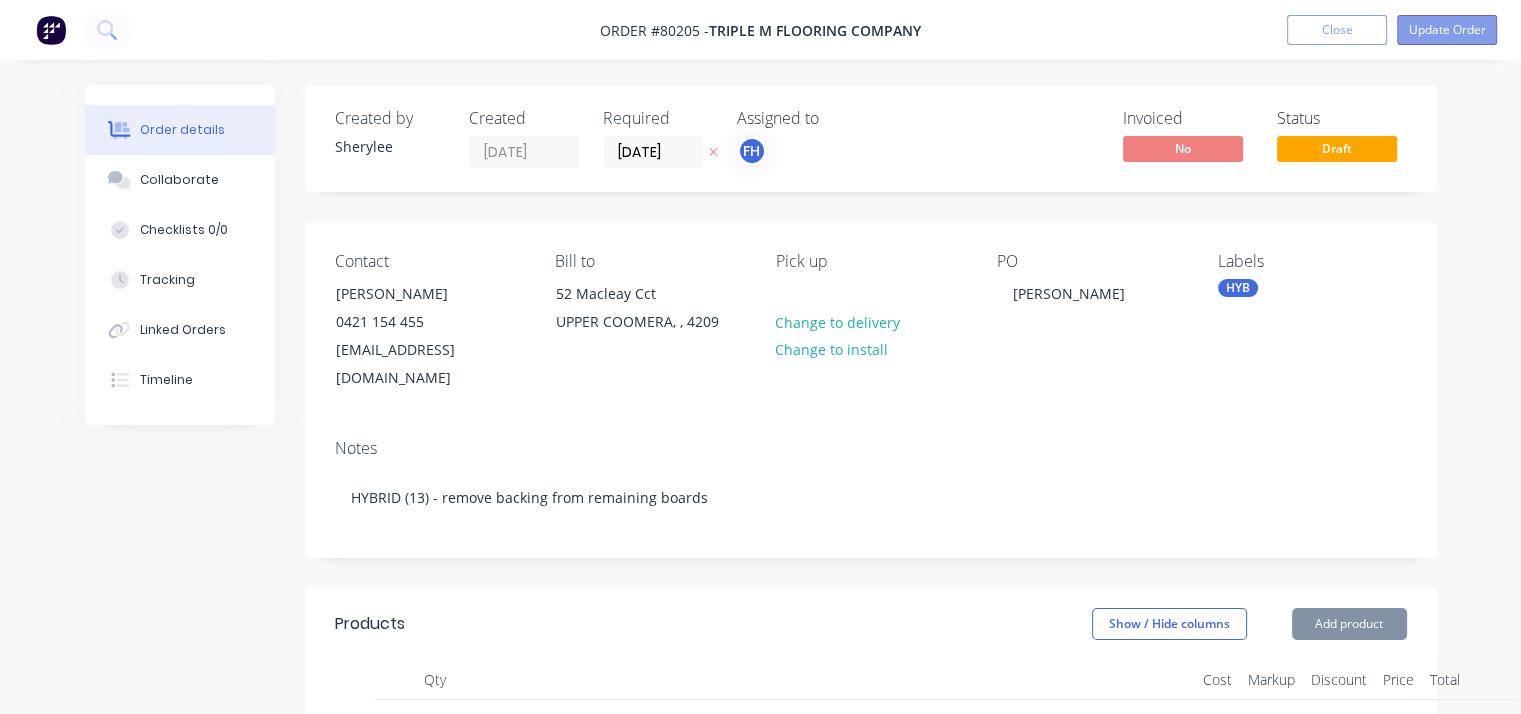 click on "Update Order" at bounding box center (1447, 30) 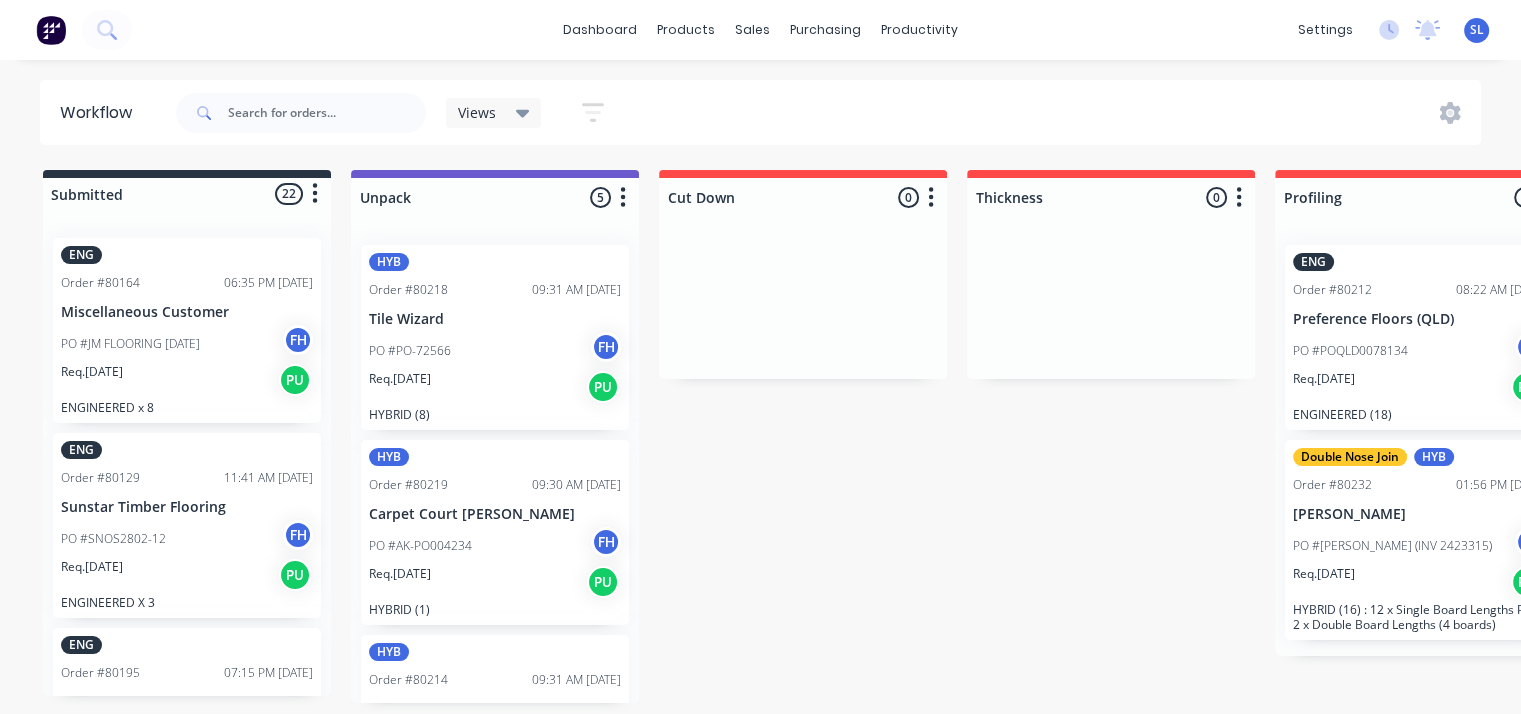 scroll, scrollTop: 4, scrollLeft: 0, axis: vertical 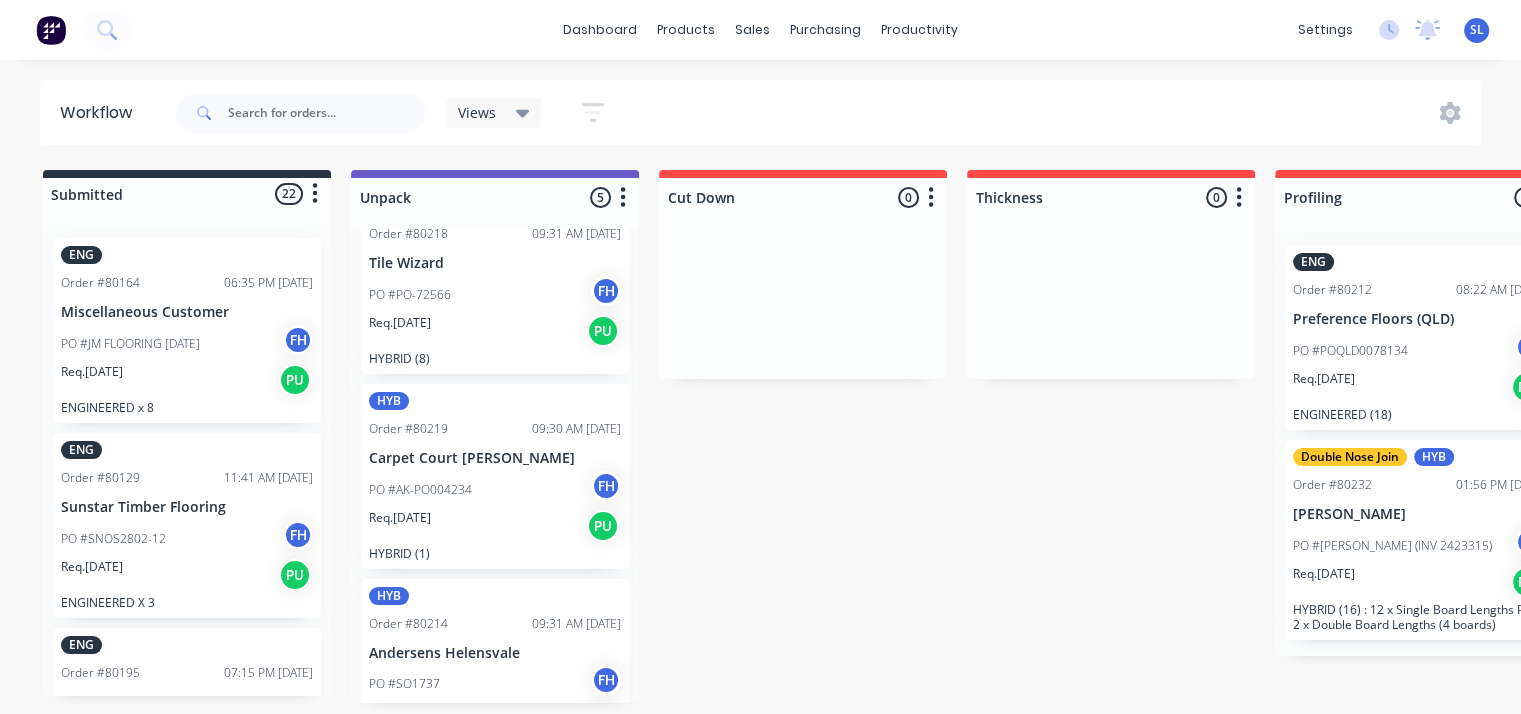 click on "HYBRID (16) : 12 x Single Board Lengths Plus 2 x Double Board Lengths (4 boards)" at bounding box center (1419, 617) 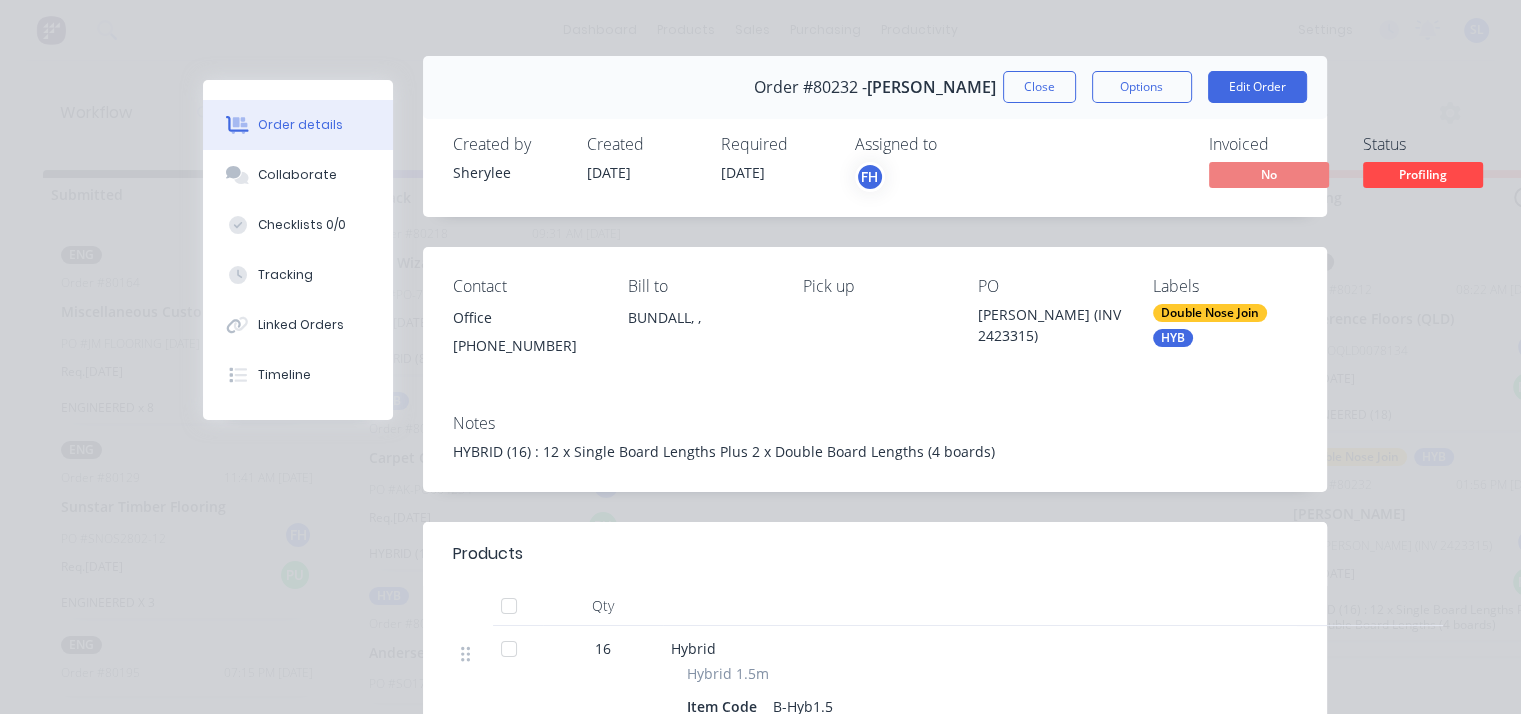 scroll, scrollTop: 24, scrollLeft: 0, axis: vertical 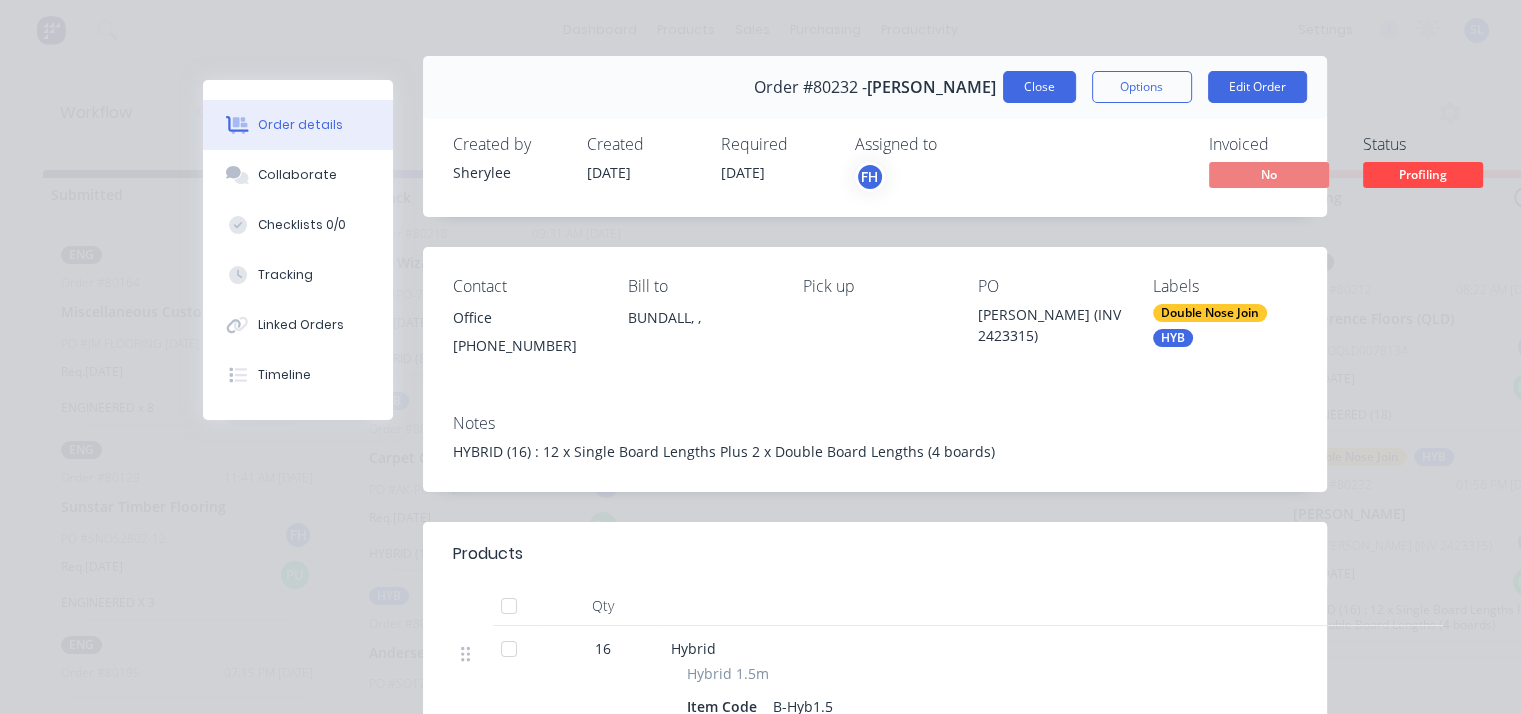click on "Close" at bounding box center (1039, 87) 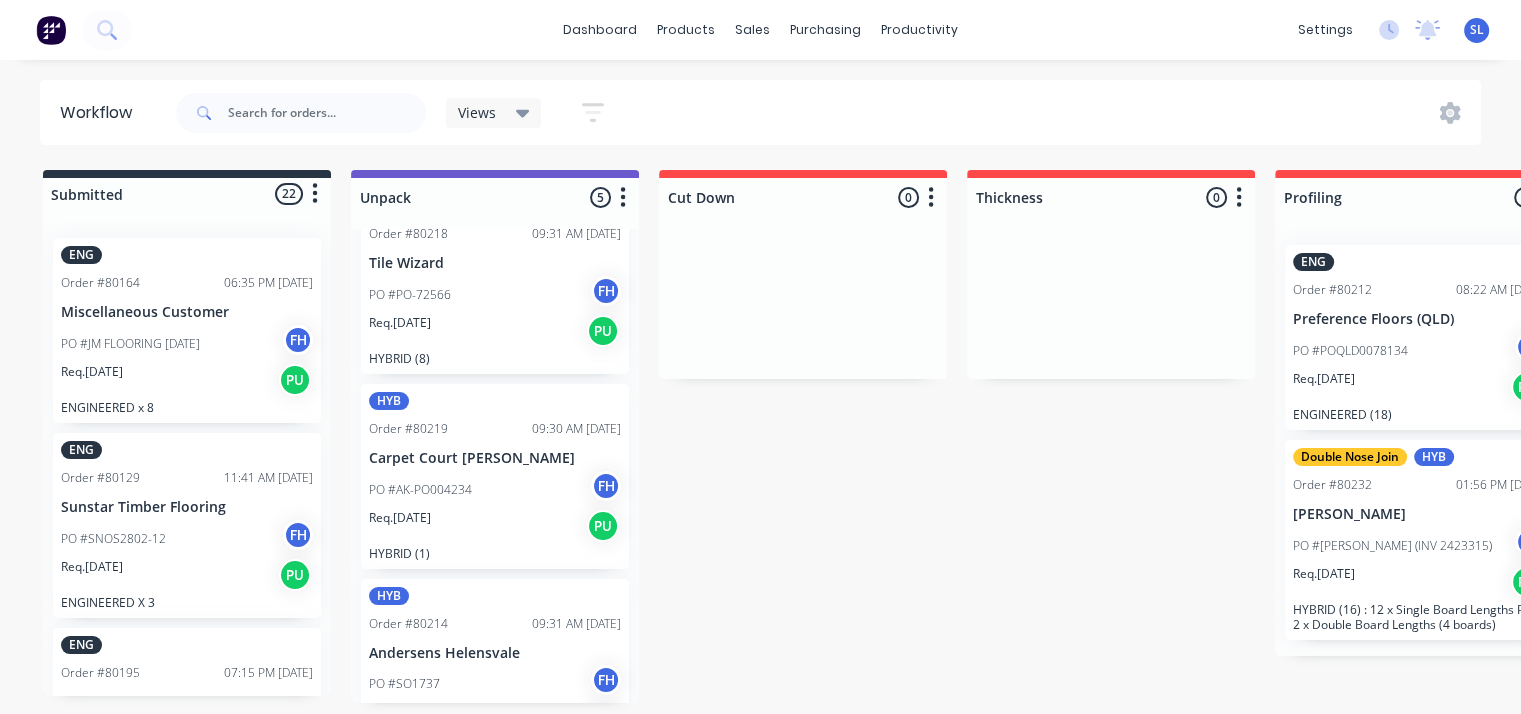 click on "PO #BARR (INV 2423315) FH" at bounding box center [1419, 546] 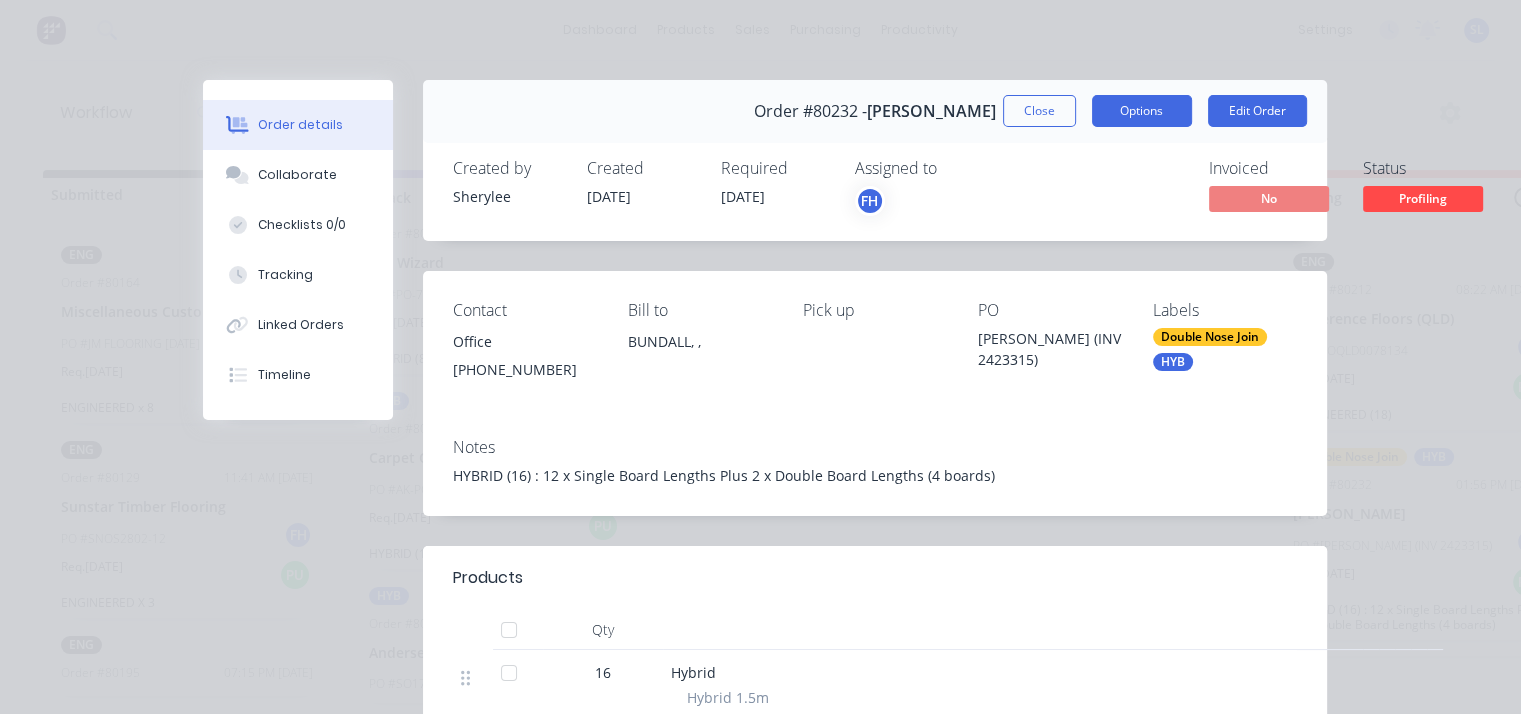 click on "Options" at bounding box center (1142, 111) 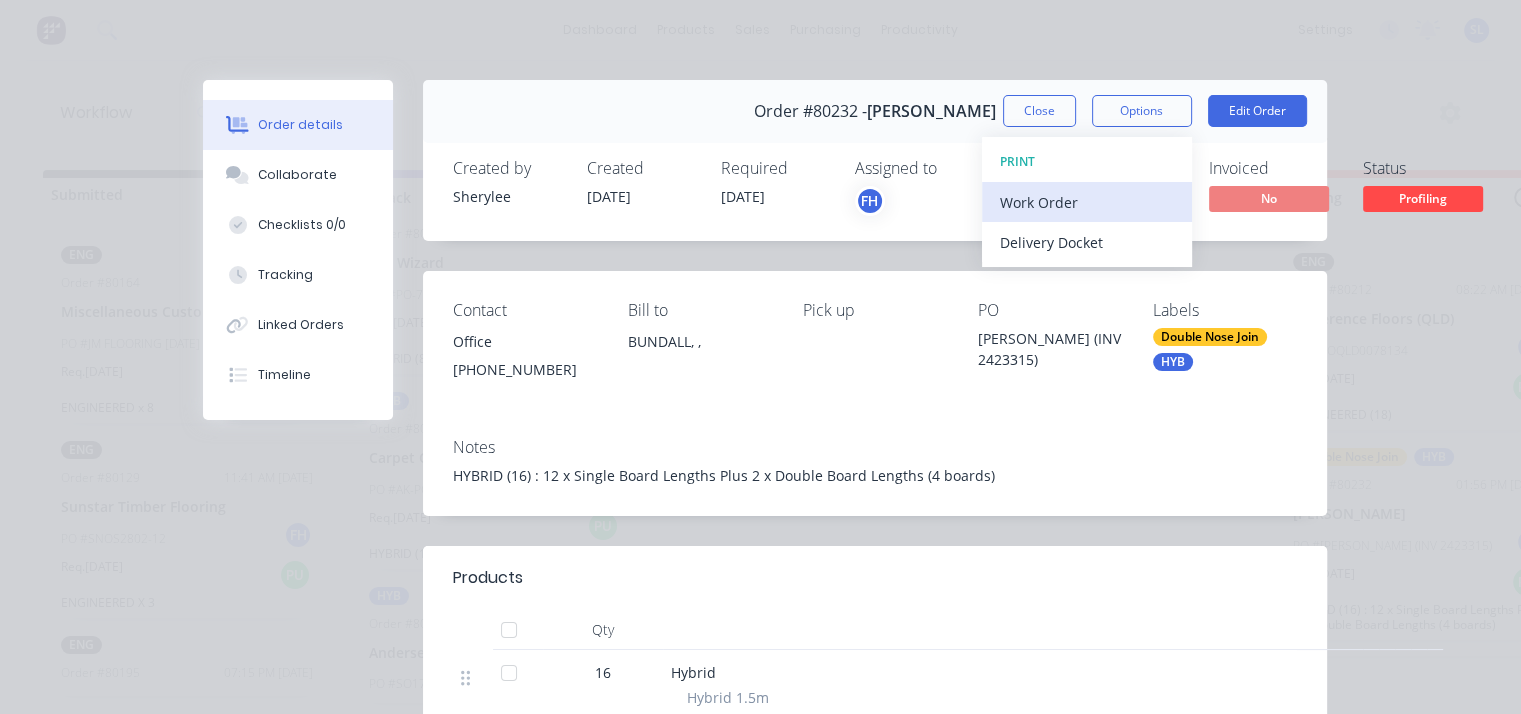 click on "Work Order" at bounding box center (1087, 202) 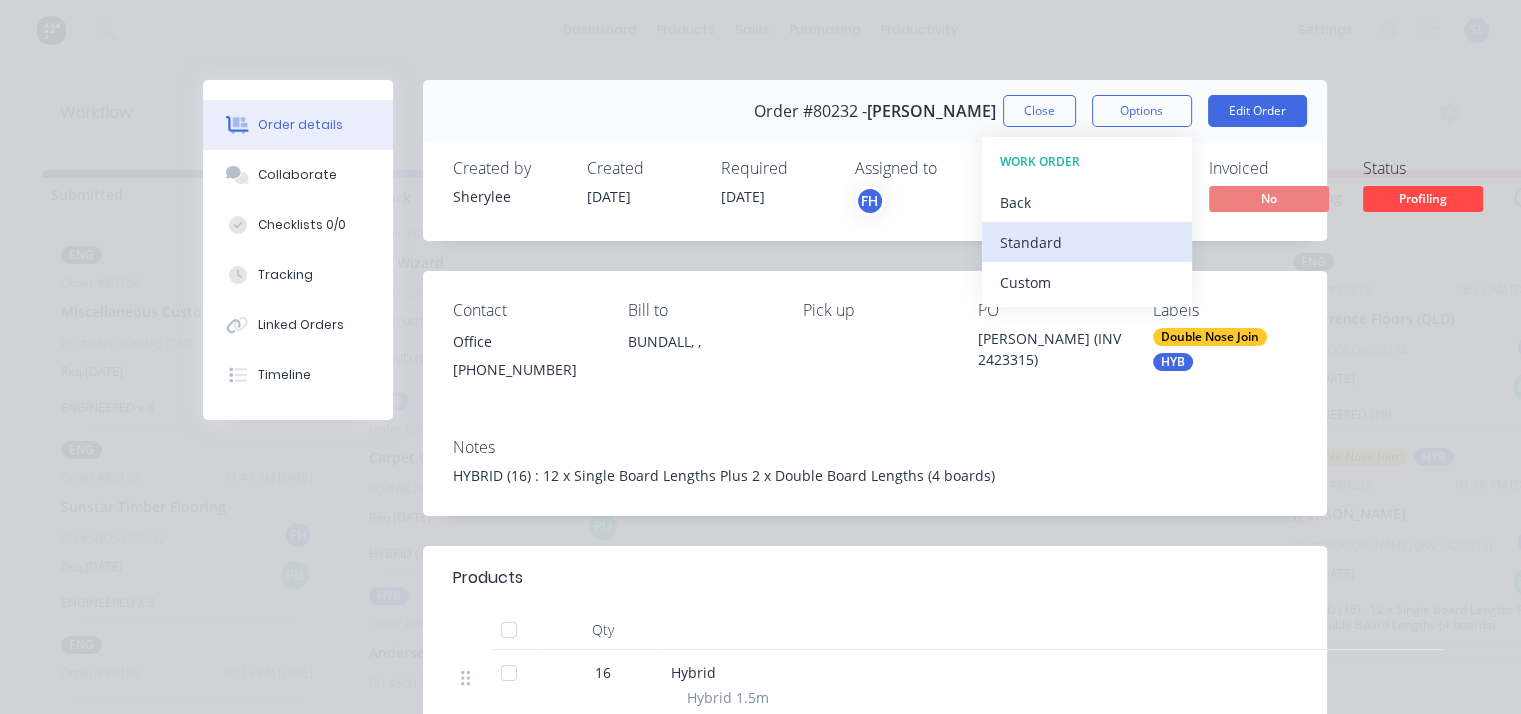 click on "Standard" at bounding box center (1087, 242) 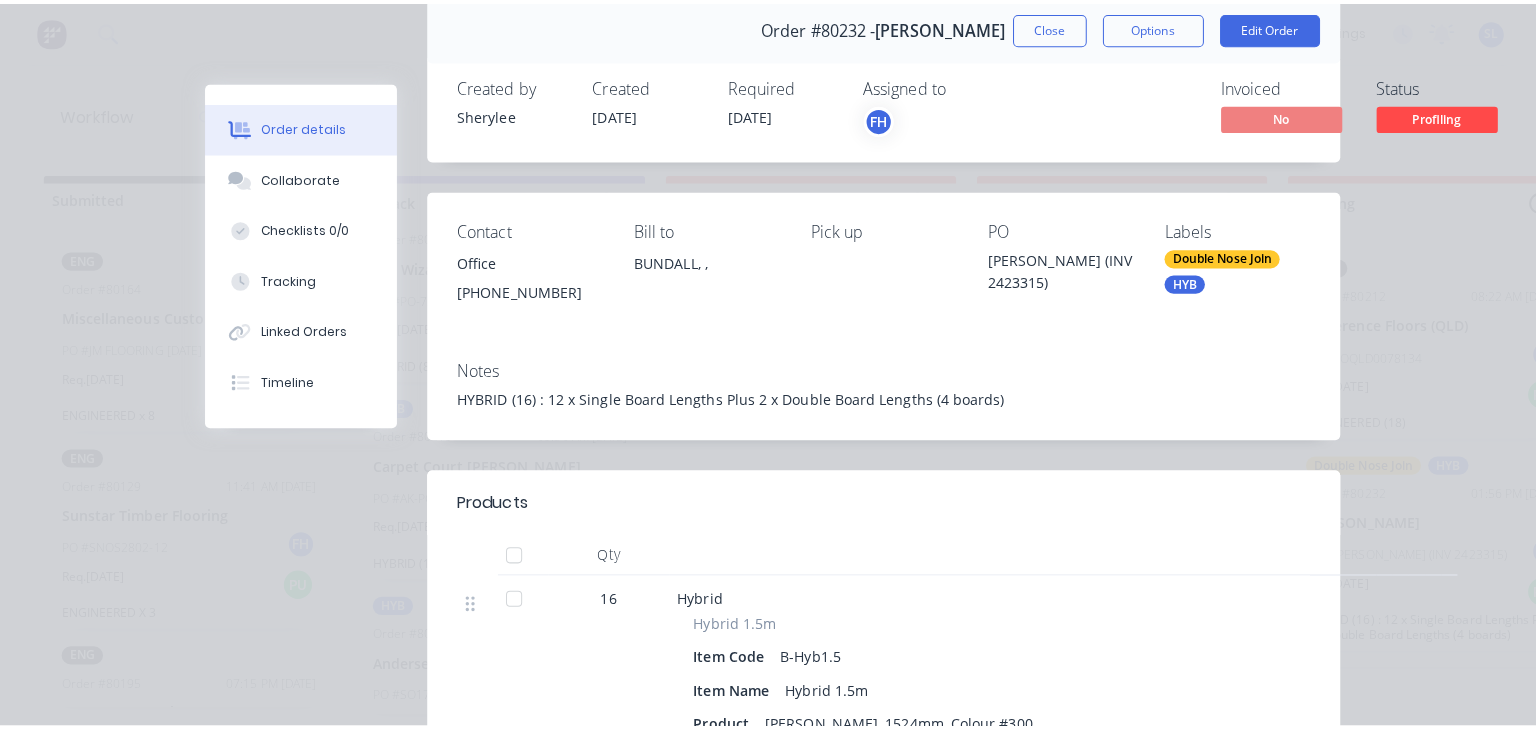 scroll, scrollTop: 0, scrollLeft: 0, axis: both 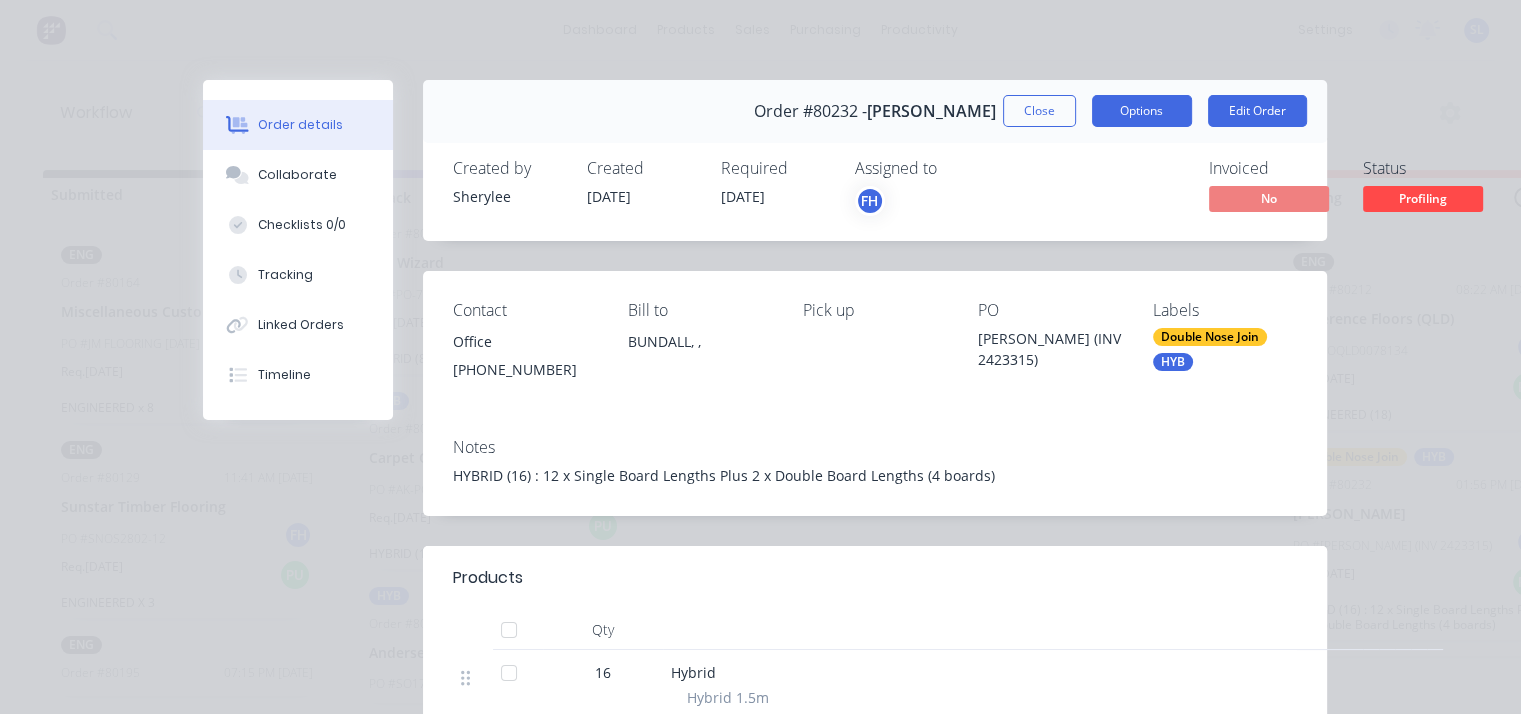 click on "Options" at bounding box center [1142, 111] 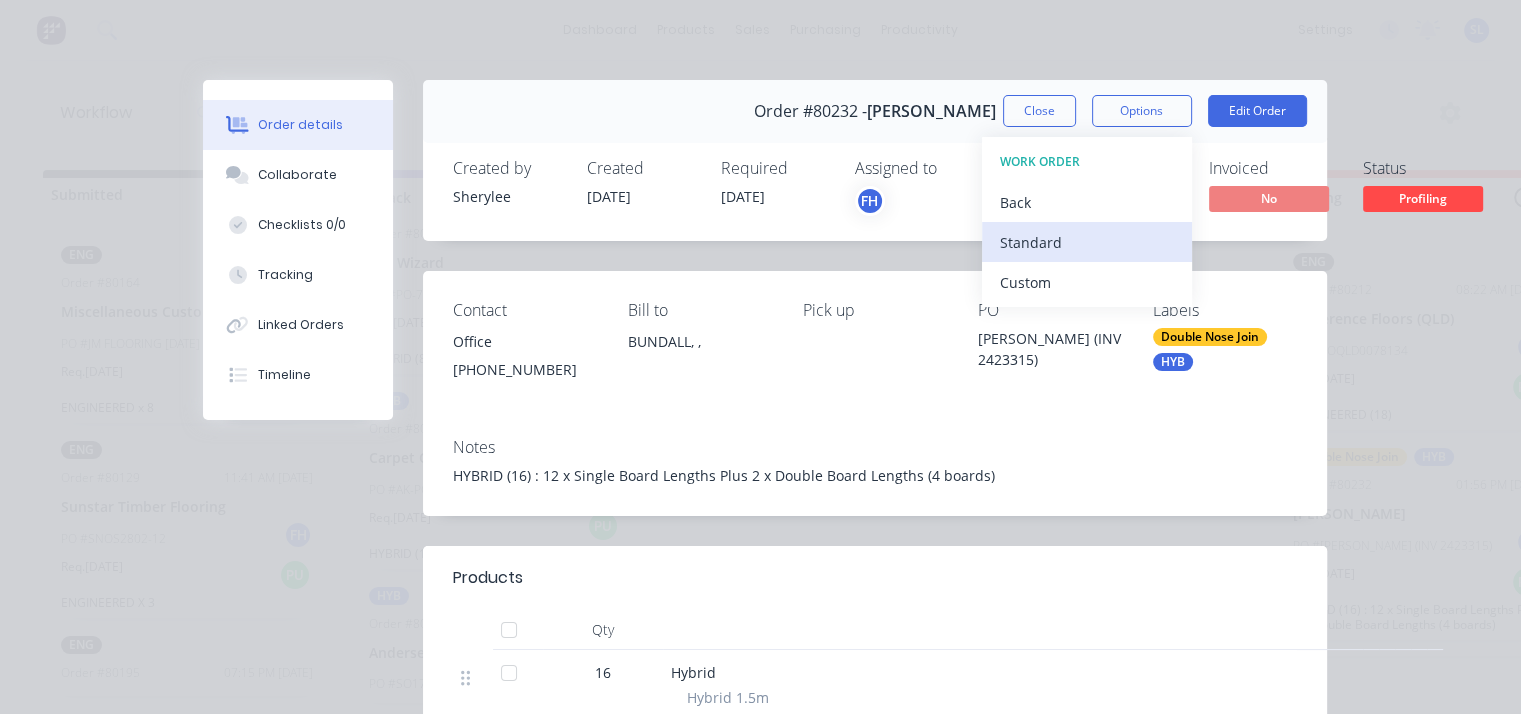 click on "Standard" at bounding box center [1087, 242] 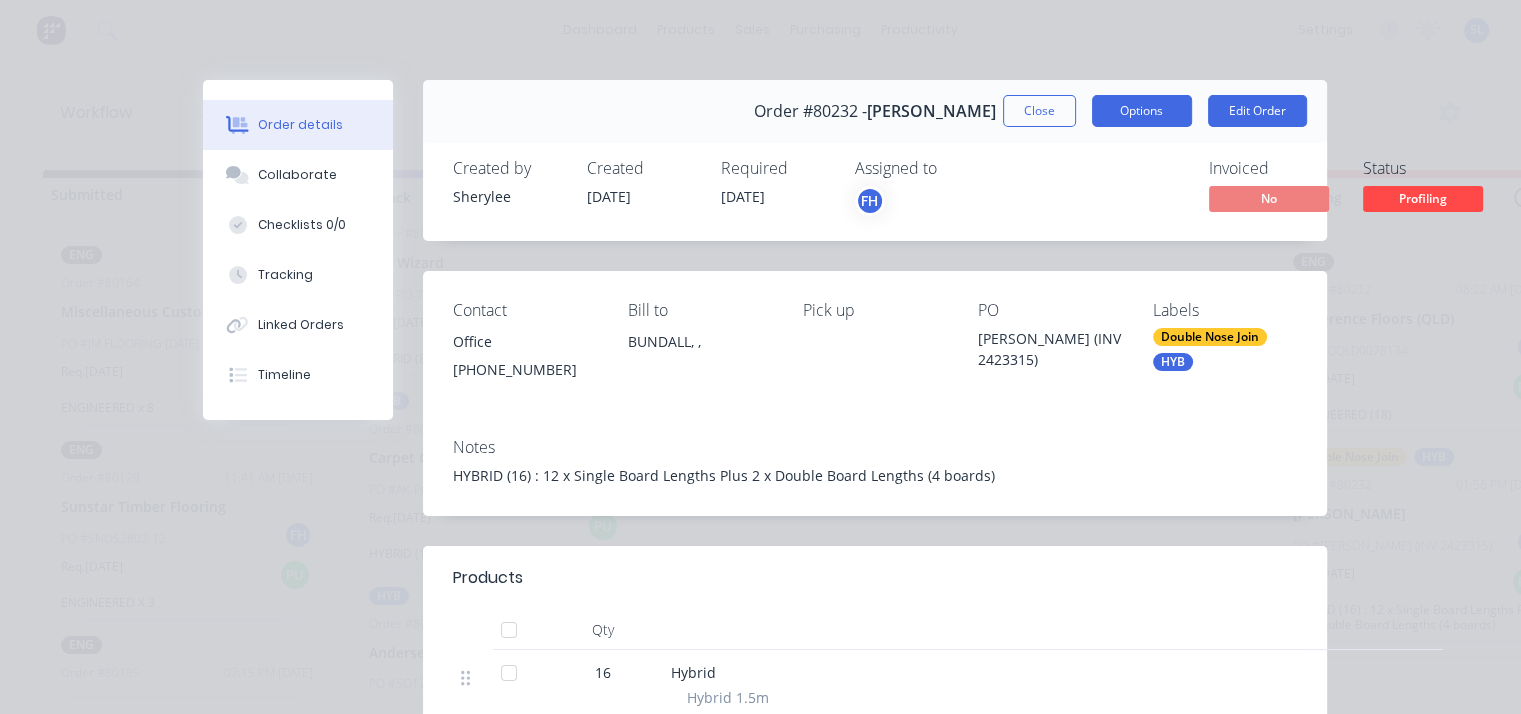 click on "Options" at bounding box center (1142, 111) 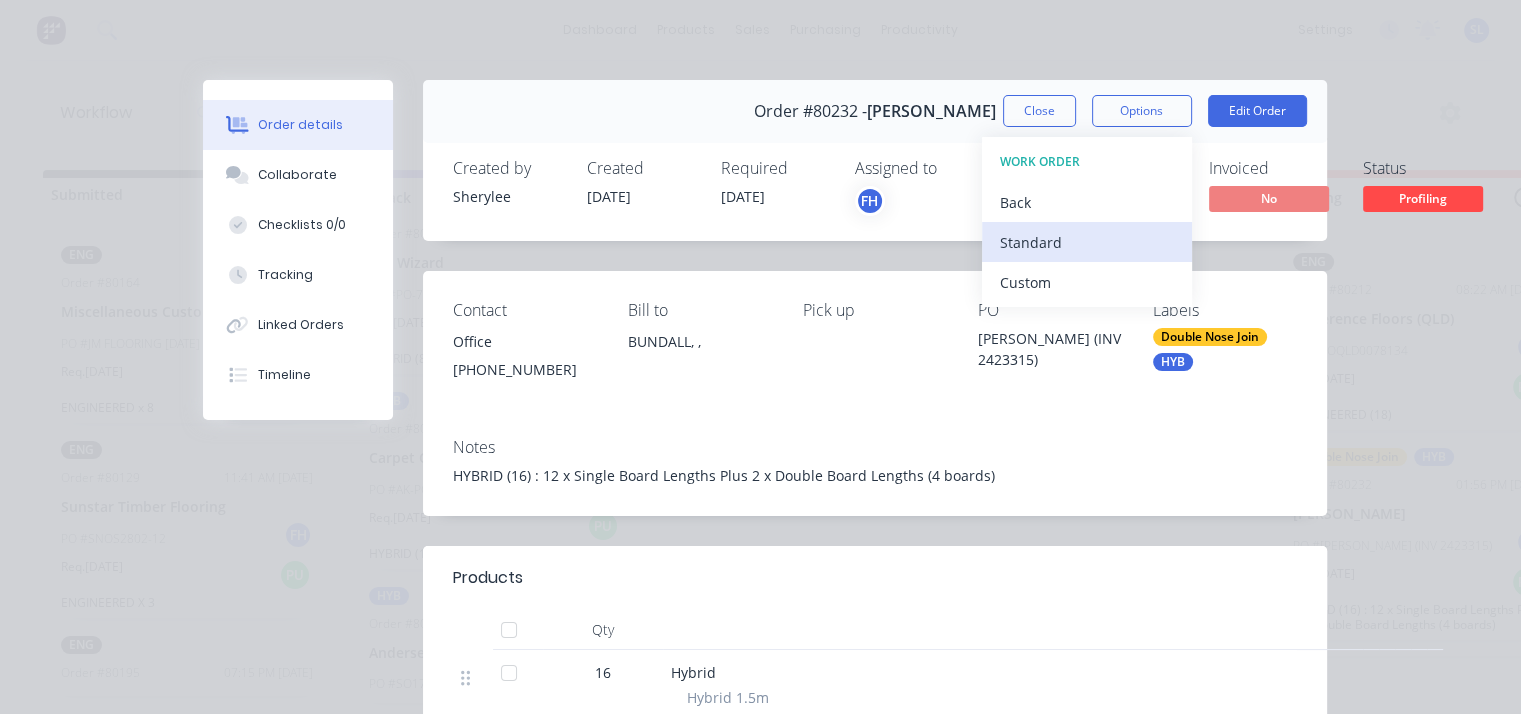 click on "Standard" at bounding box center (1087, 242) 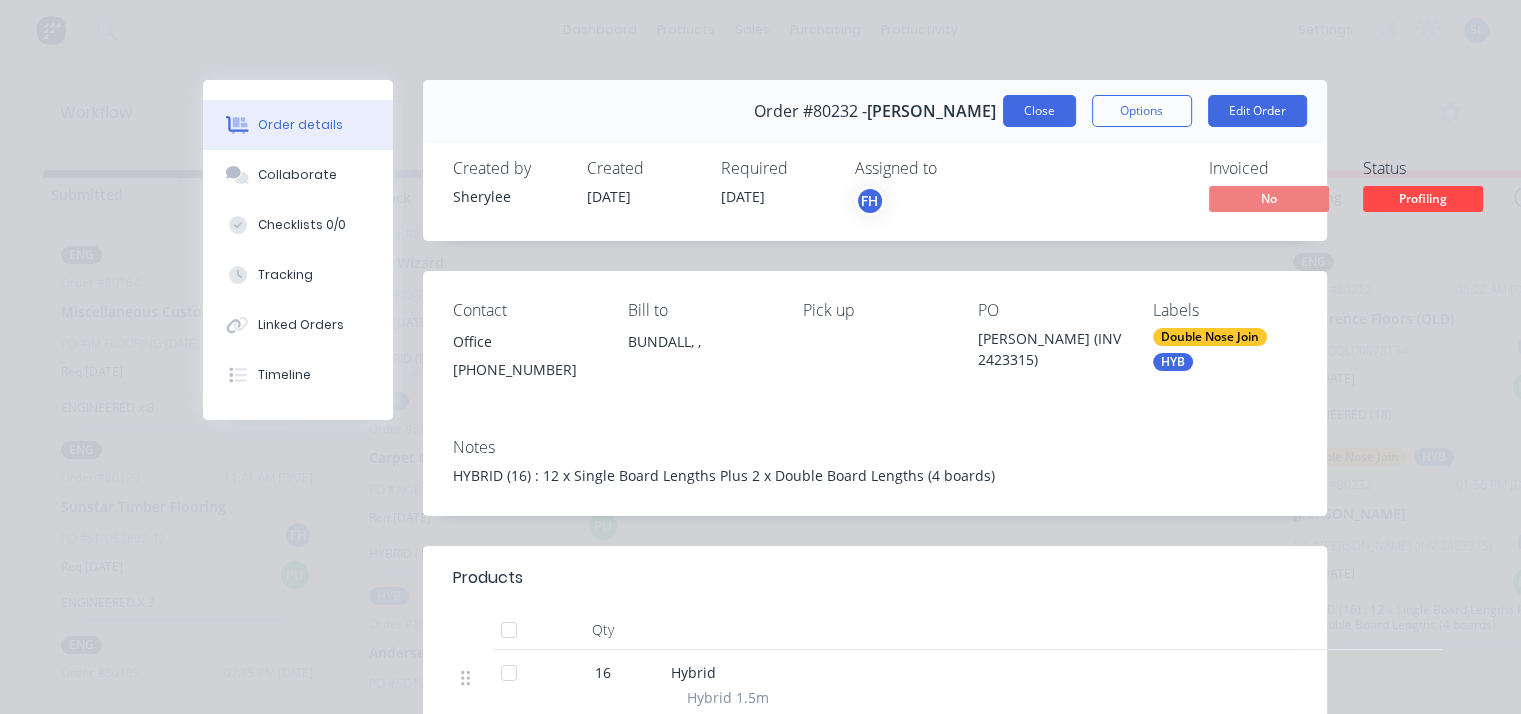click on "Close" at bounding box center [1039, 111] 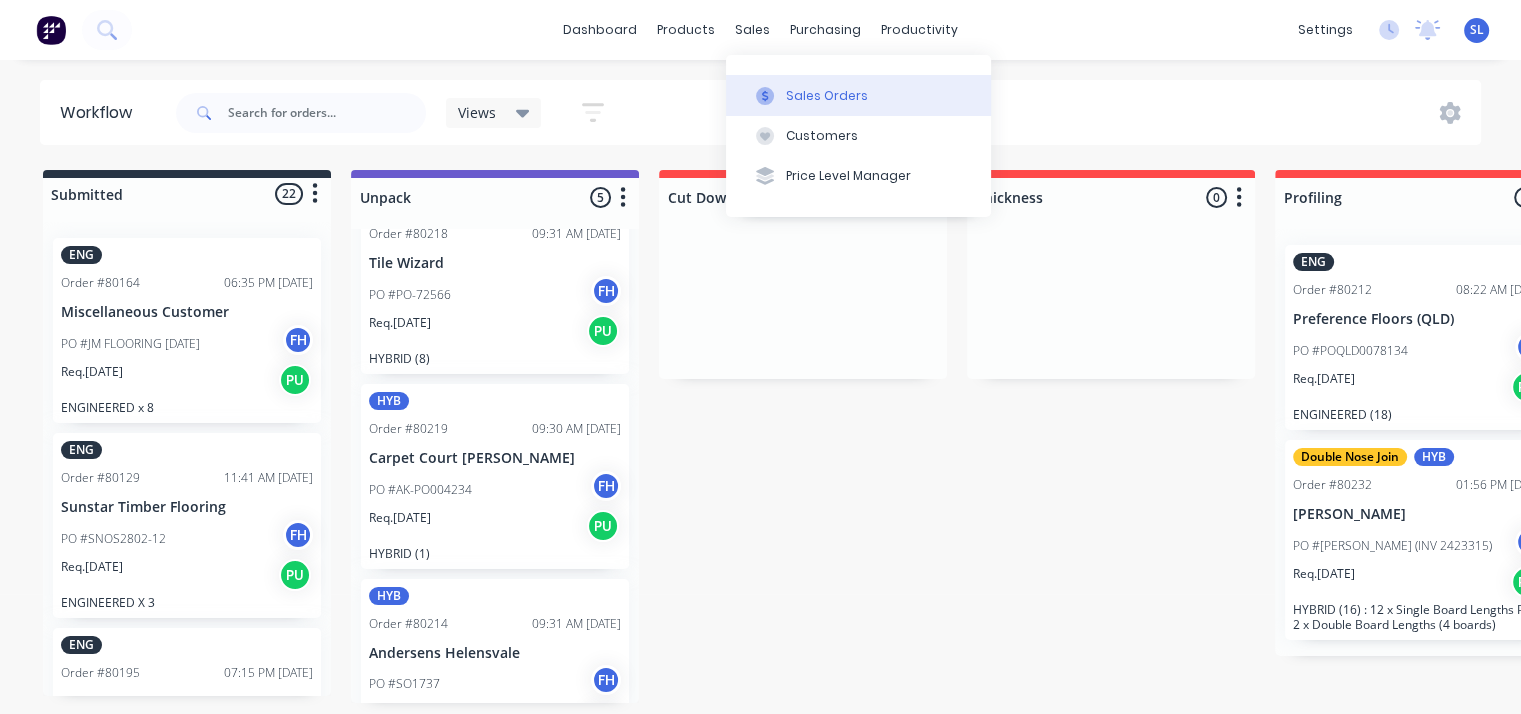 click on "Sales Orders" at bounding box center [827, 96] 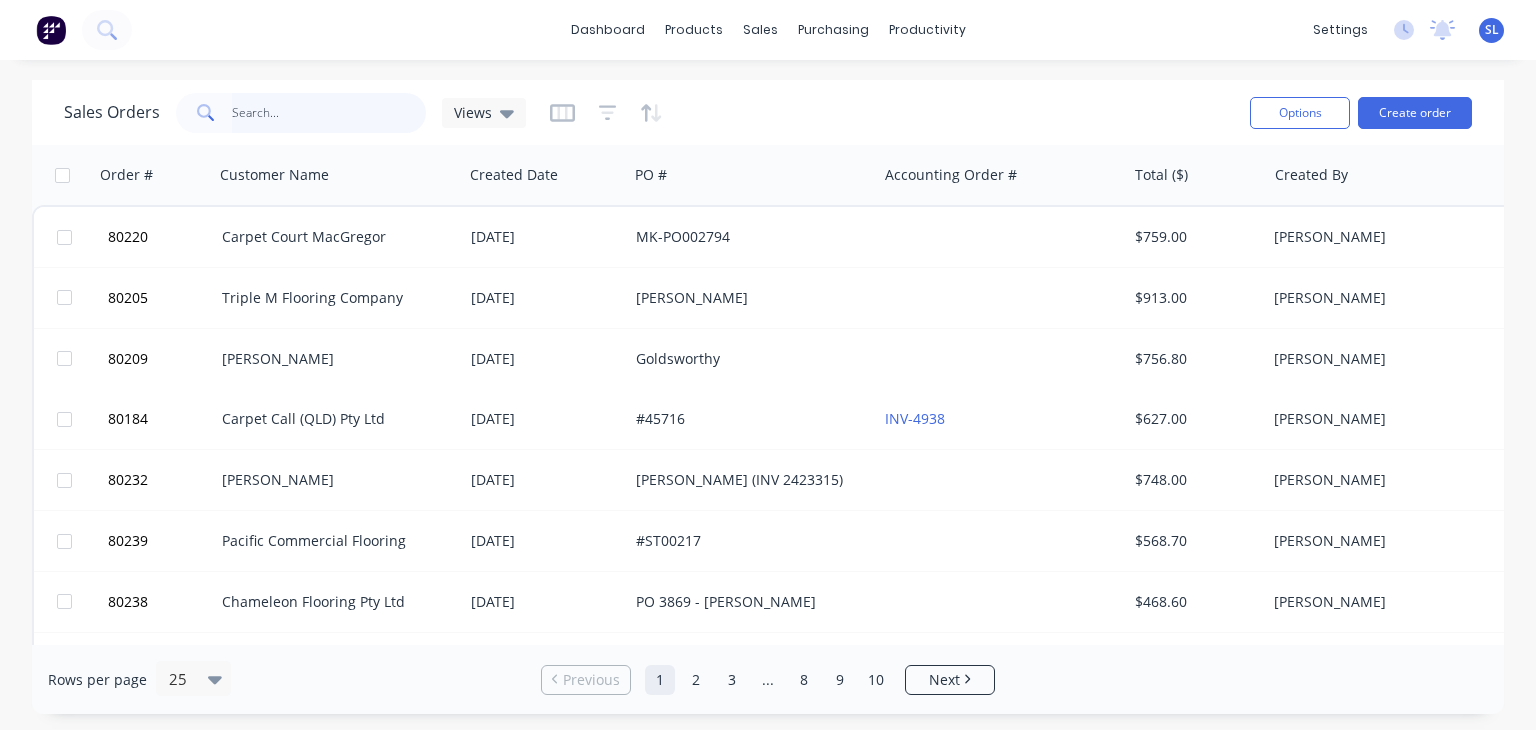 click at bounding box center [329, 113] 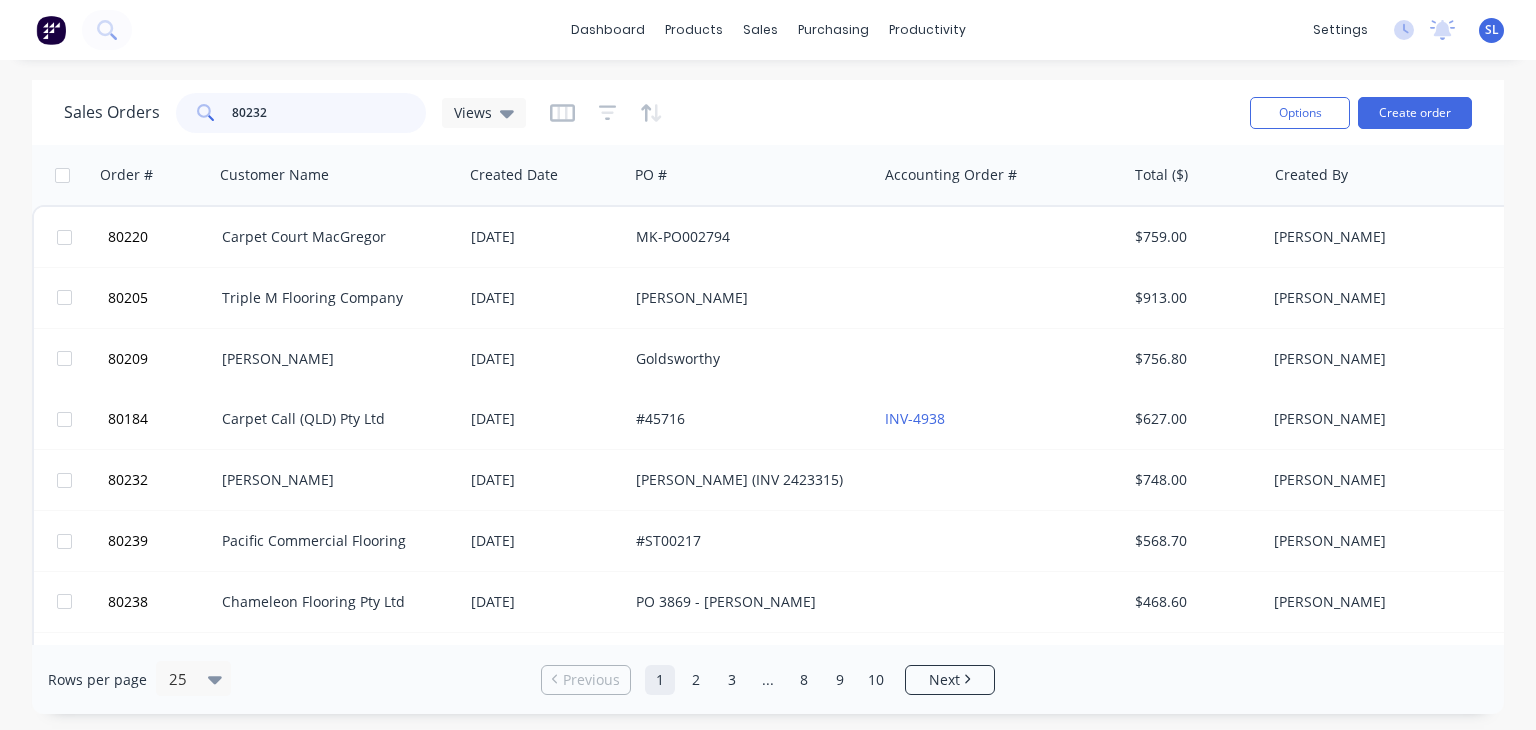 type on "80232" 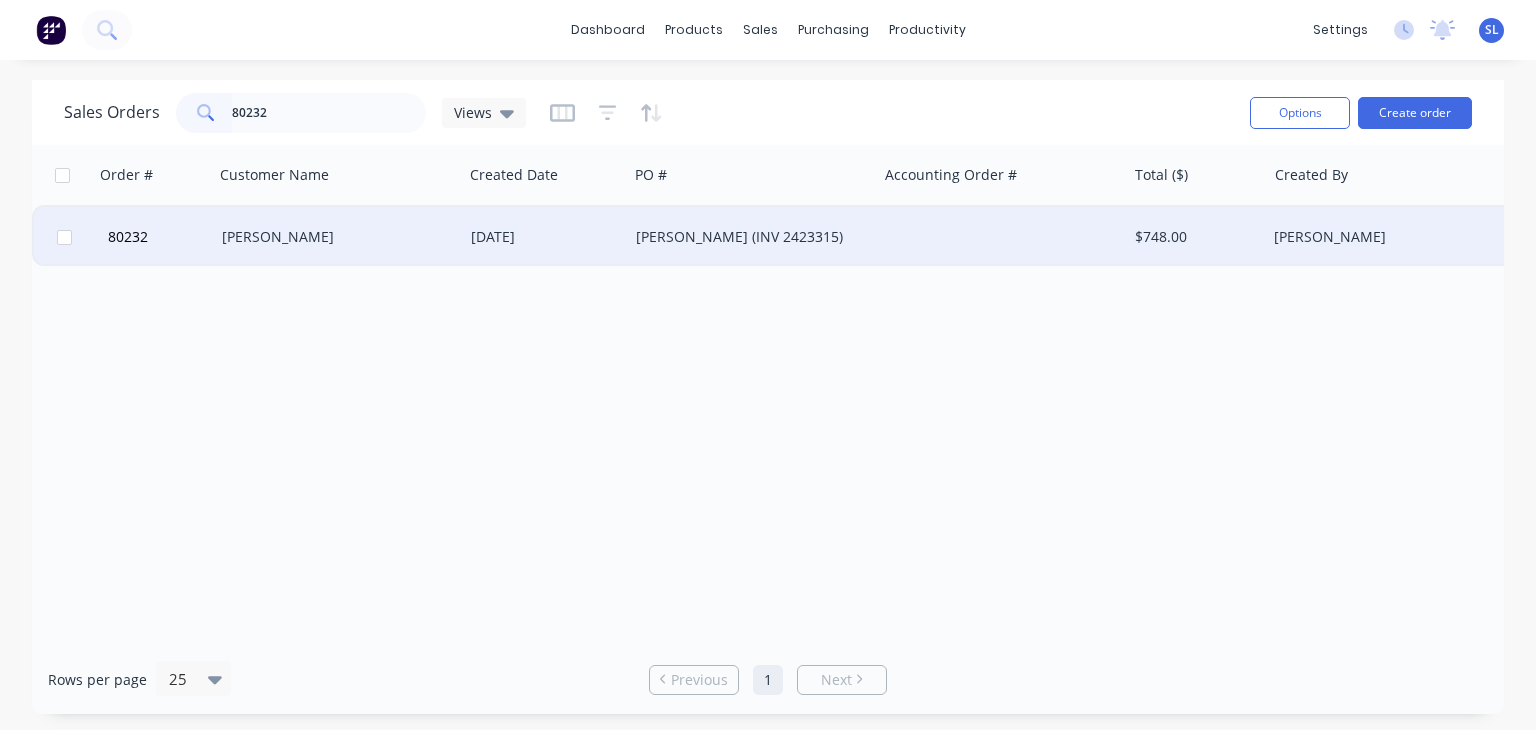 click on "Harvey Norman Bundall" at bounding box center (333, 237) 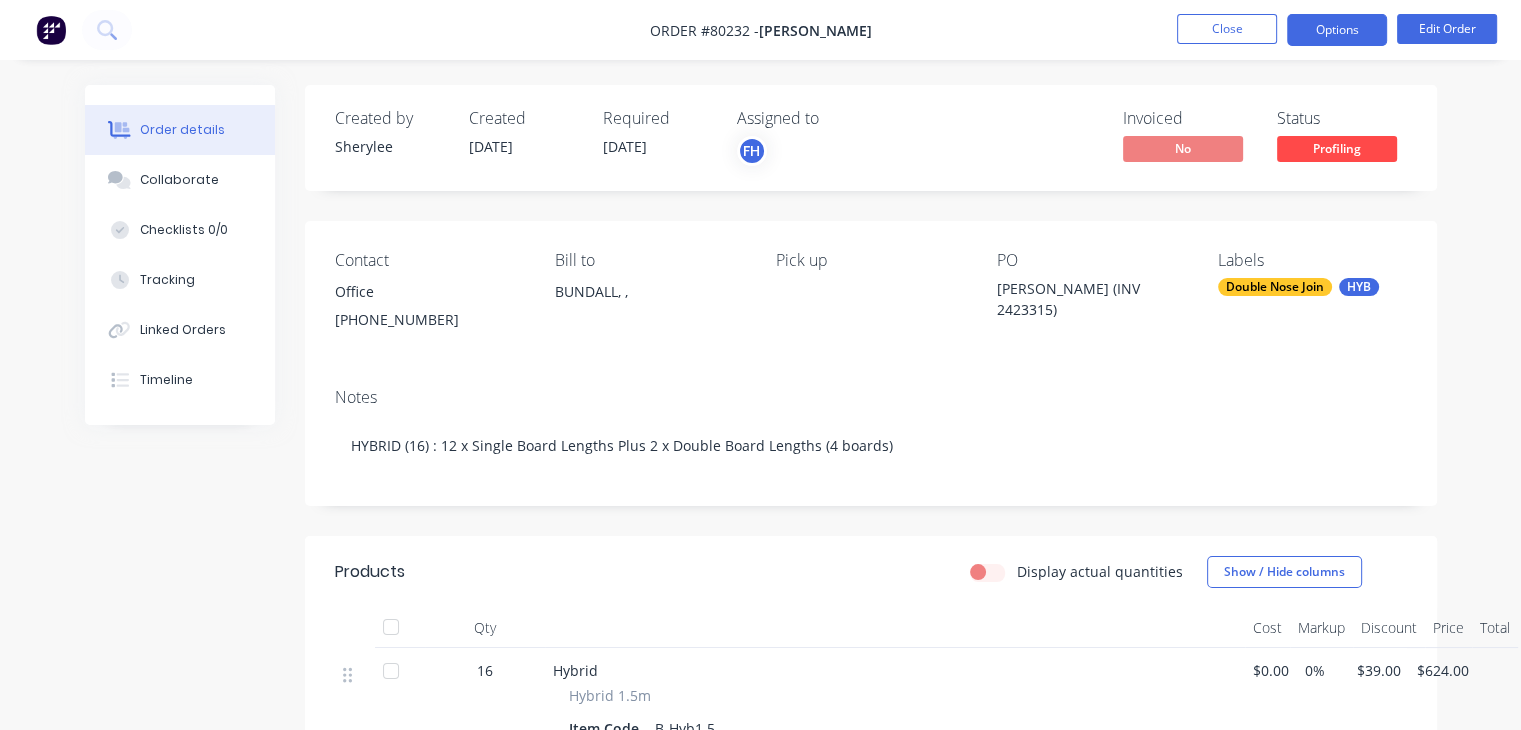 click on "Options" at bounding box center (1337, 30) 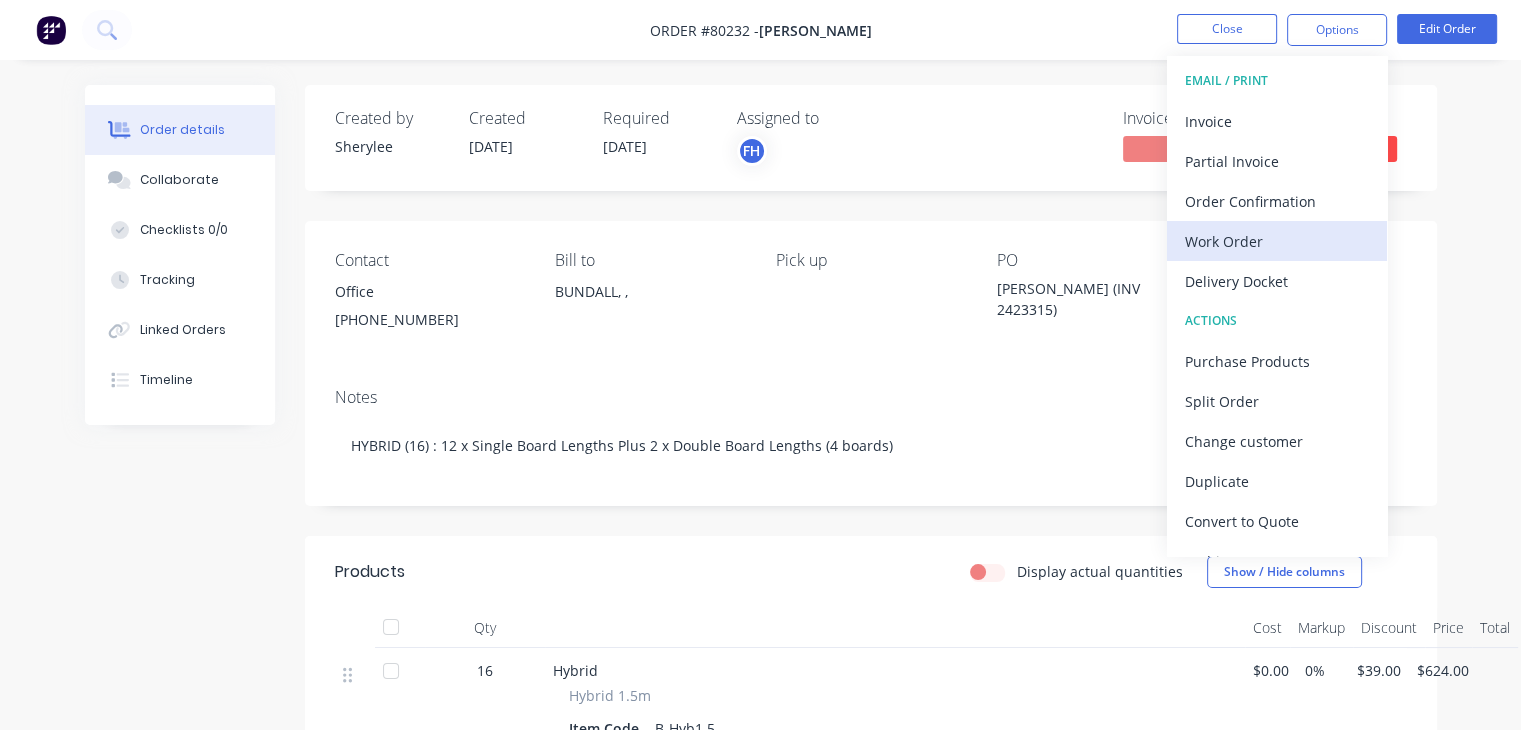 click on "Work Order" at bounding box center (1277, 241) 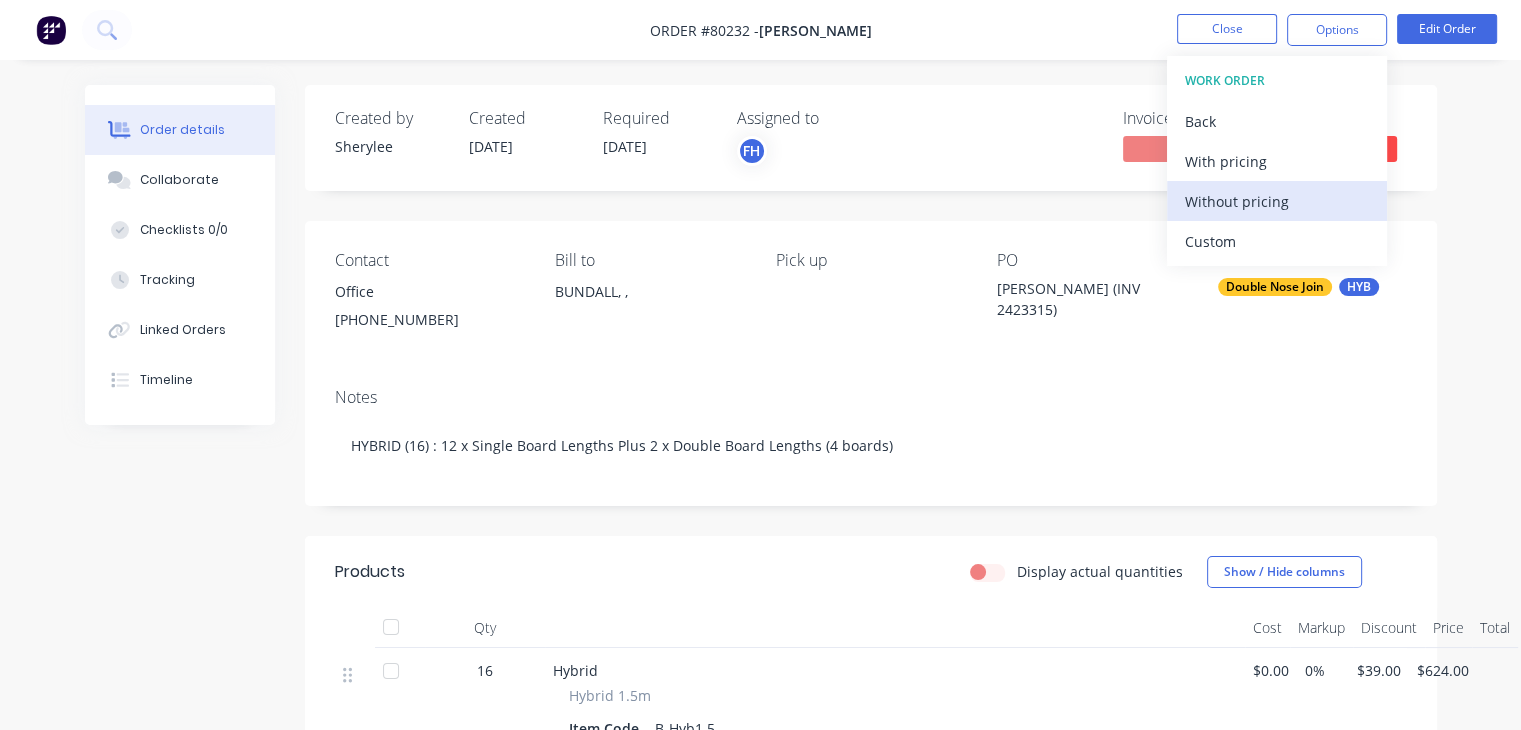 click on "Without pricing" at bounding box center [1277, 201] 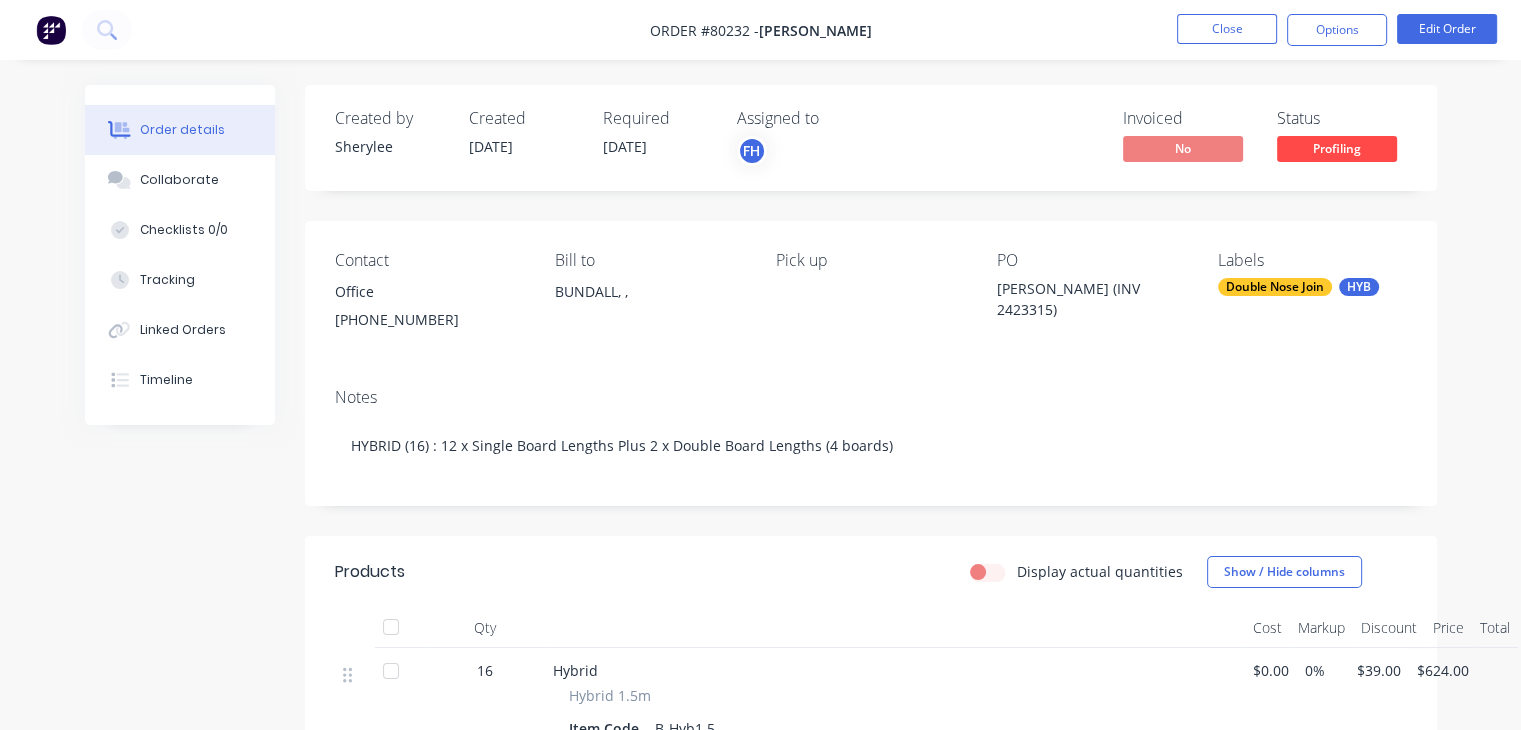 click on "Order #80232 -  Harvey Norman Bundall Close Options     Edit Order" at bounding box center (760, 30) 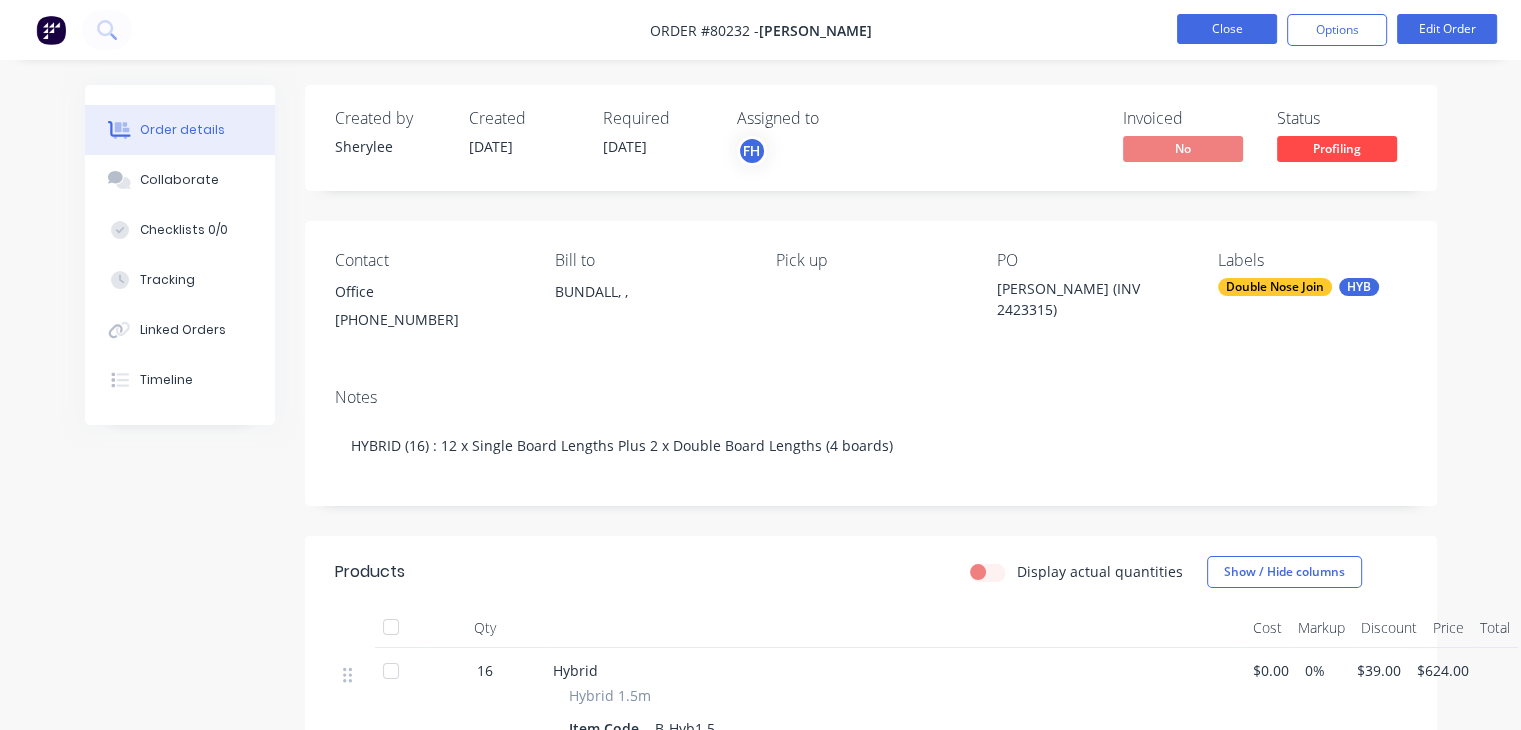 click on "Close" at bounding box center (1227, 29) 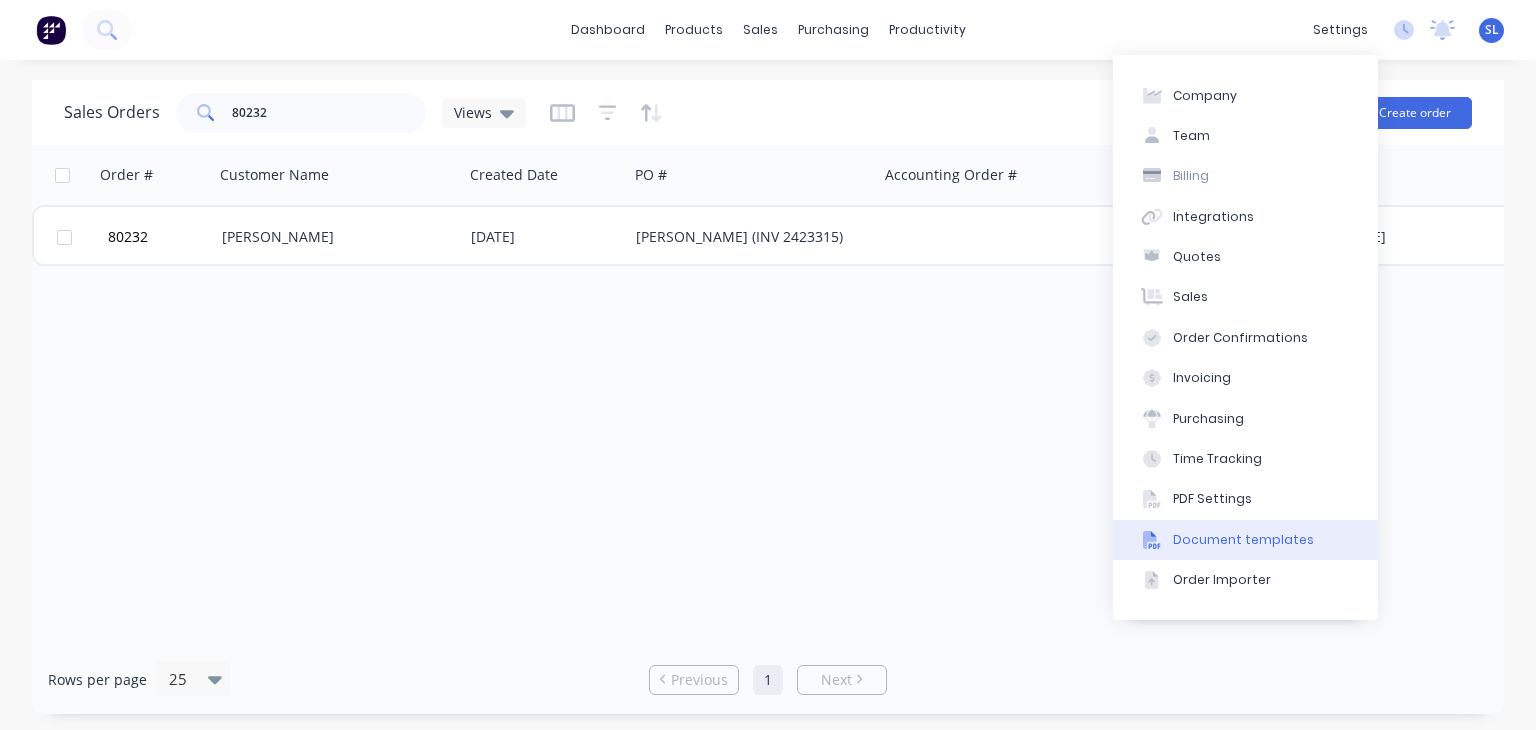 click on "Document templates" at bounding box center (1243, 540) 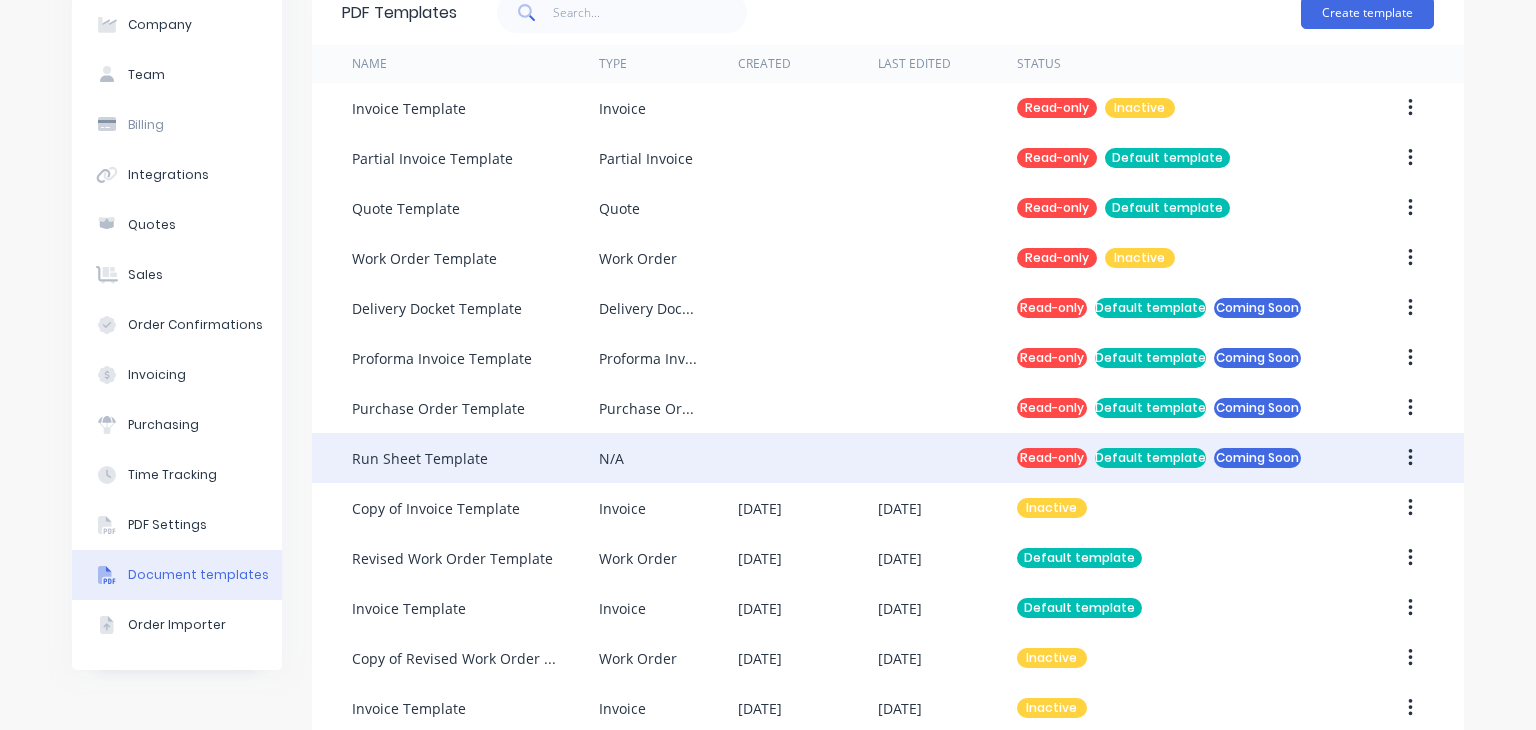 scroll, scrollTop: 131, scrollLeft: 0, axis: vertical 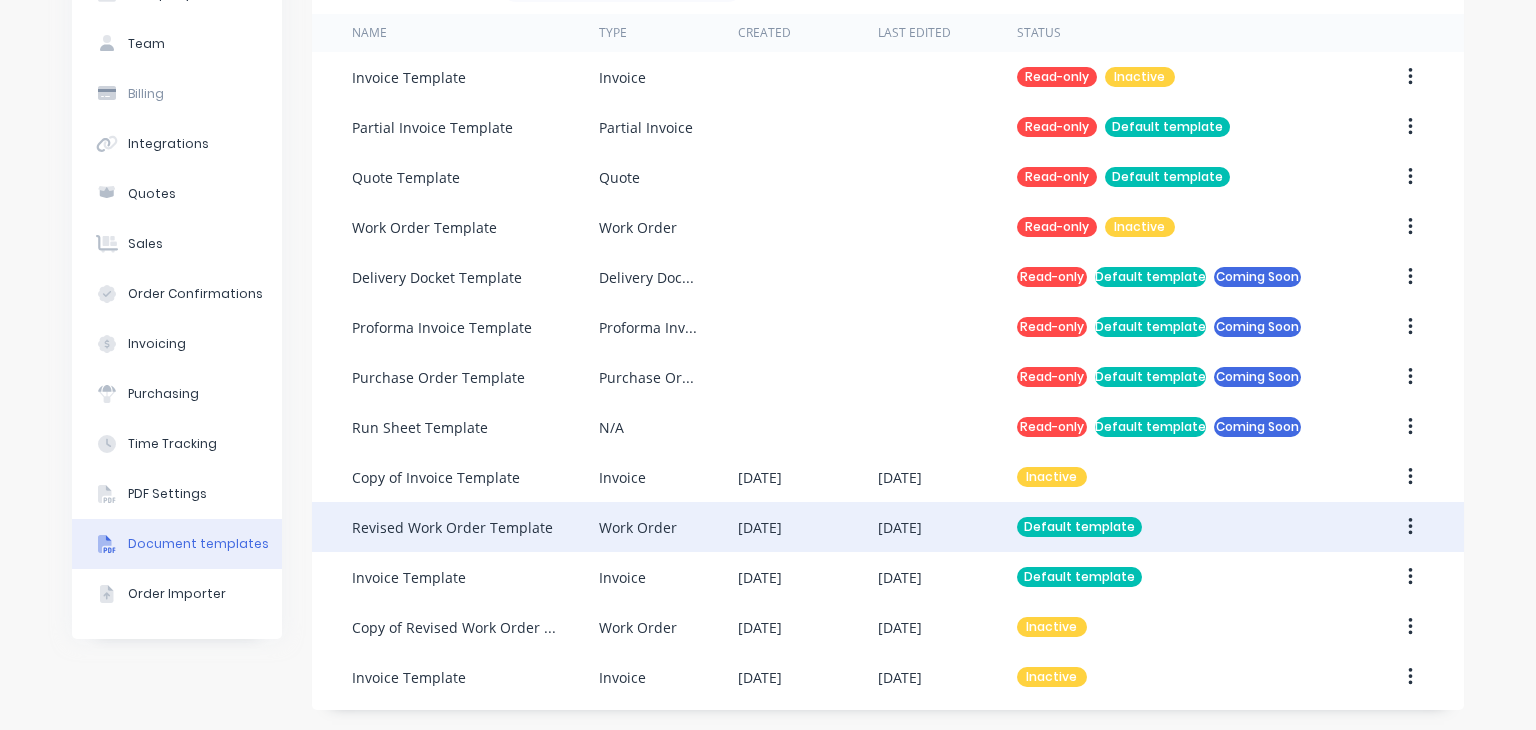 click on "[DATE]" at bounding box center (807, 527) 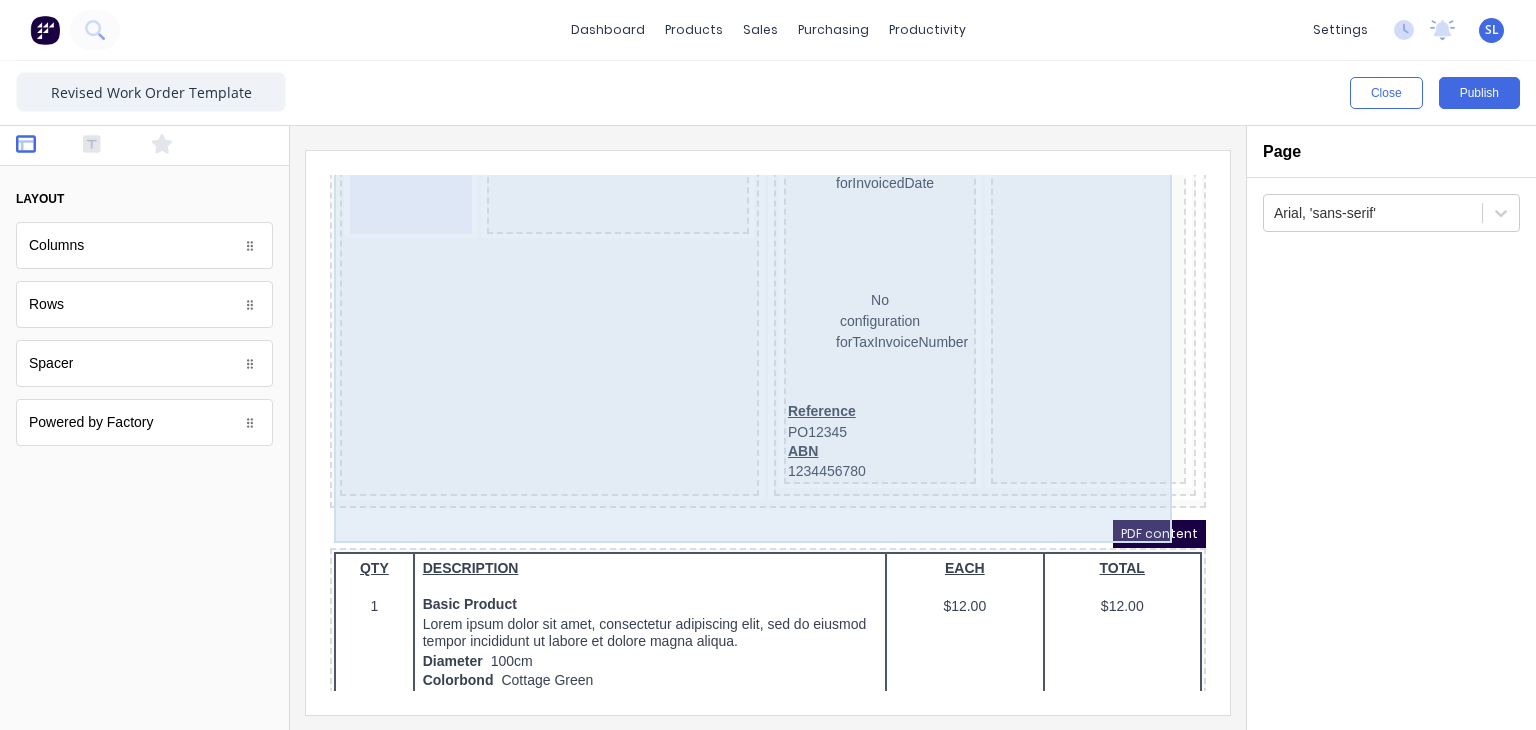 scroll, scrollTop: 0, scrollLeft: 0, axis: both 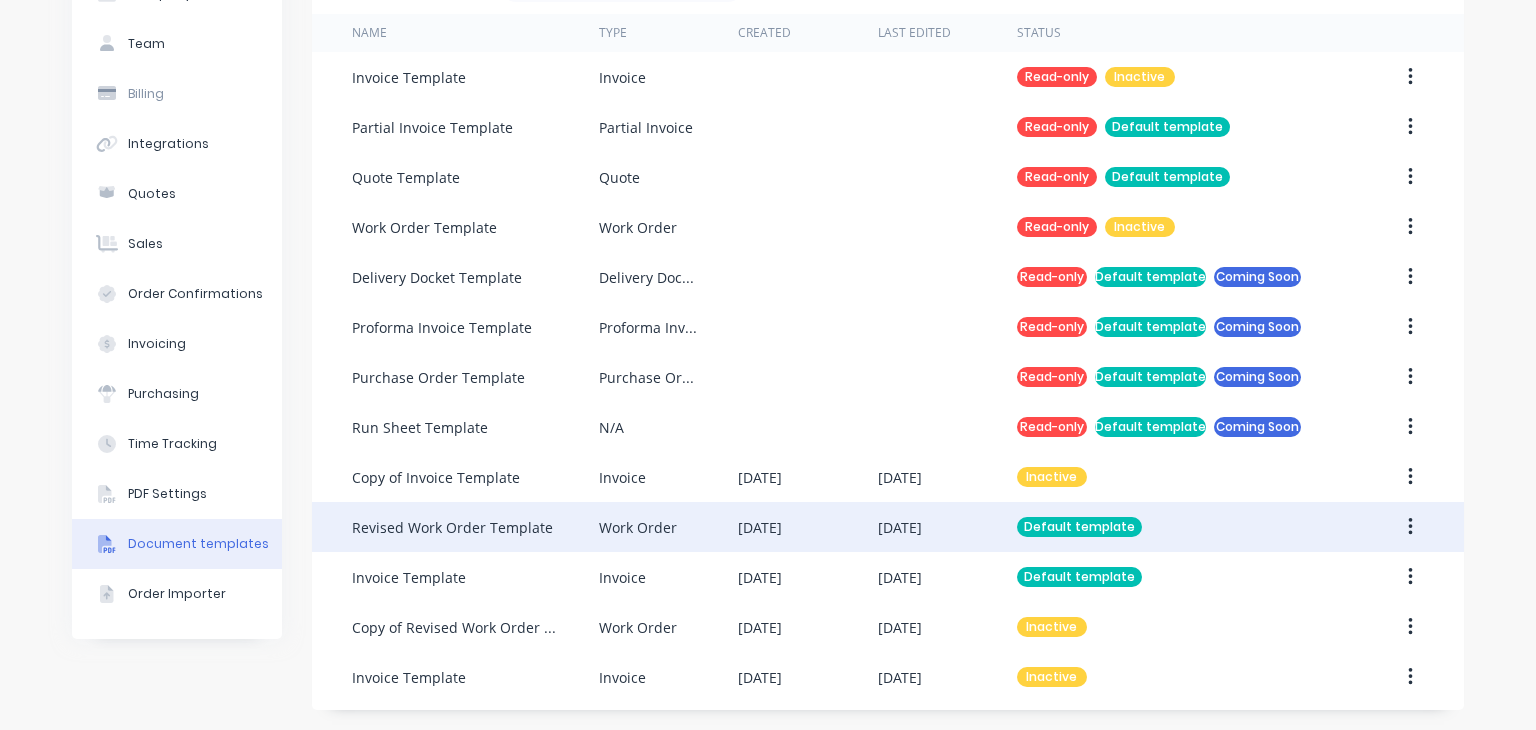click on "[DATE]" at bounding box center [807, 527] 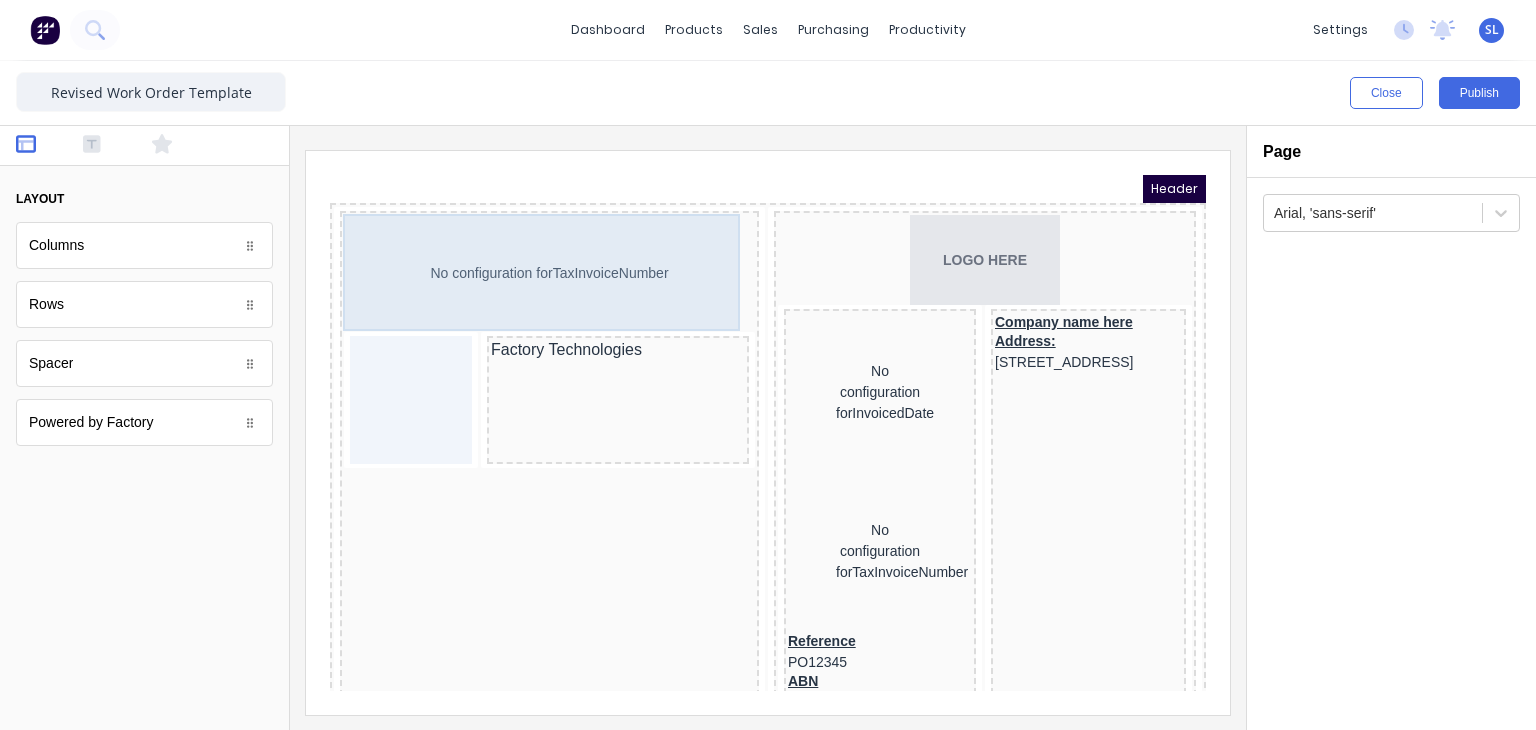scroll, scrollTop: 0, scrollLeft: 0, axis: both 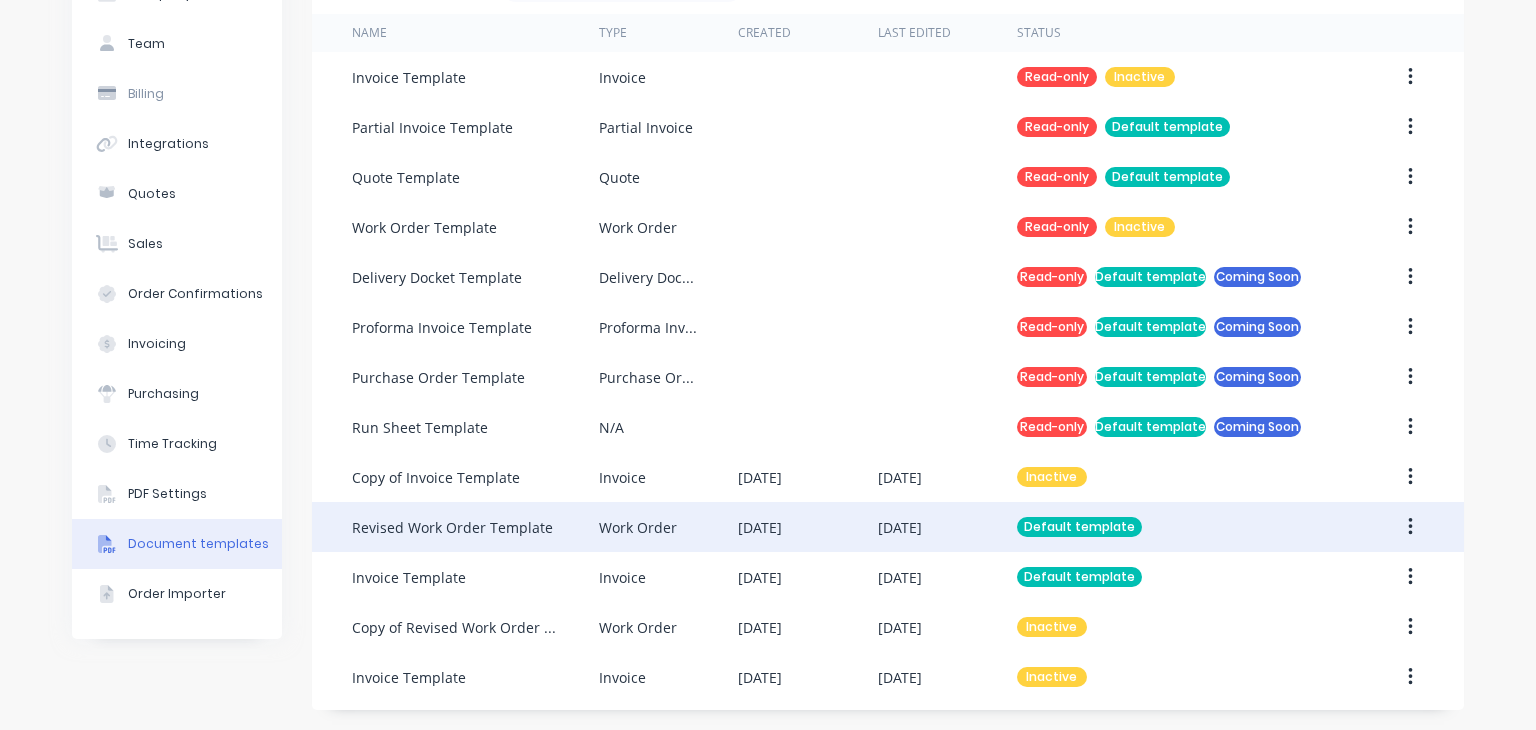 click on "Work Order" at bounding box center [638, 527] 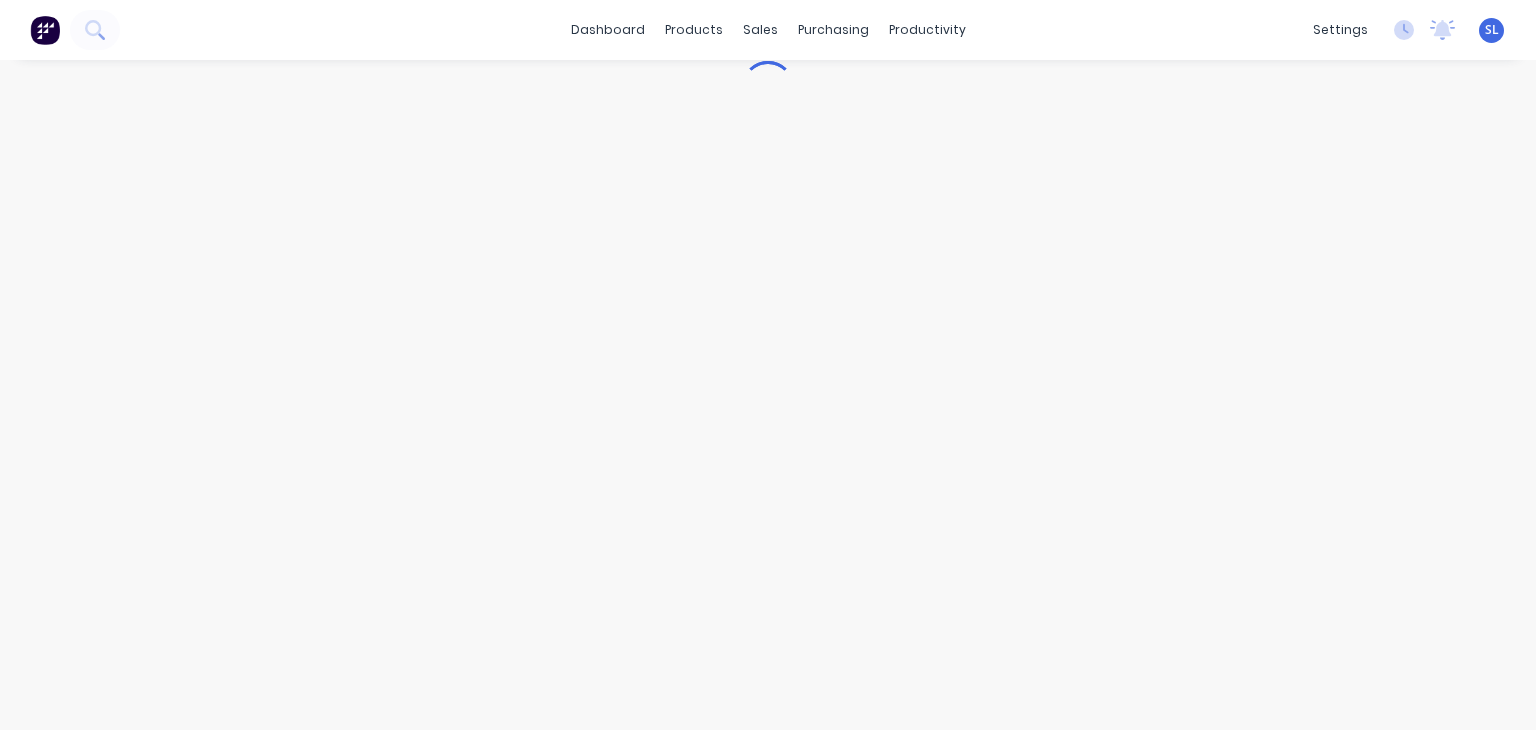 click at bounding box center (768, 376) 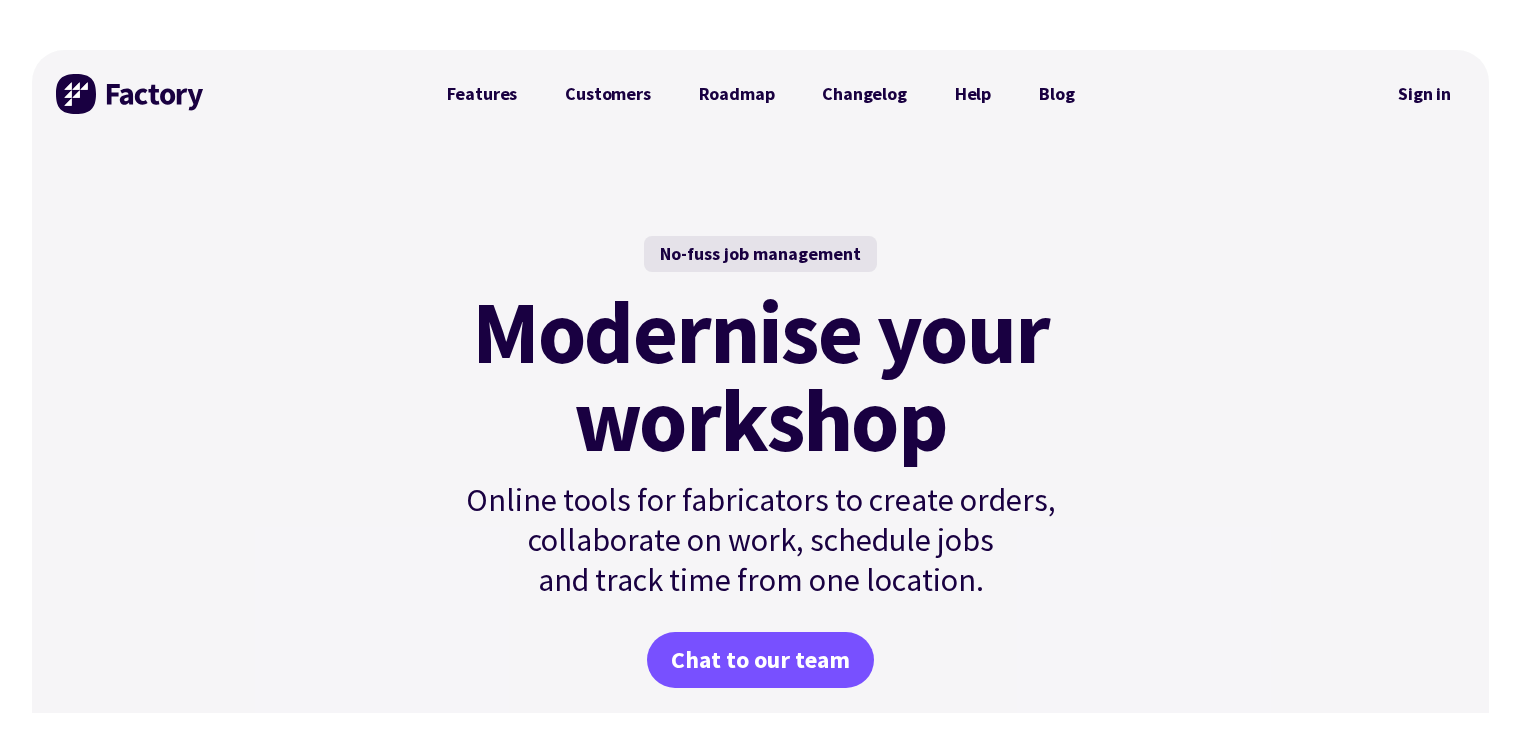 scroll, scrollTop: 0, scrollLeft: 0, axis: both 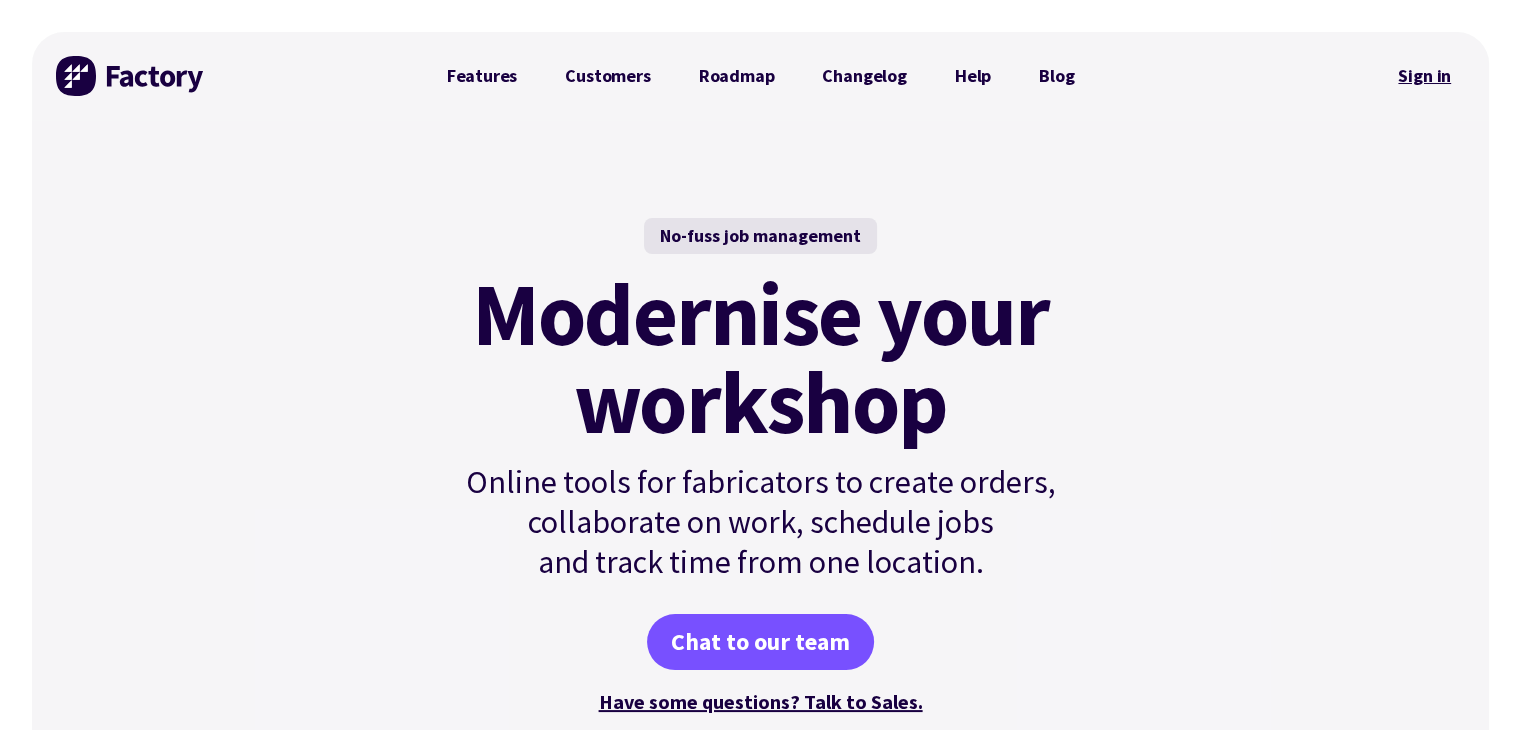 click on "Sign in" at bounding box center (1424, 76) 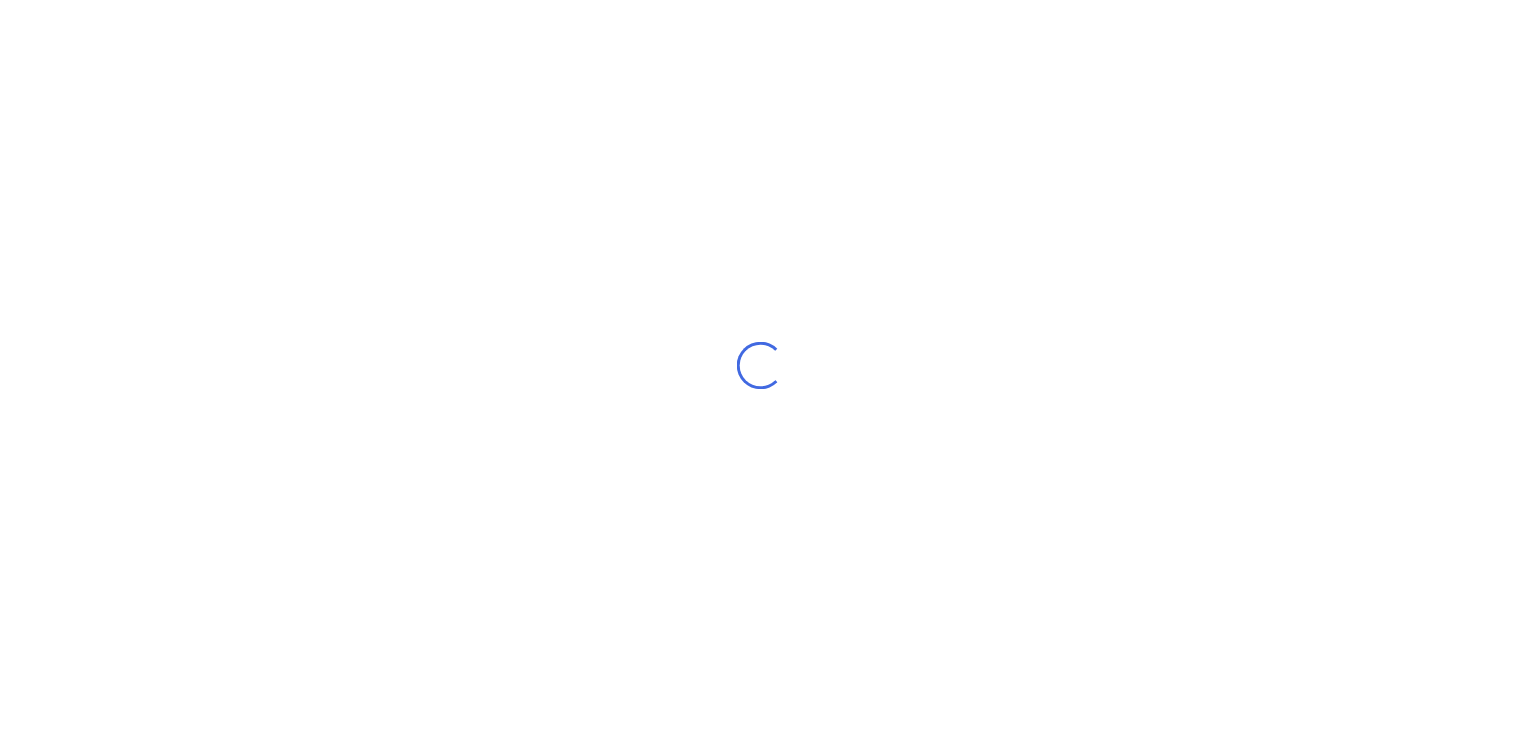 scroll, scrollTop: 0, scrollLeft: 0, axis: both 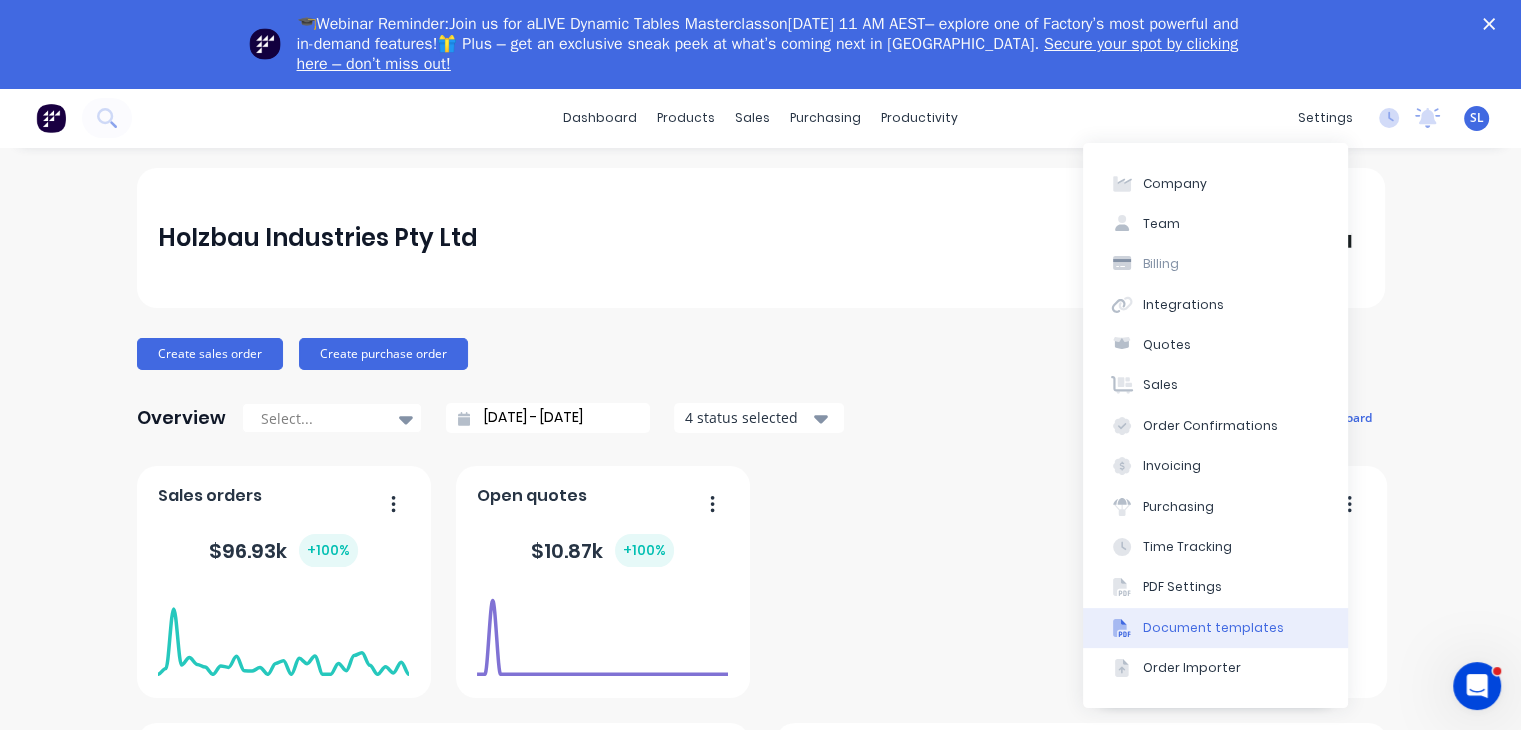 click on "Document templates" at bounding box center (1213, 628) 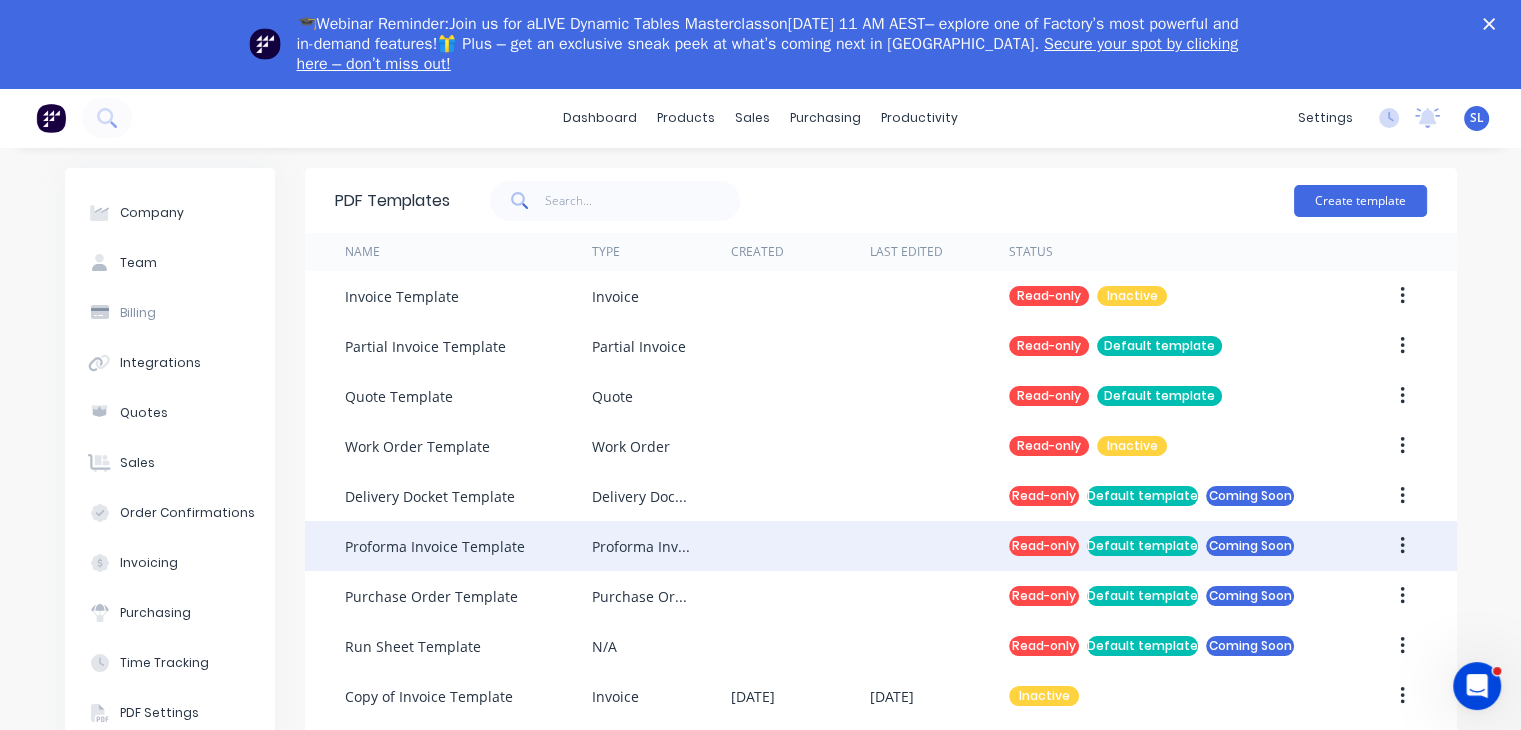 scroll, scrollTop: 131, scrollLeft: 0, axis: vertical 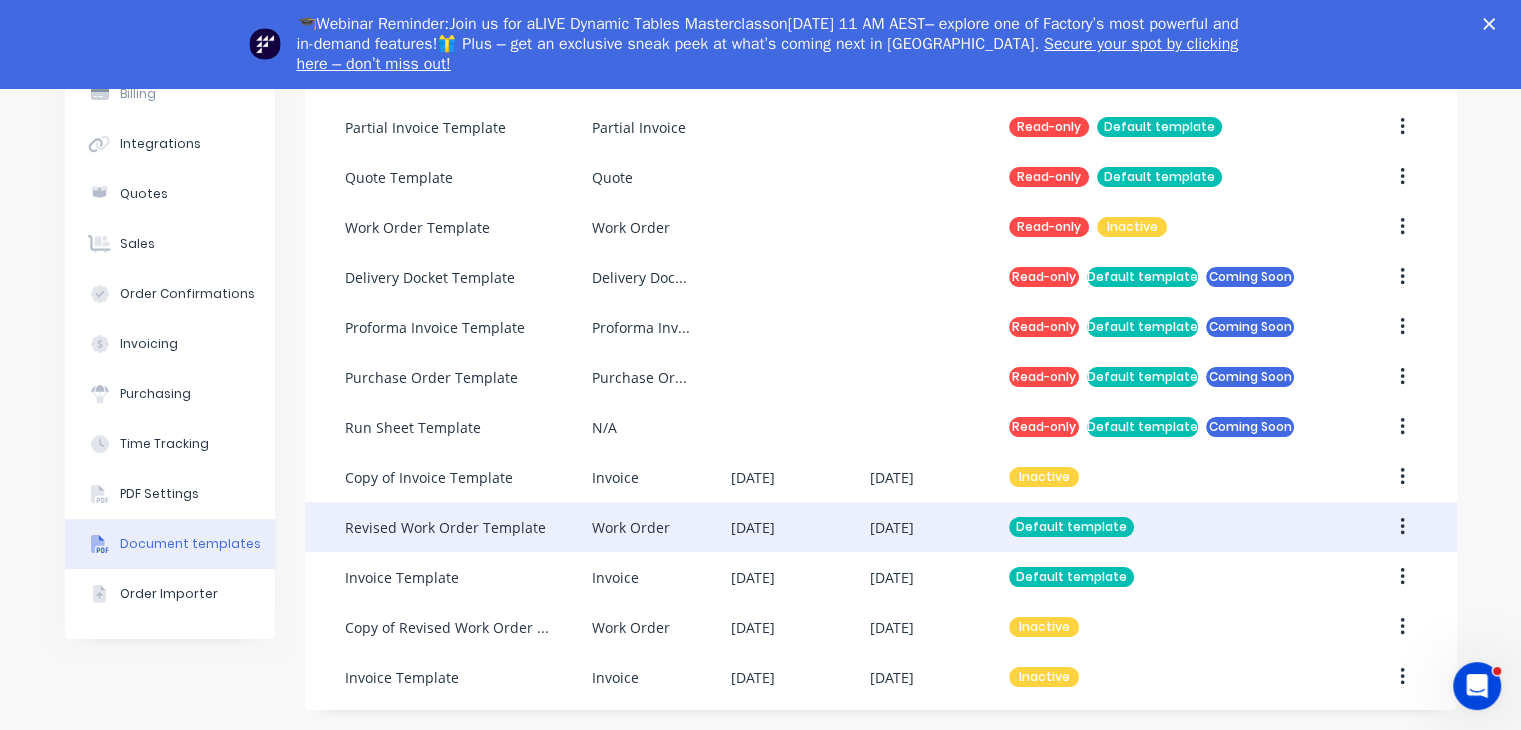 click on "Default template" at bounding box center (1071, 527) 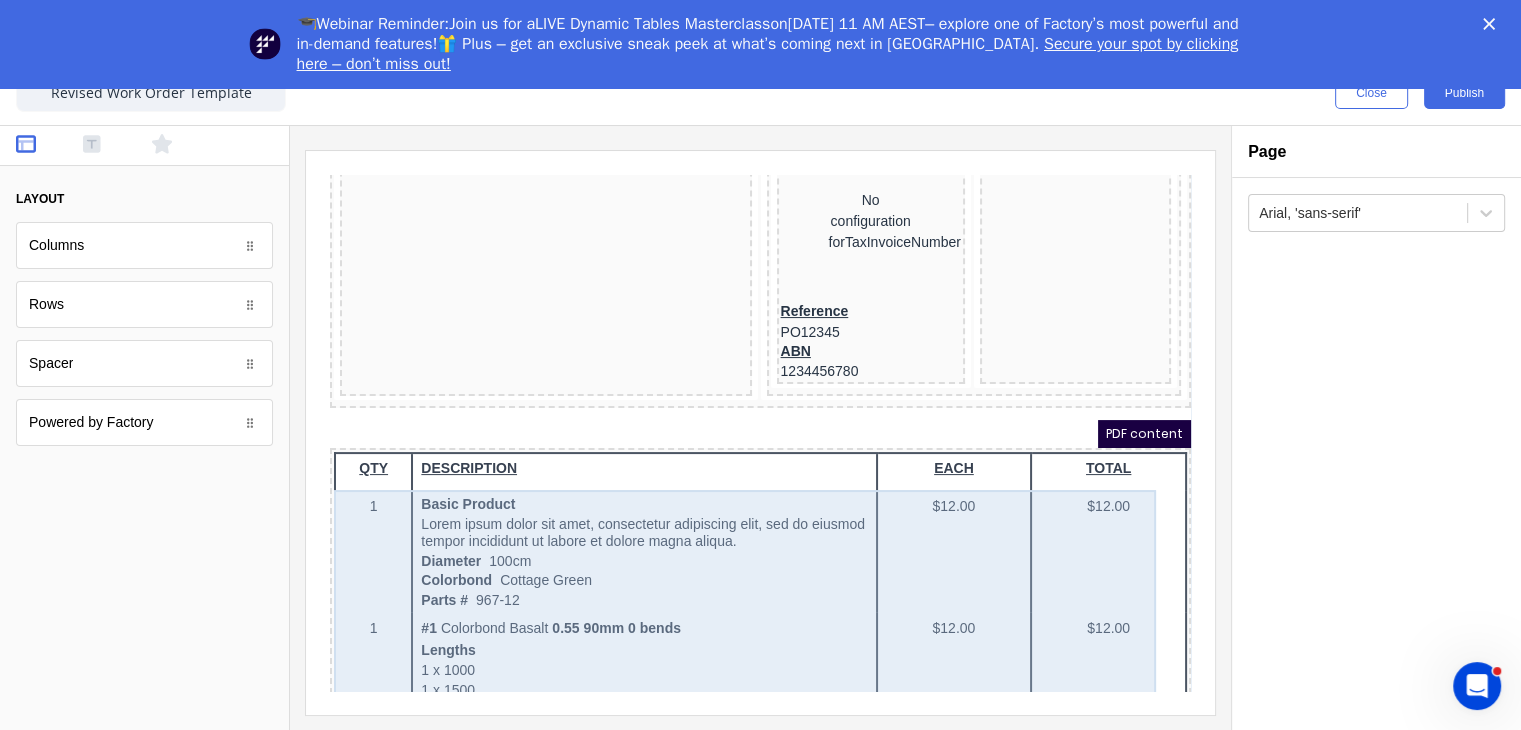 scroll, scrollTop: 0, scrollLeft: 0, axis: both 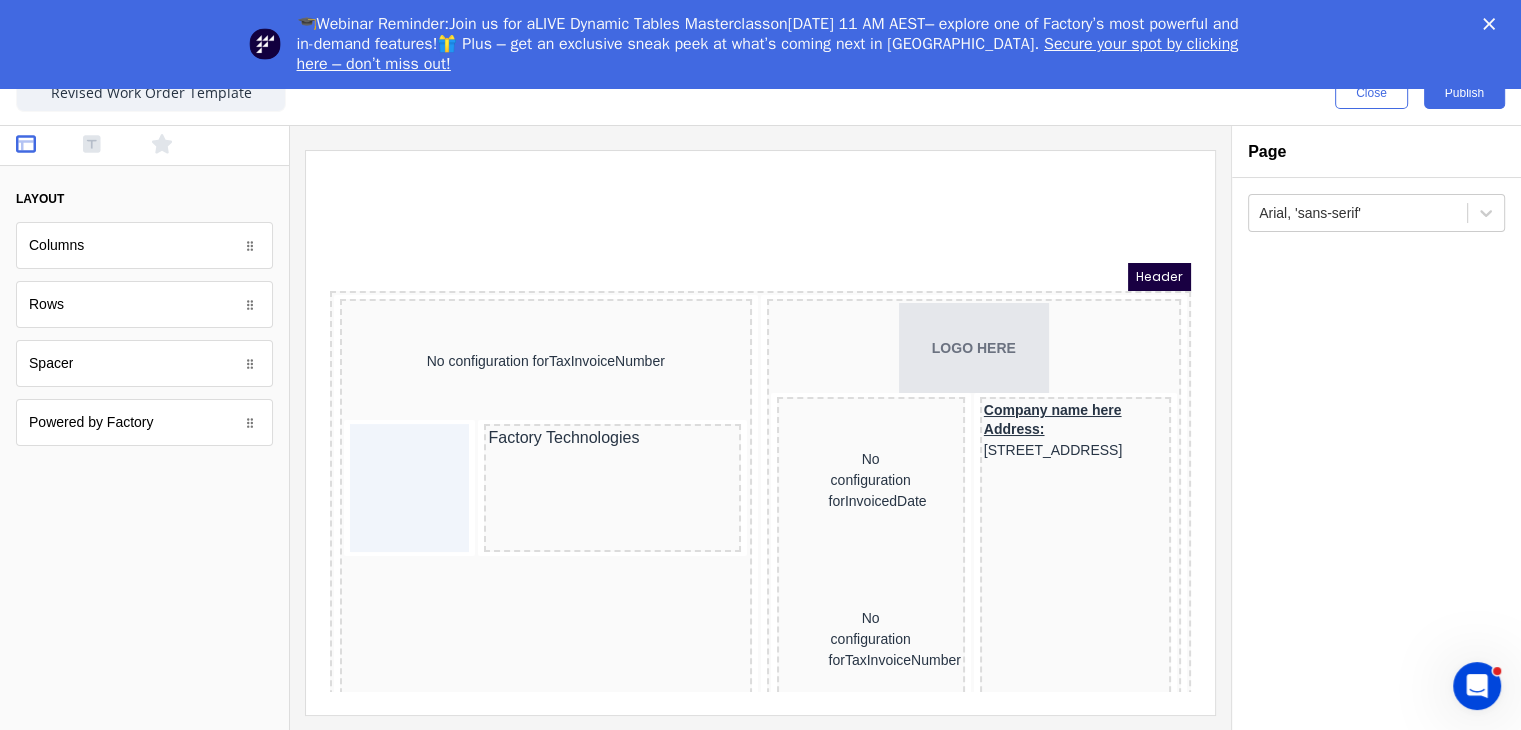 click 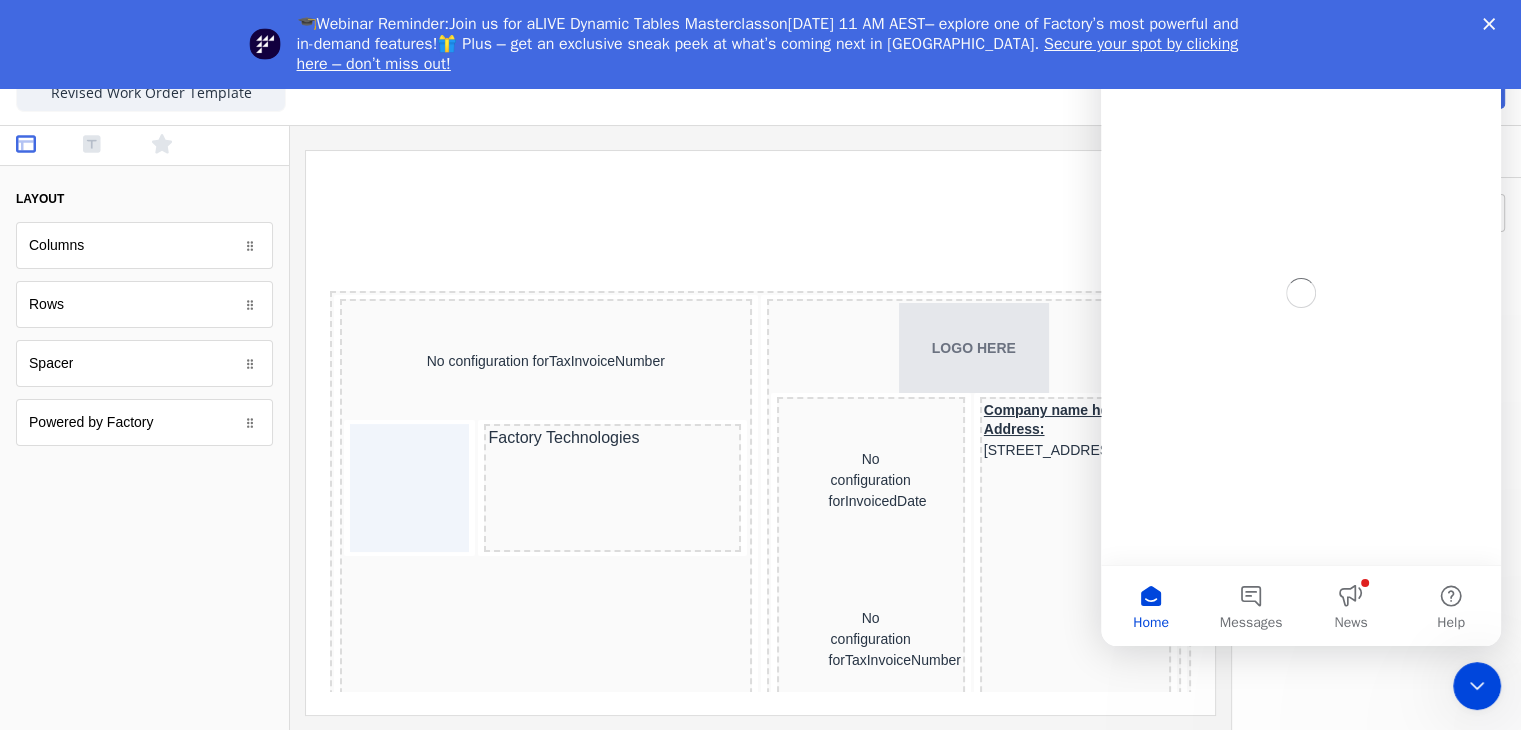 scroll, scrollTop: 0, scrollLeft: 0, axis: both 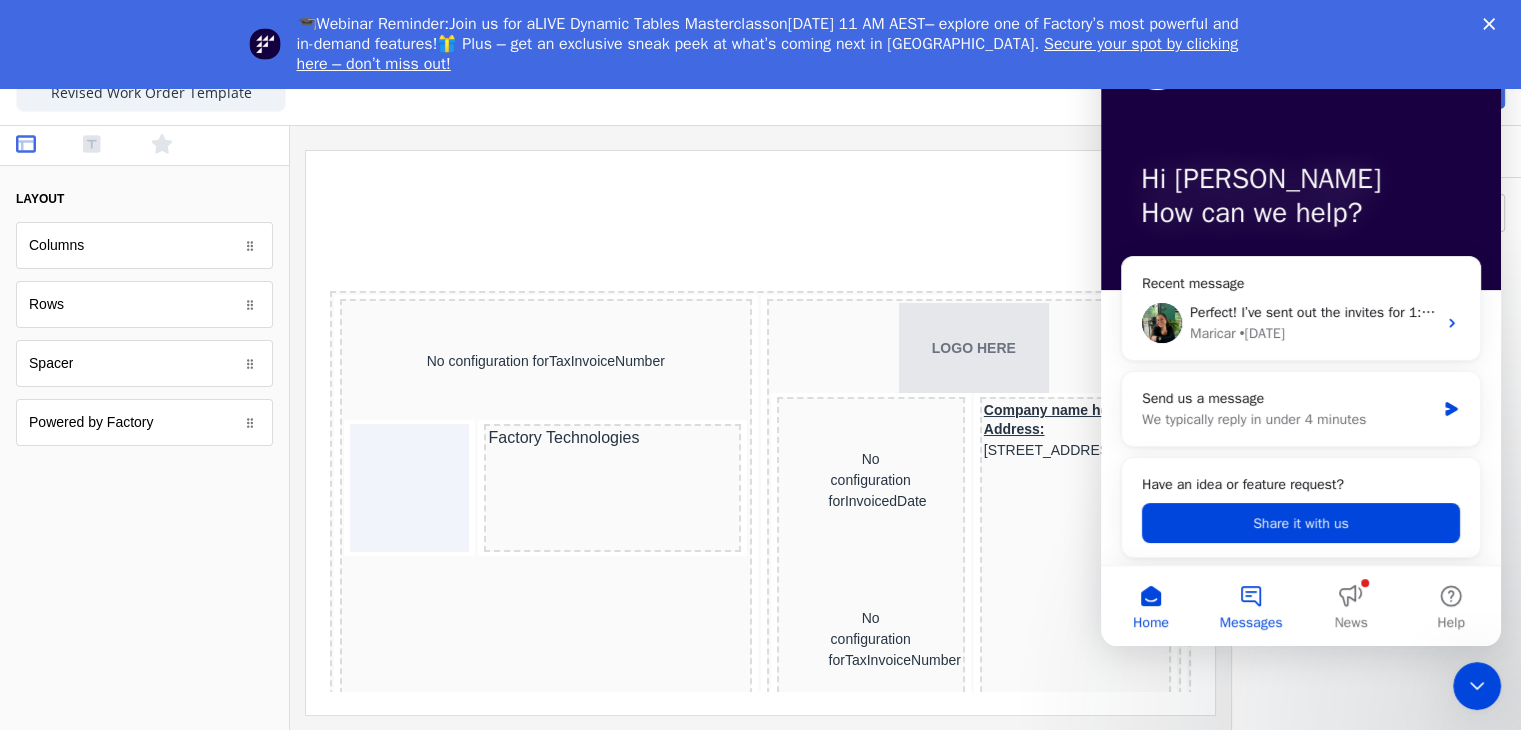 click on "Messages" at bounding box center (1251, 606) 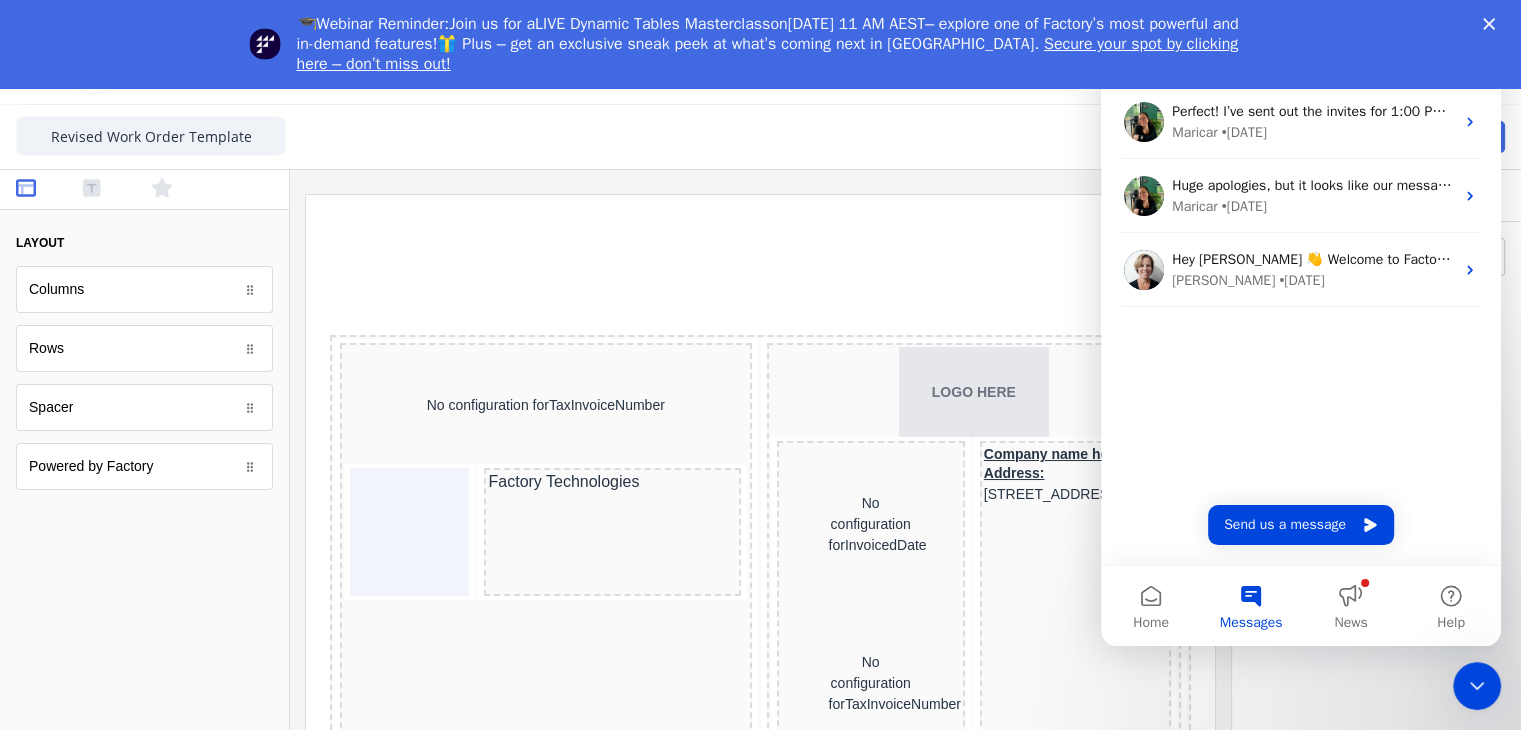 scroll, scrollTop: 88, scrollLeft: 0, axis: vertical 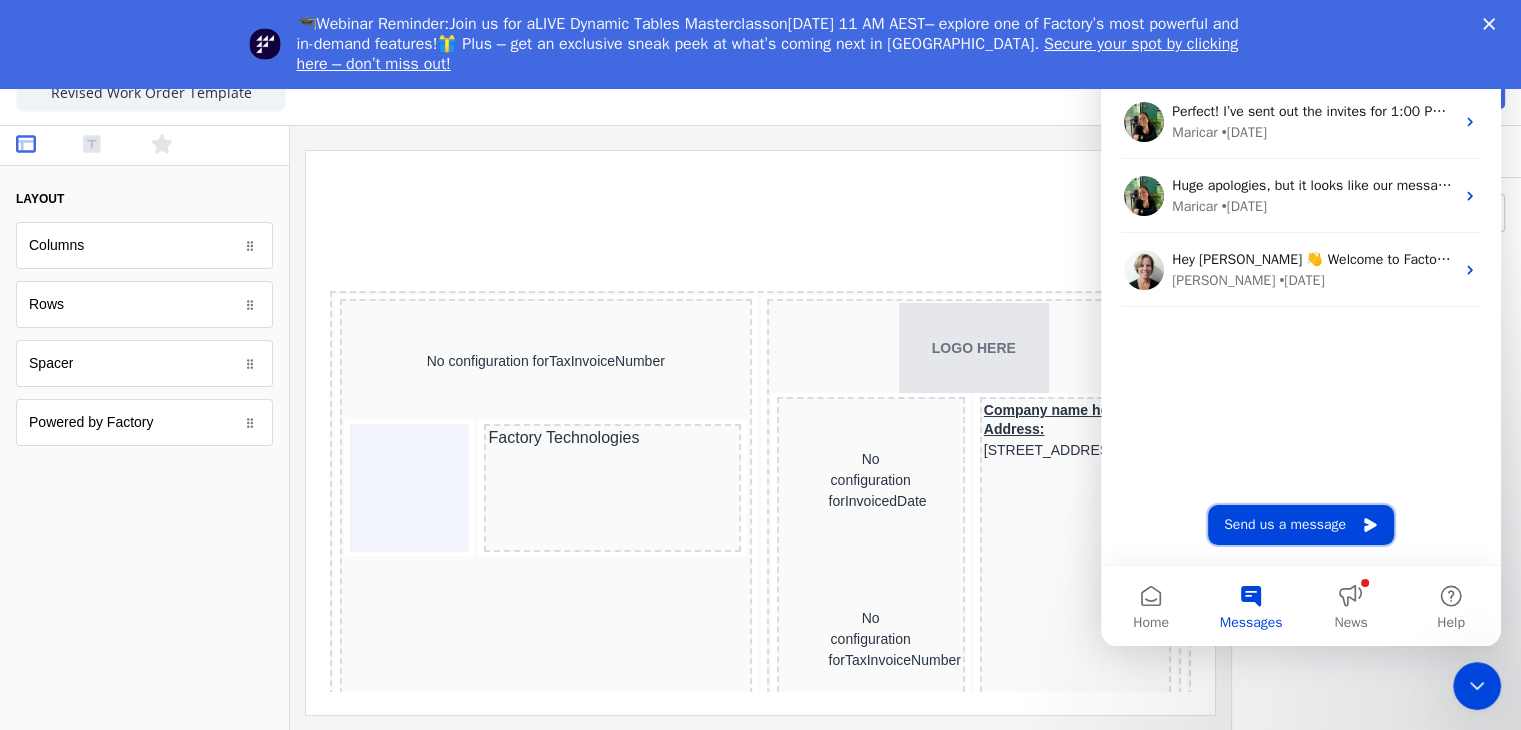 click on "Send us a message" at bounding box center [1301, 525] 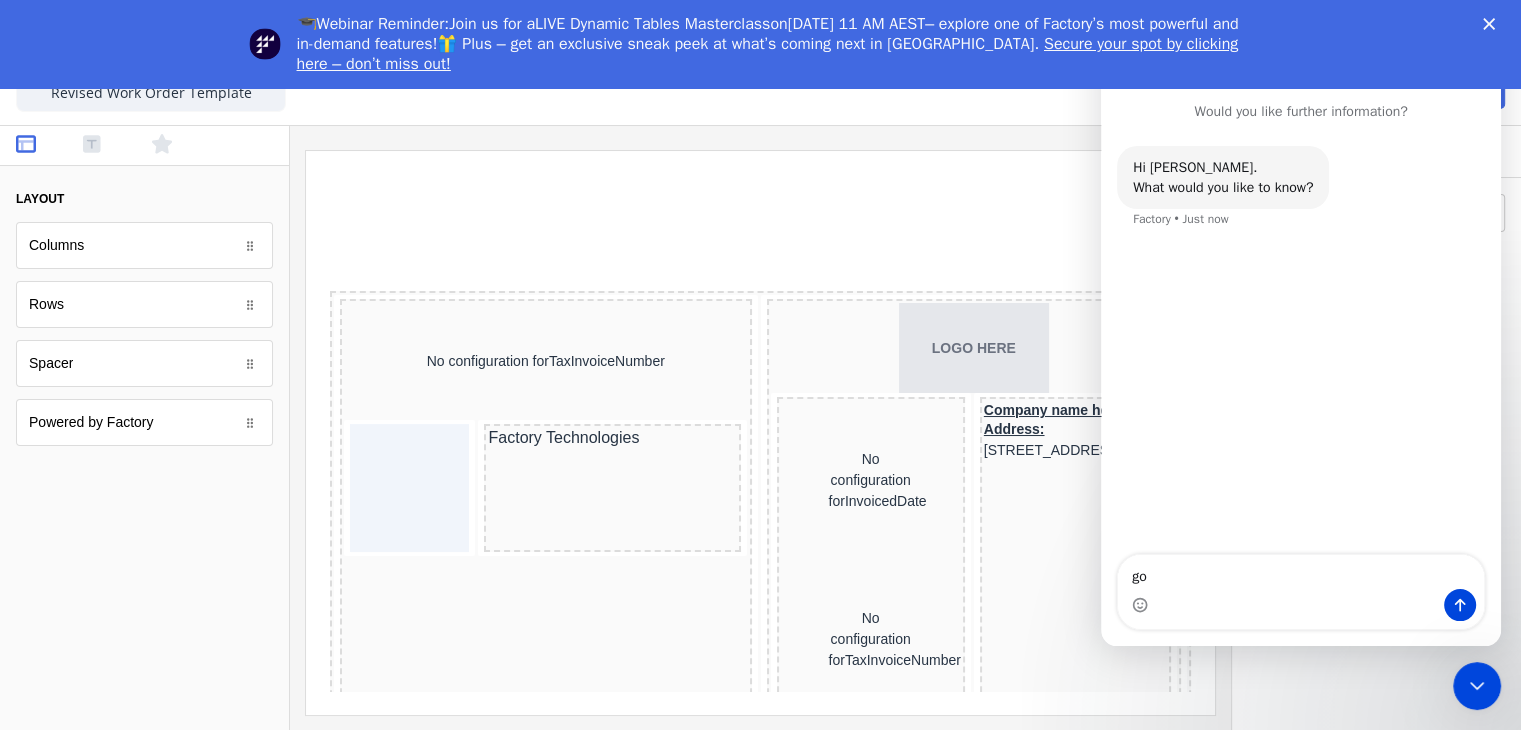 type on "g" 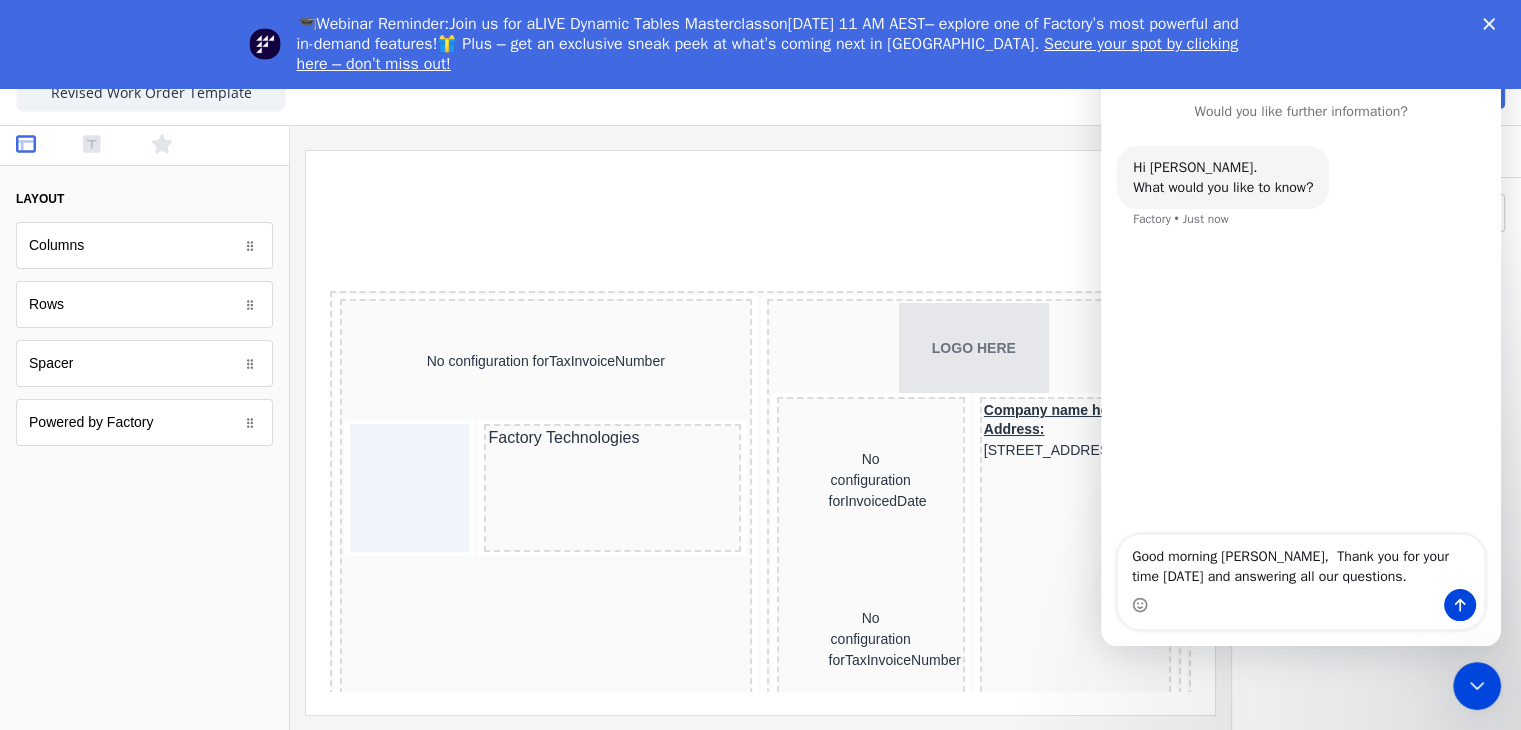 click on "Good morning [PERSON_NAME],  Thank you for your time [DATE] and answering all our questions." at bounding box center [1301, 562] 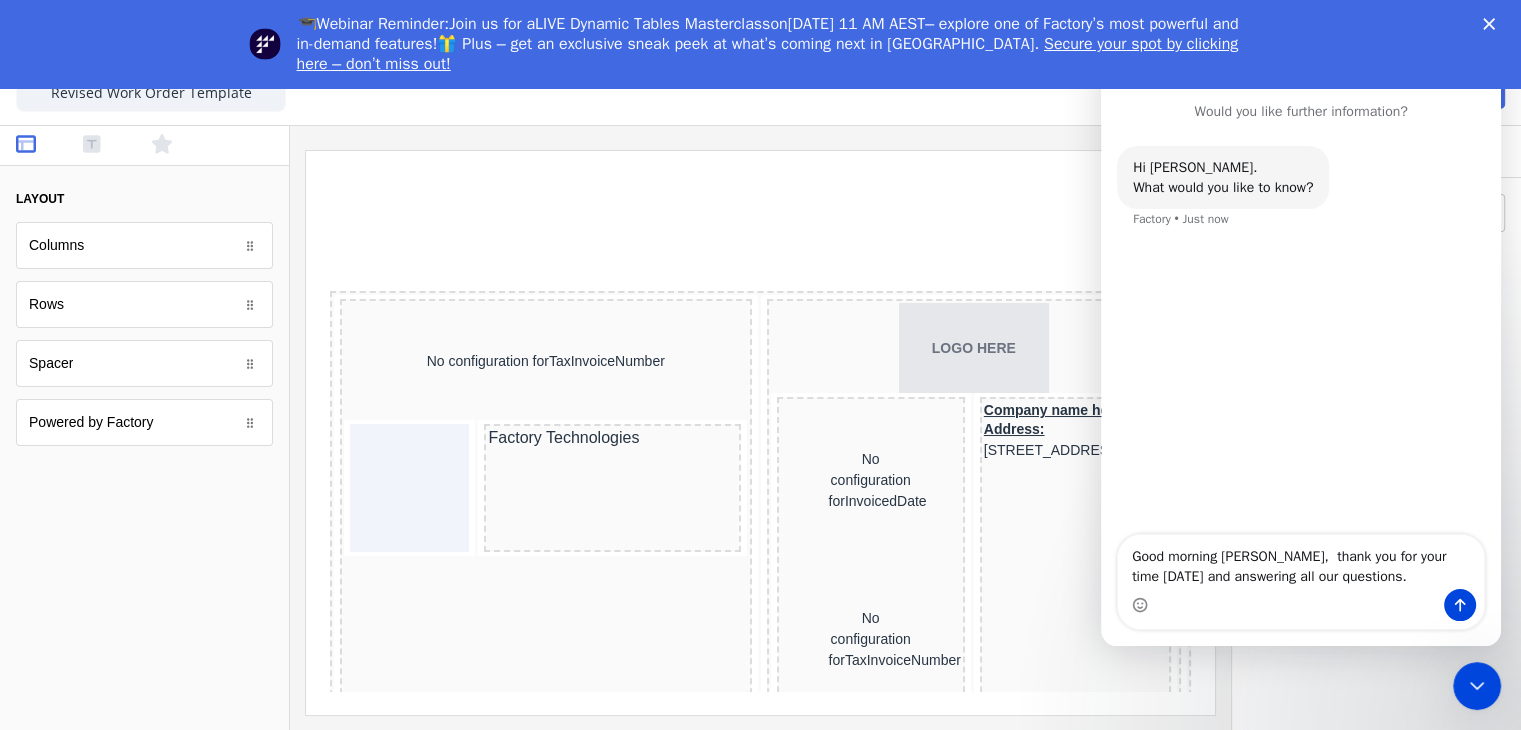 click on "Good morning [PERSON_NAME],  thank you for your time [DATE] and answering all our questions." at bounding box center [1301, 562] 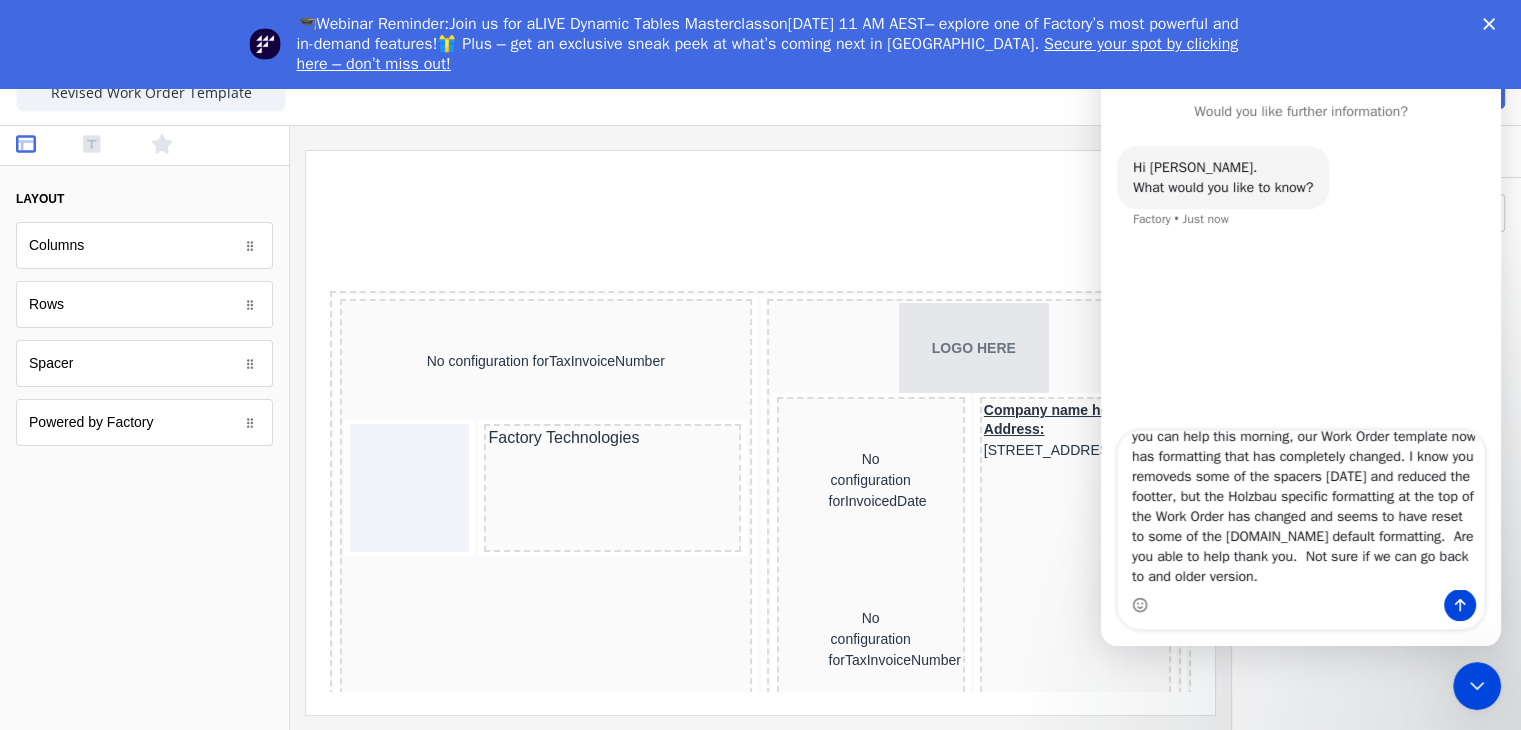 scroll, scrollTop: 93, scrollLeft: 0, axis: vertical 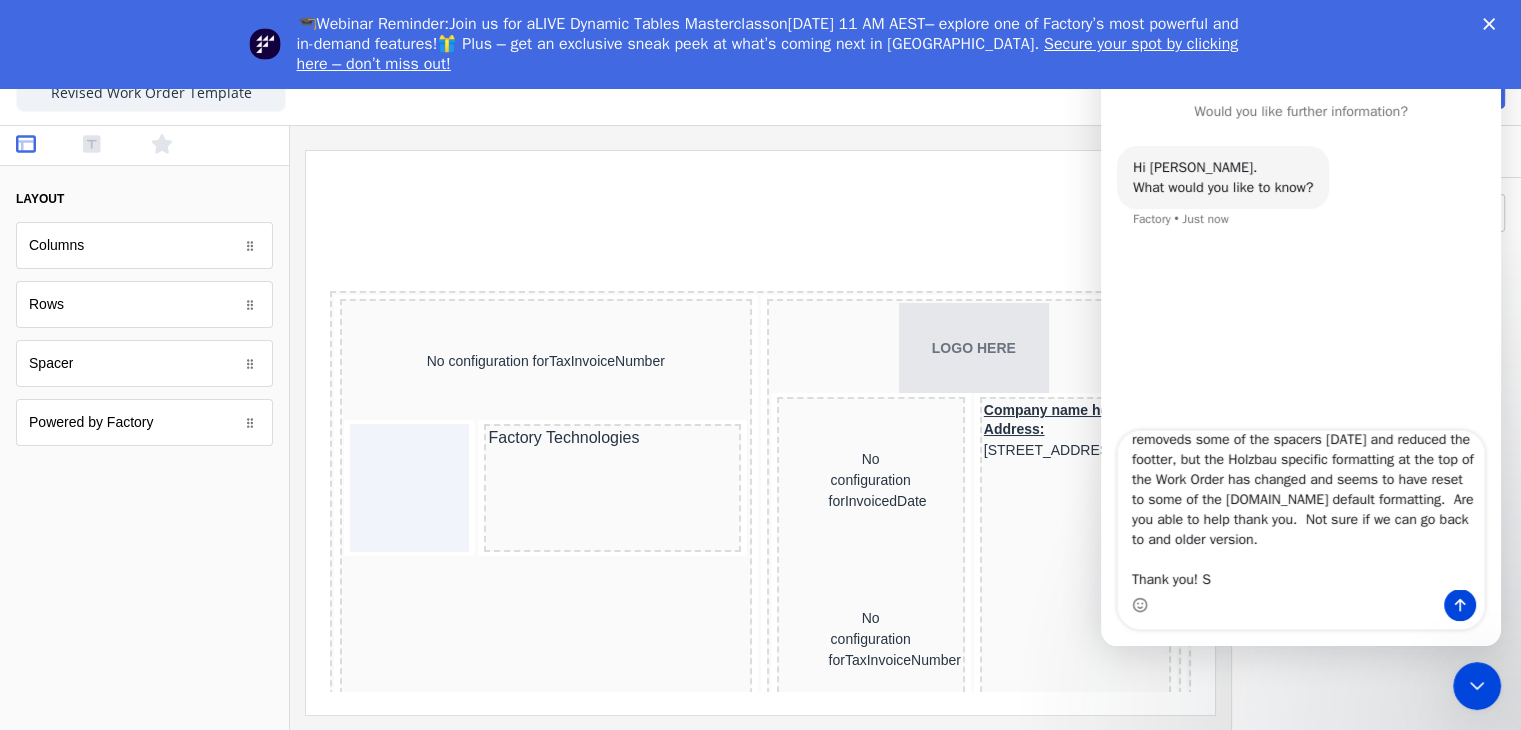 type on "Good morning [PERSON_NAME],  thank you for your time [DATE] and answering all our questions.  Hoping you can help this morning, our Work Order template now has formatting that has completely changed. I know you removeds some of the spacers [DATE] and reduced the footter, but the Holzbau specific formatting at the top of the Work Order has changed and seems to have reset to some of the [DOMAIN_NAME] default formatting.  Are you able to help thank you.  Not sure if we can go back to and older version.
Thank you! SL" 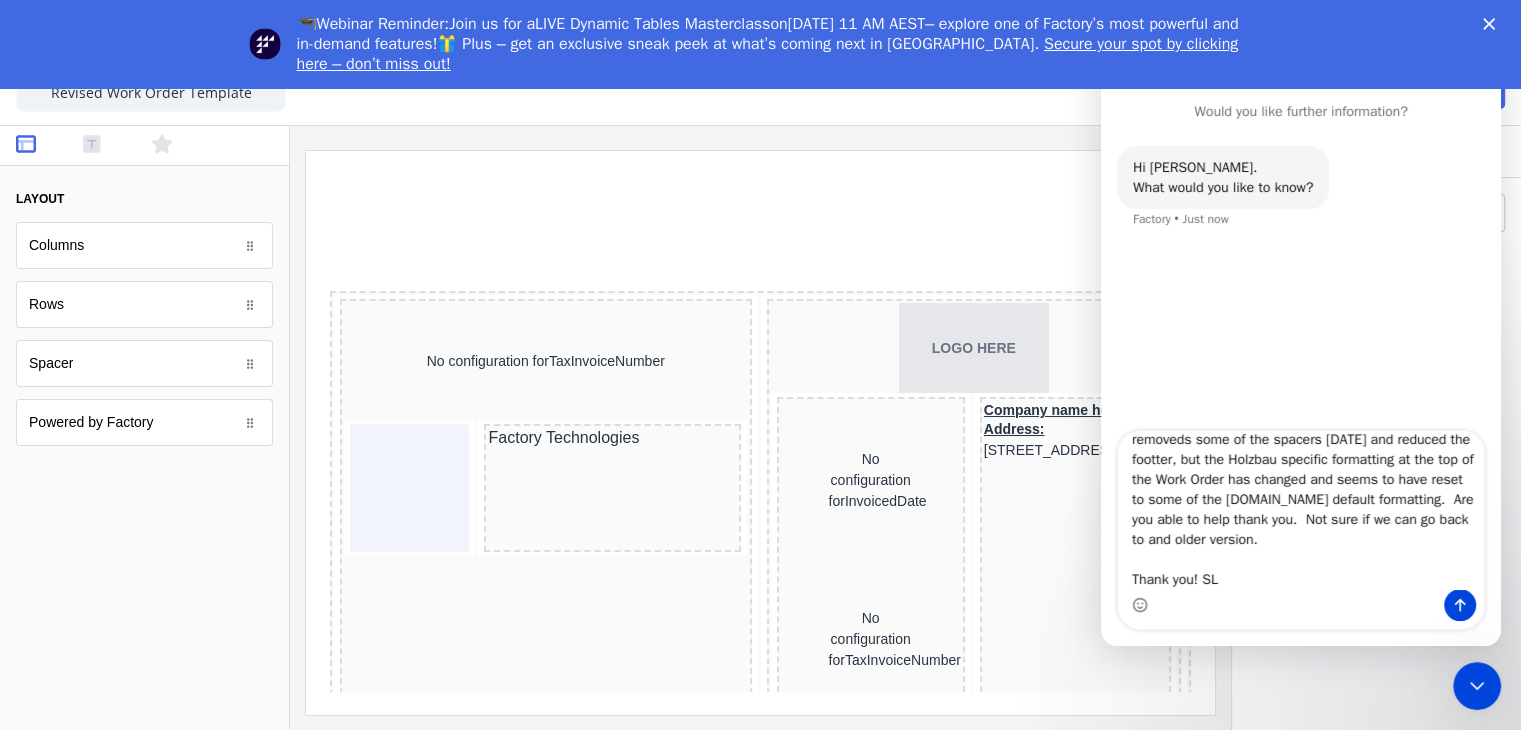 type 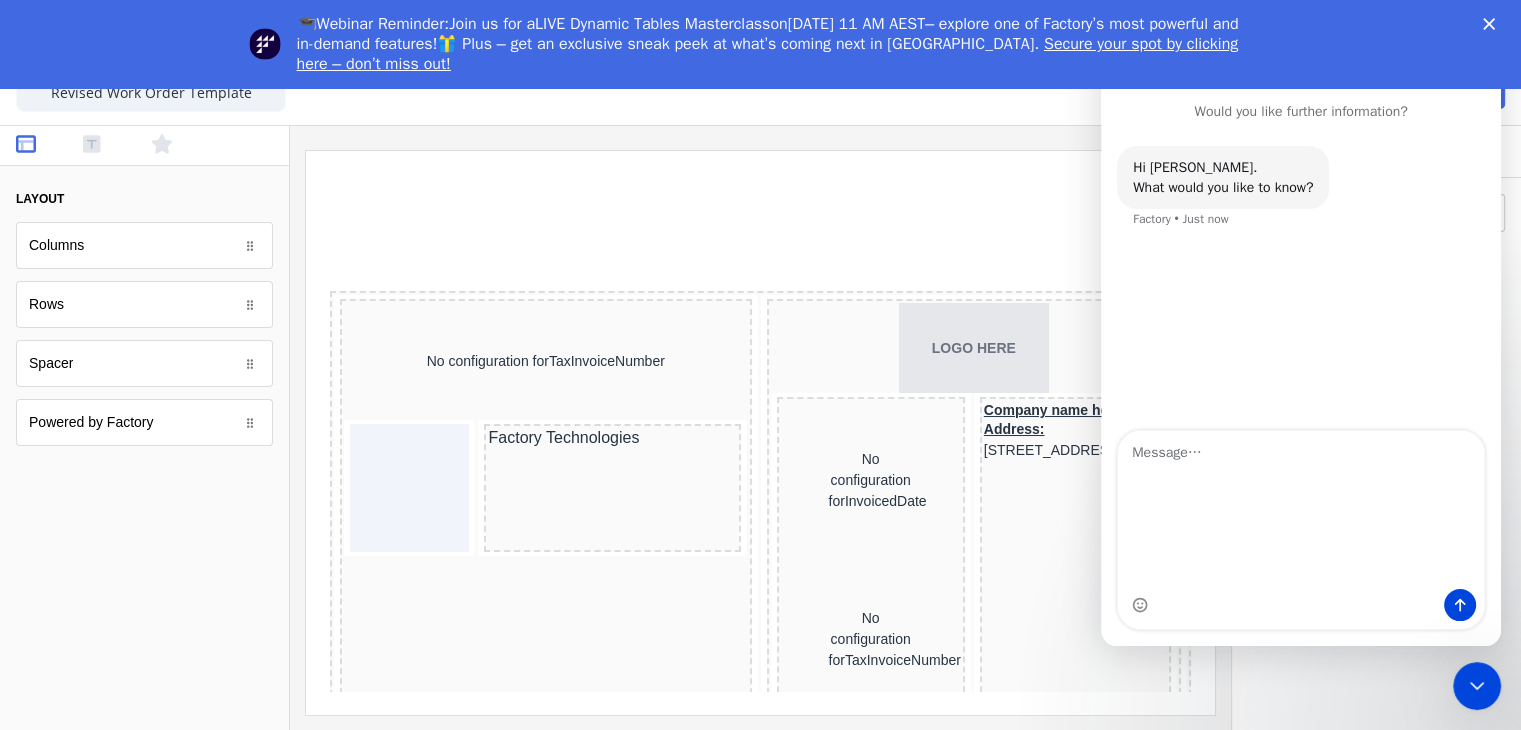 scroll, scrollTop: 0, scrollLeft: 0, axis: both 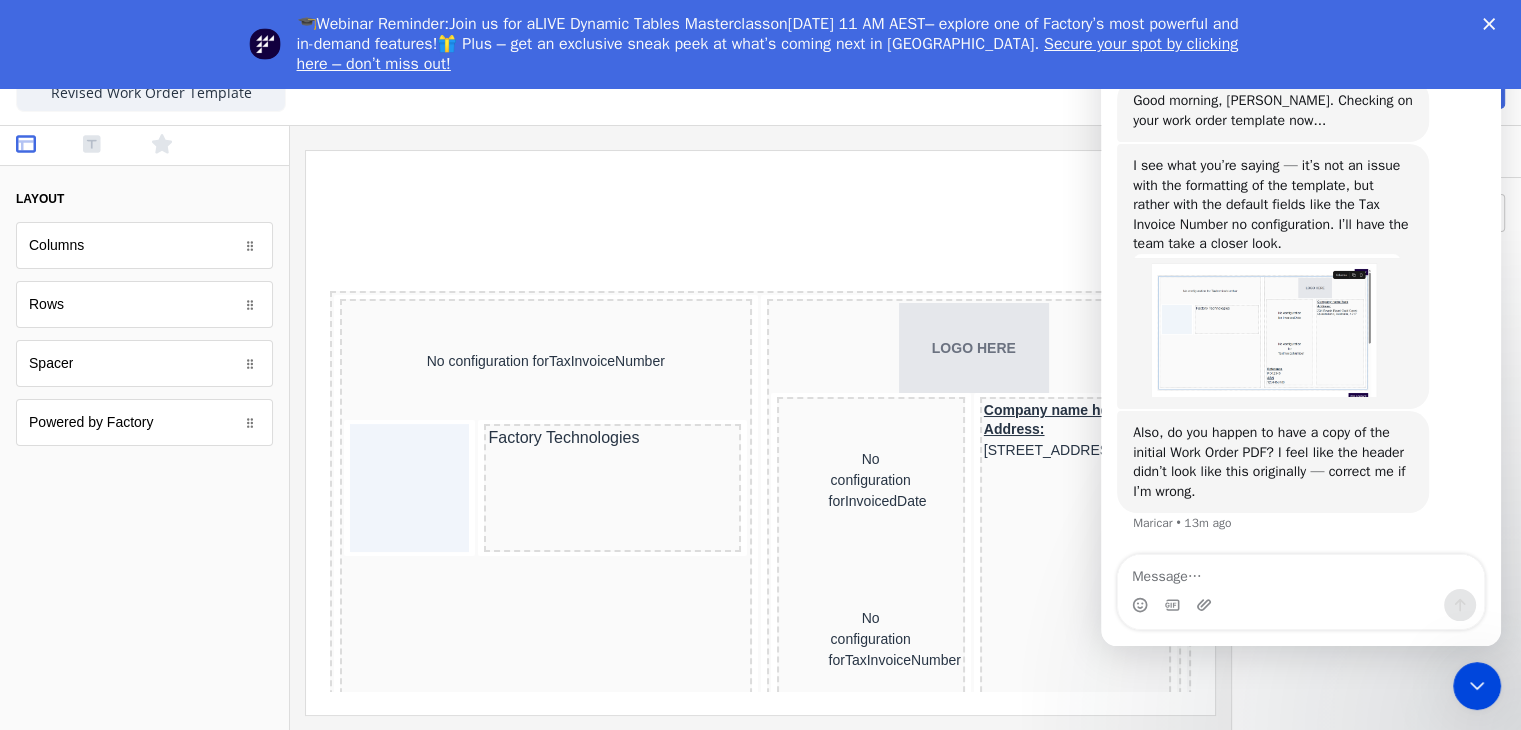 click at bounding box center [1172, 605] 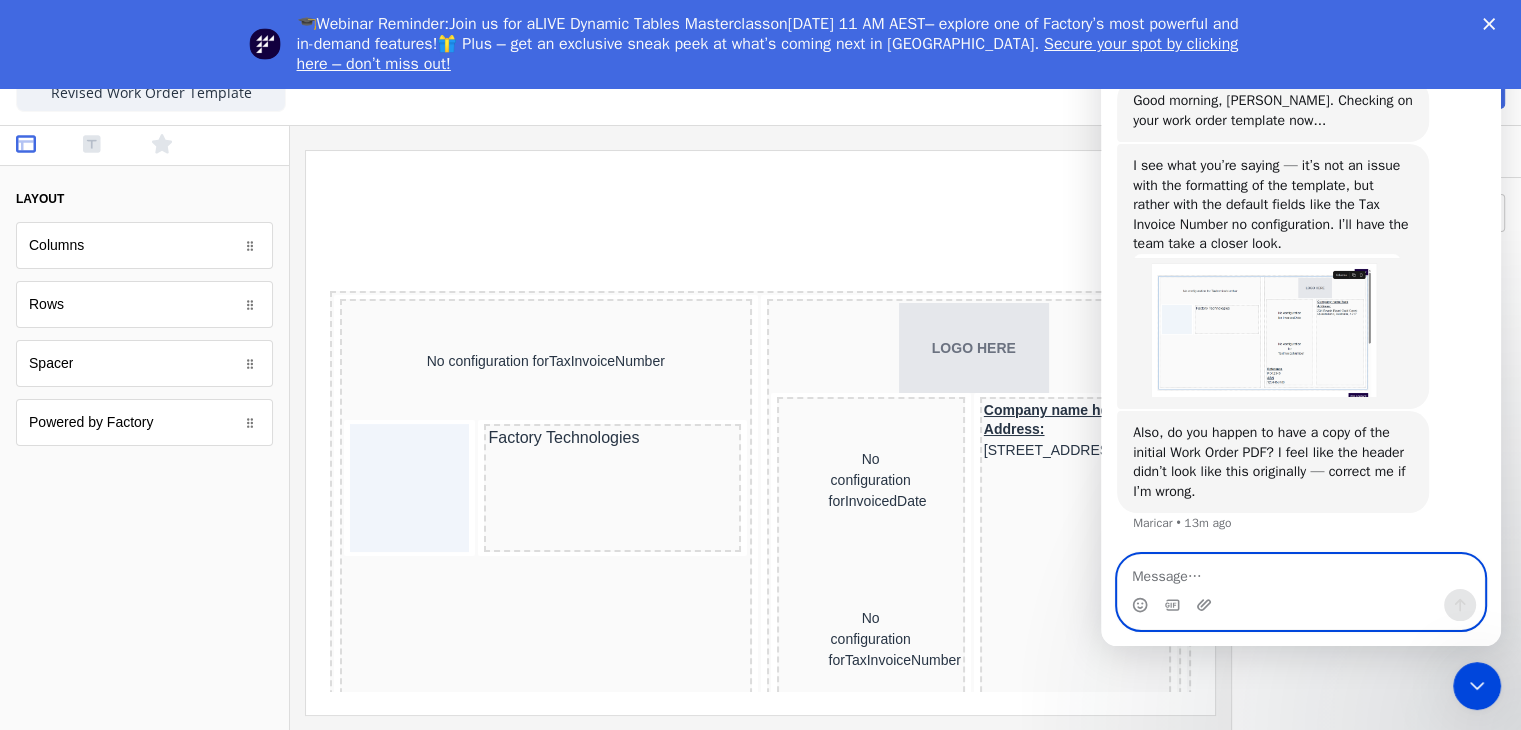 click at bounding box center [1301, 572] 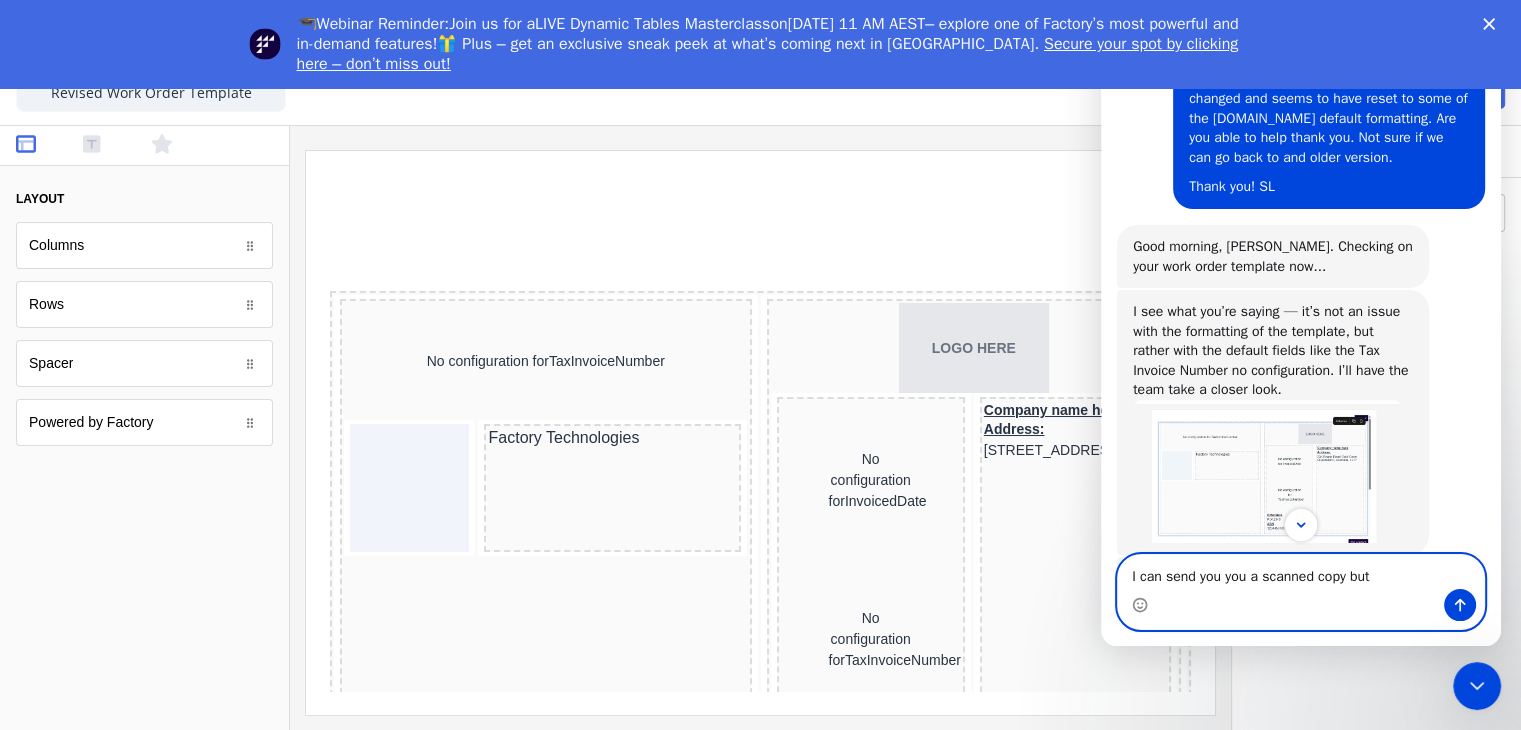scroll, scrollTop: 308, scrollLeft: 0, axis: vertical 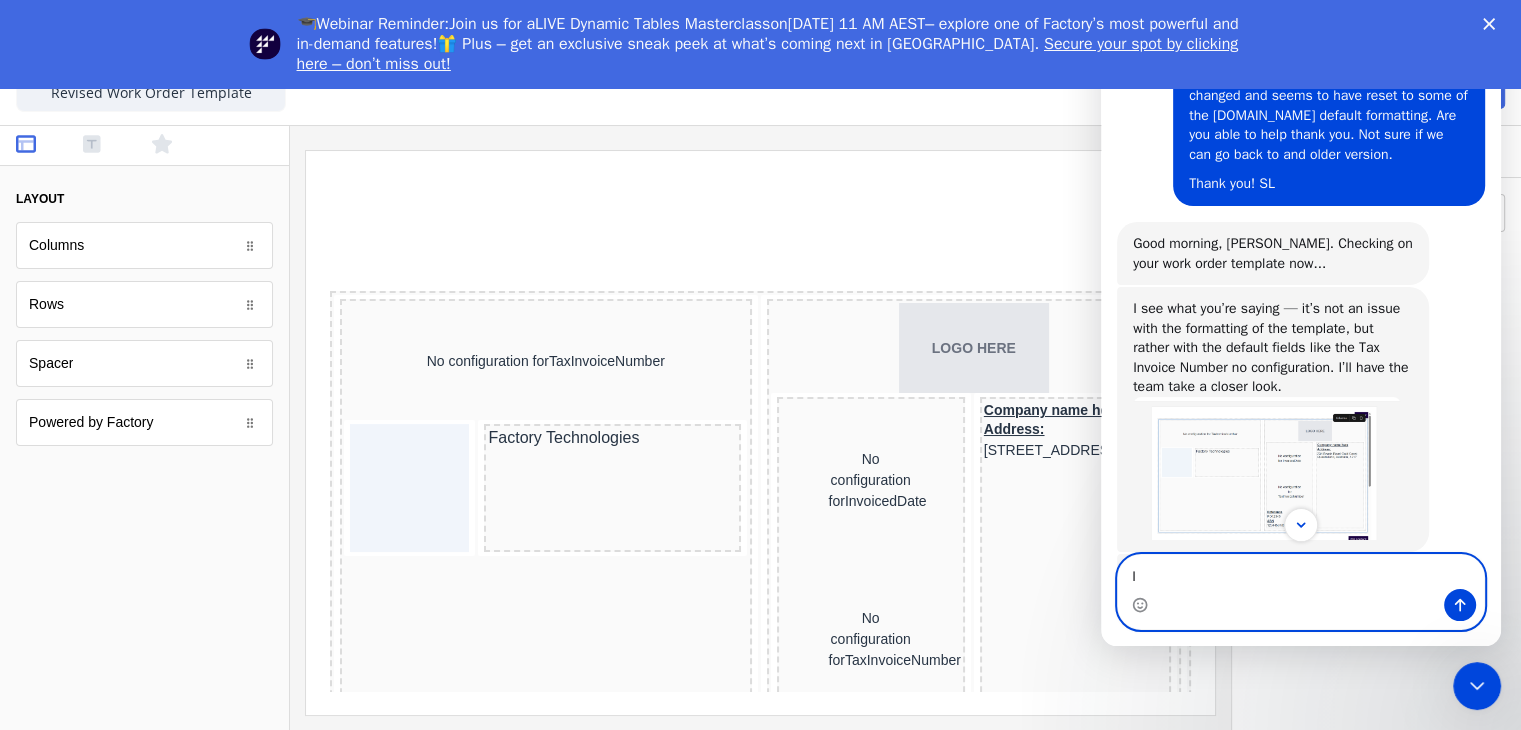 type on "I" 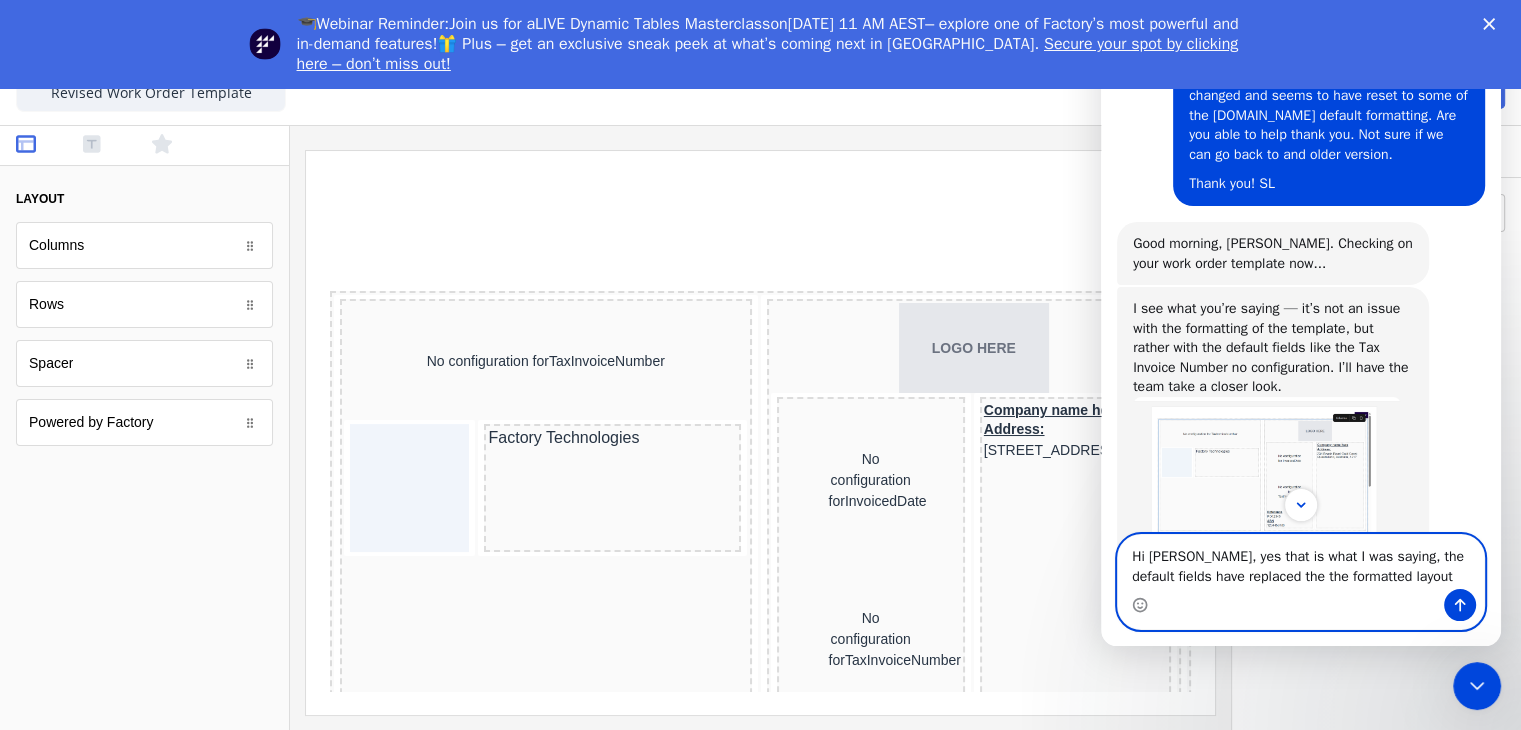 click on "Hi [PERSON_NAME], yes that is what I was saying, the default fields have replaced the the formatted layout" at bounding box center (1301, 562) 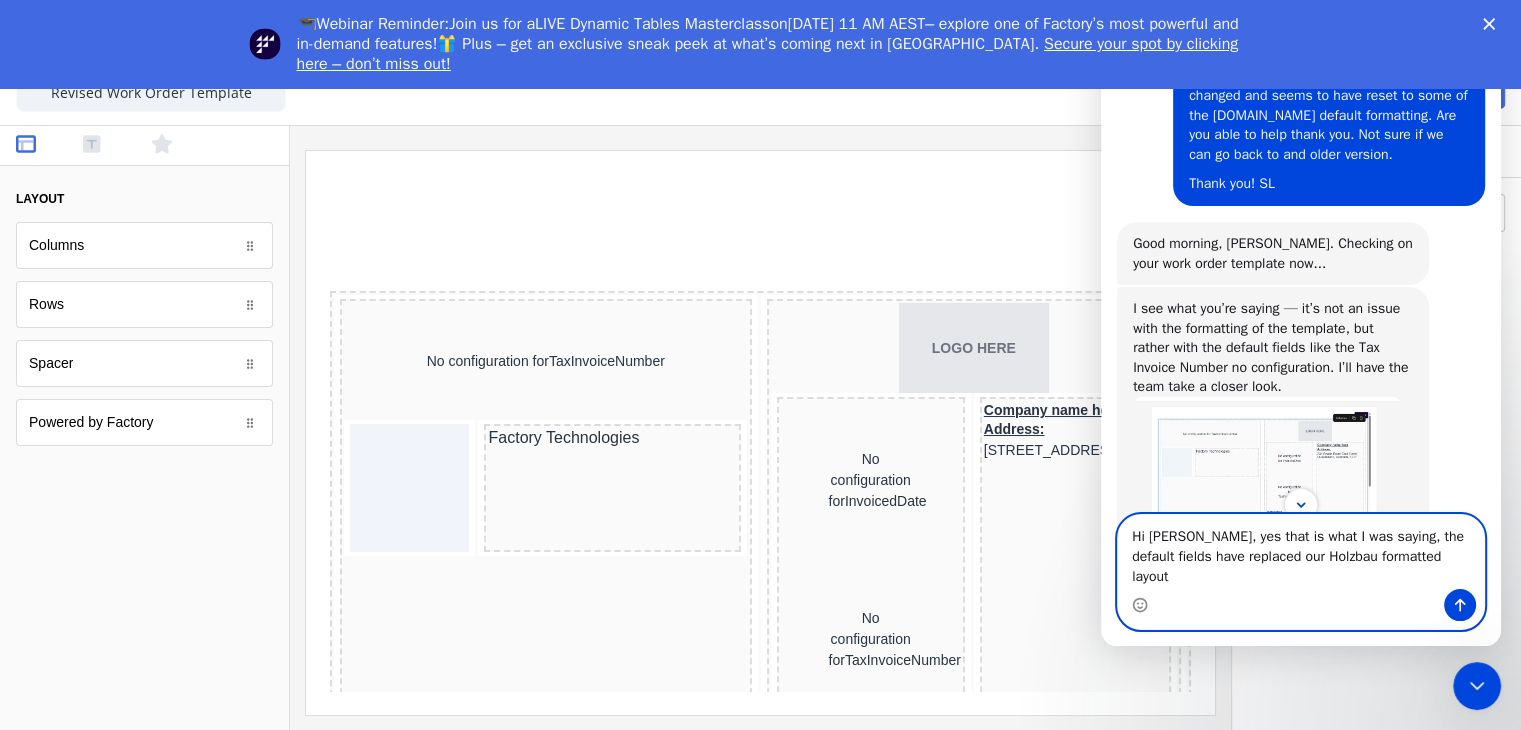 click on "Hi [PERSON_NAME], yes that is what I was saying, the default fields have replaced our Holzbau formatted layout" at bounding box center (1301, 552) 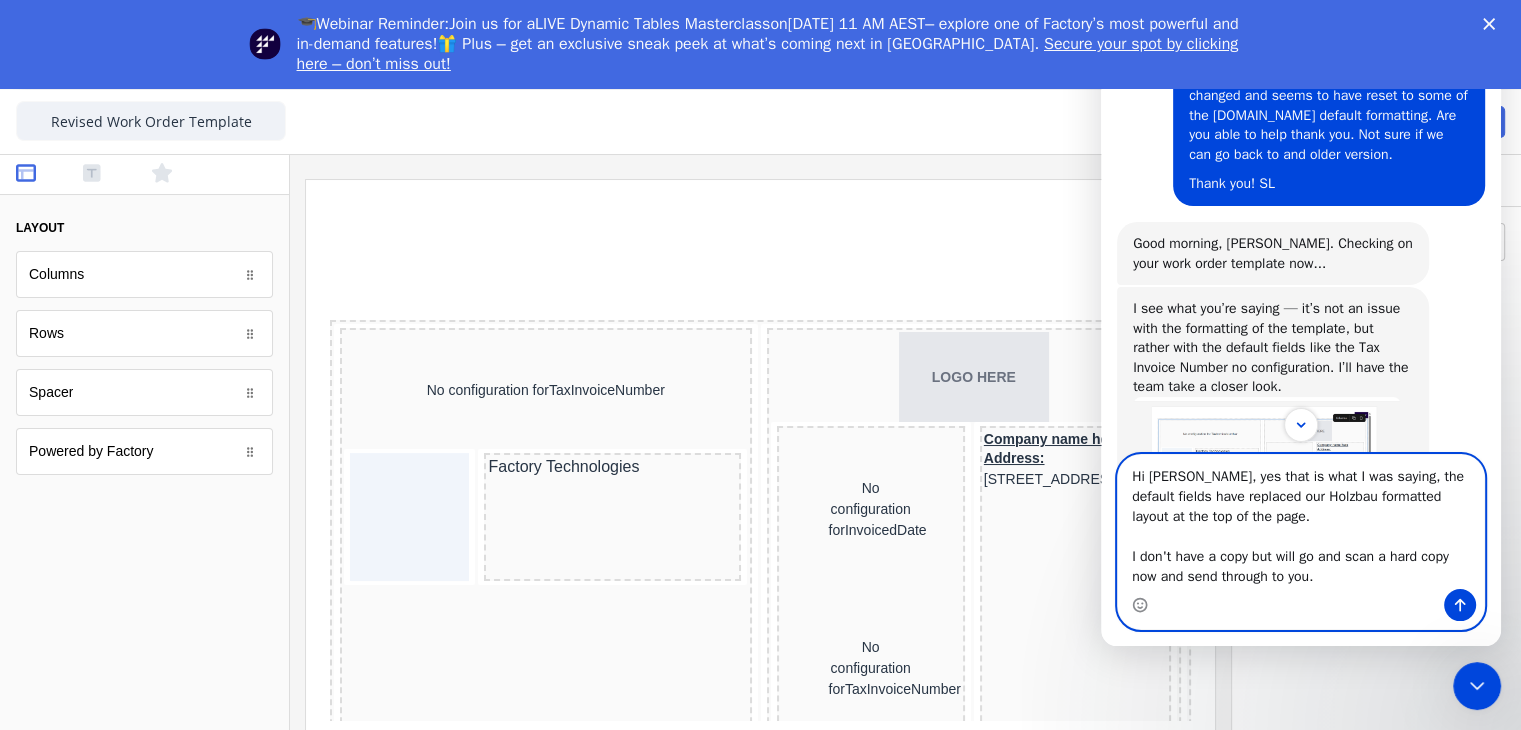 scroll, scrollTop: 54, scrollLeft: 0, axis: vertical 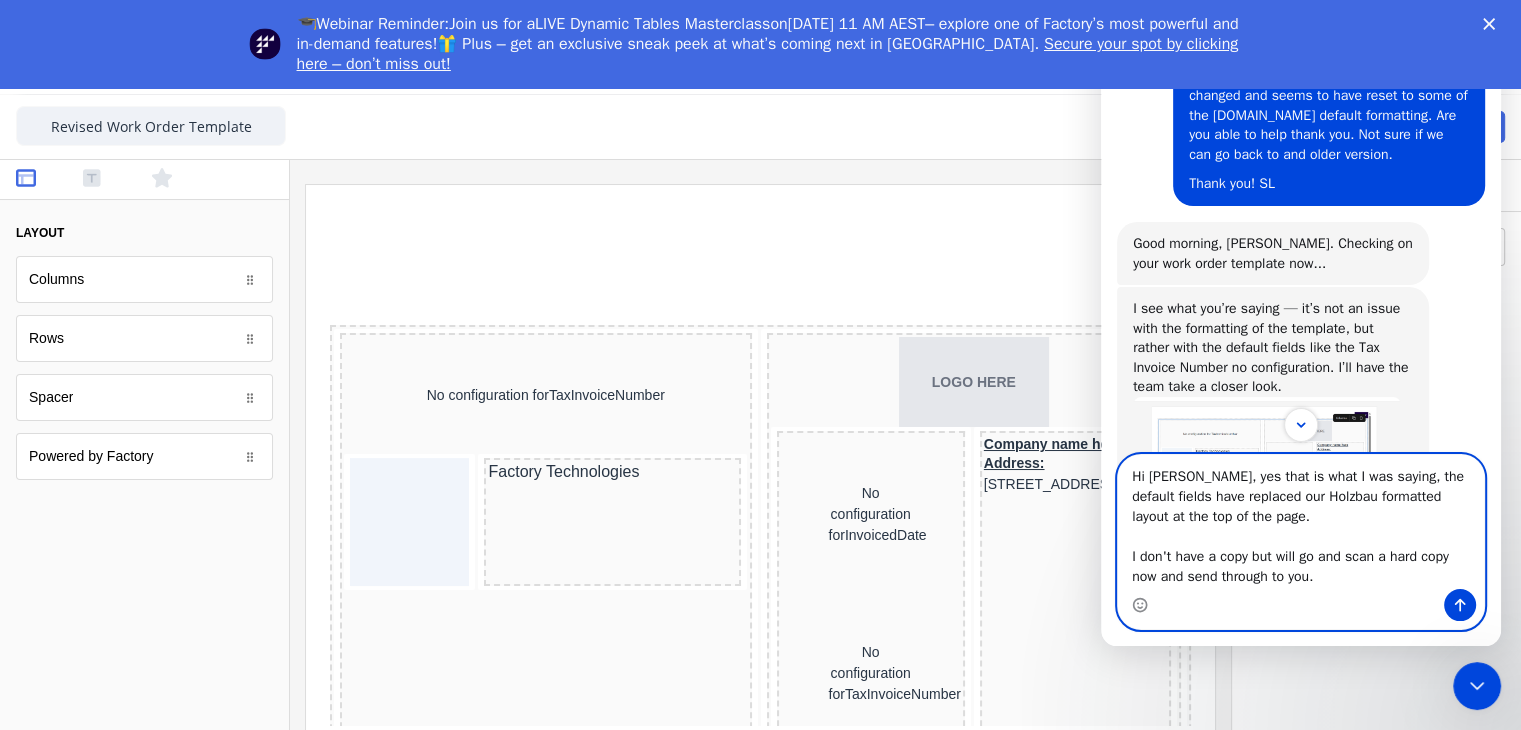 click on "Hi [PERSON_NAME], yes that is what I was saying, the default fields have replaced our Holzbau formatted layout at the top of the page.
I don't have a copy but will go and scan a hard copy now and send through to you." at bounding box center (1301, 522) 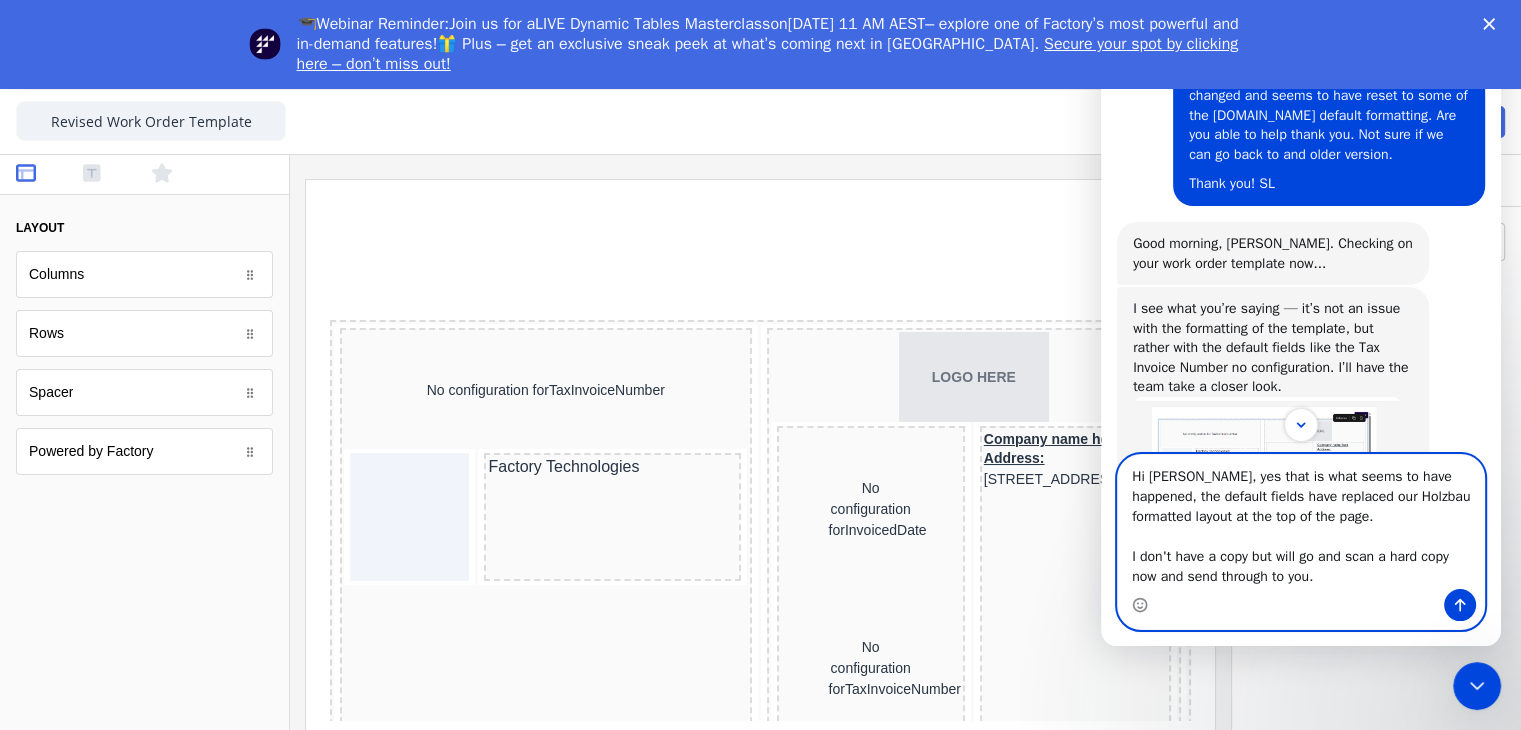 scroll, scrollTop: 66, scrollLeft: 0, axis: vertical 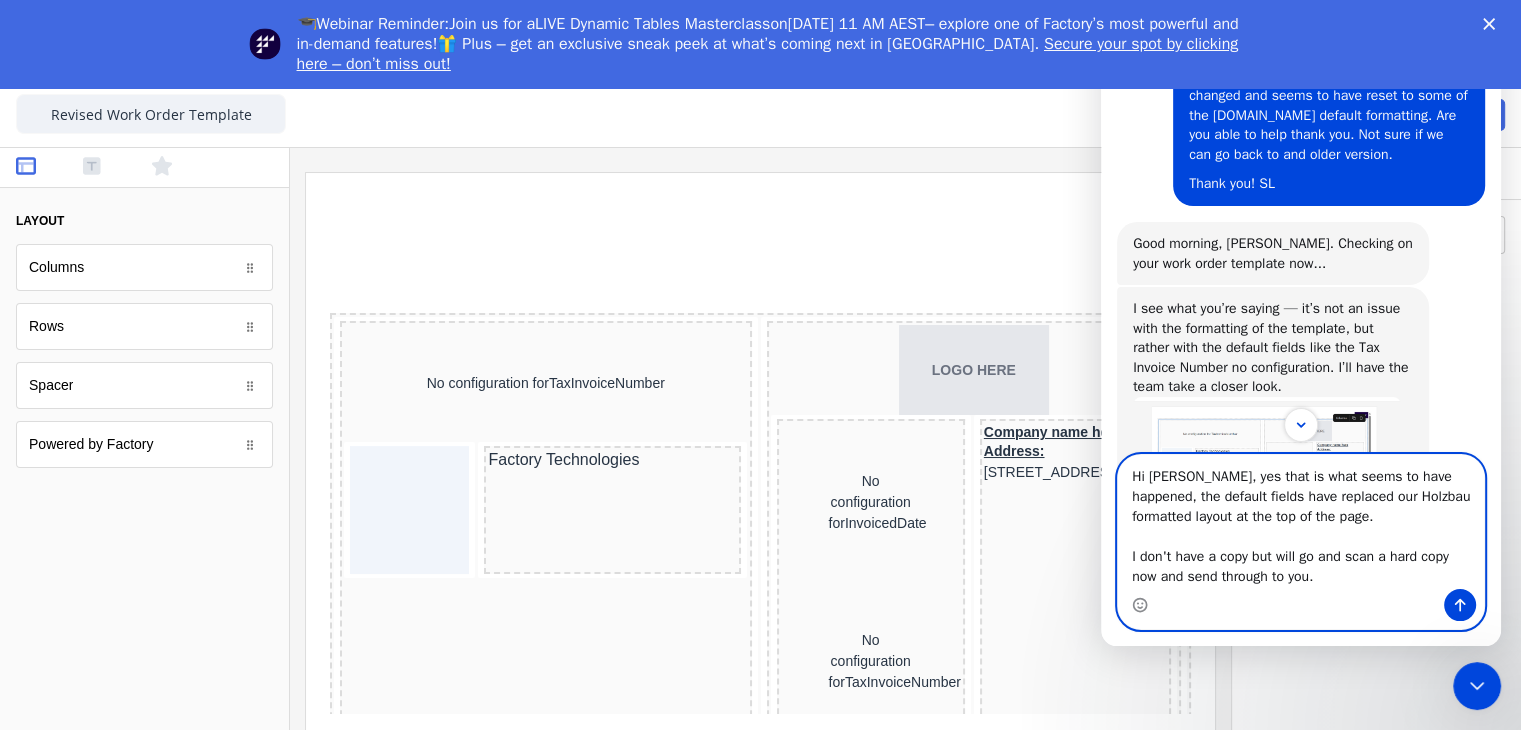 type on "Hi [PERSON_NAME], yes that is what seems to have happened, the default fields have replaced our Holzbau formatted layout at the top of the page.
I don't have a copy but will go and scan a hard copy now and send through to you." 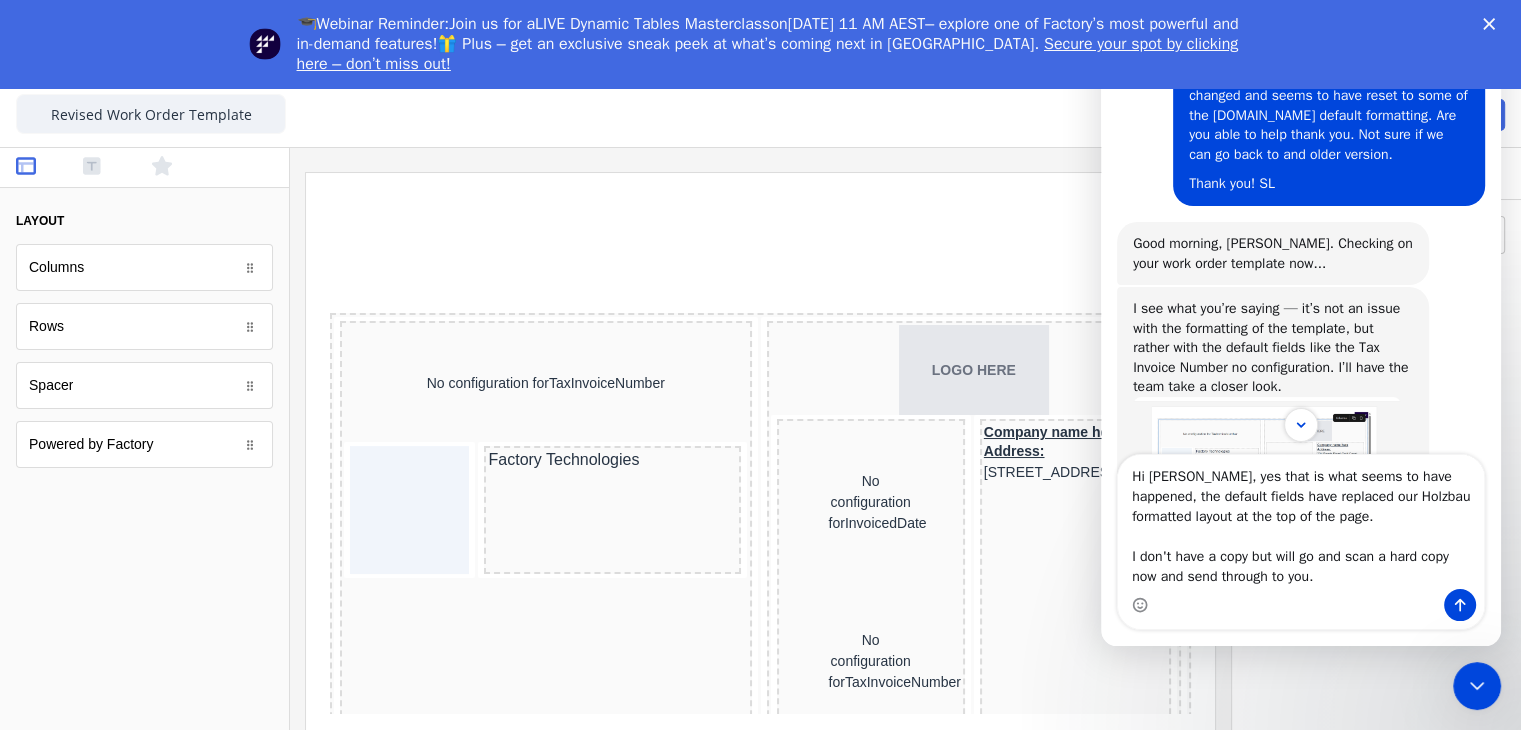 click at bounding box center [1301, 605] 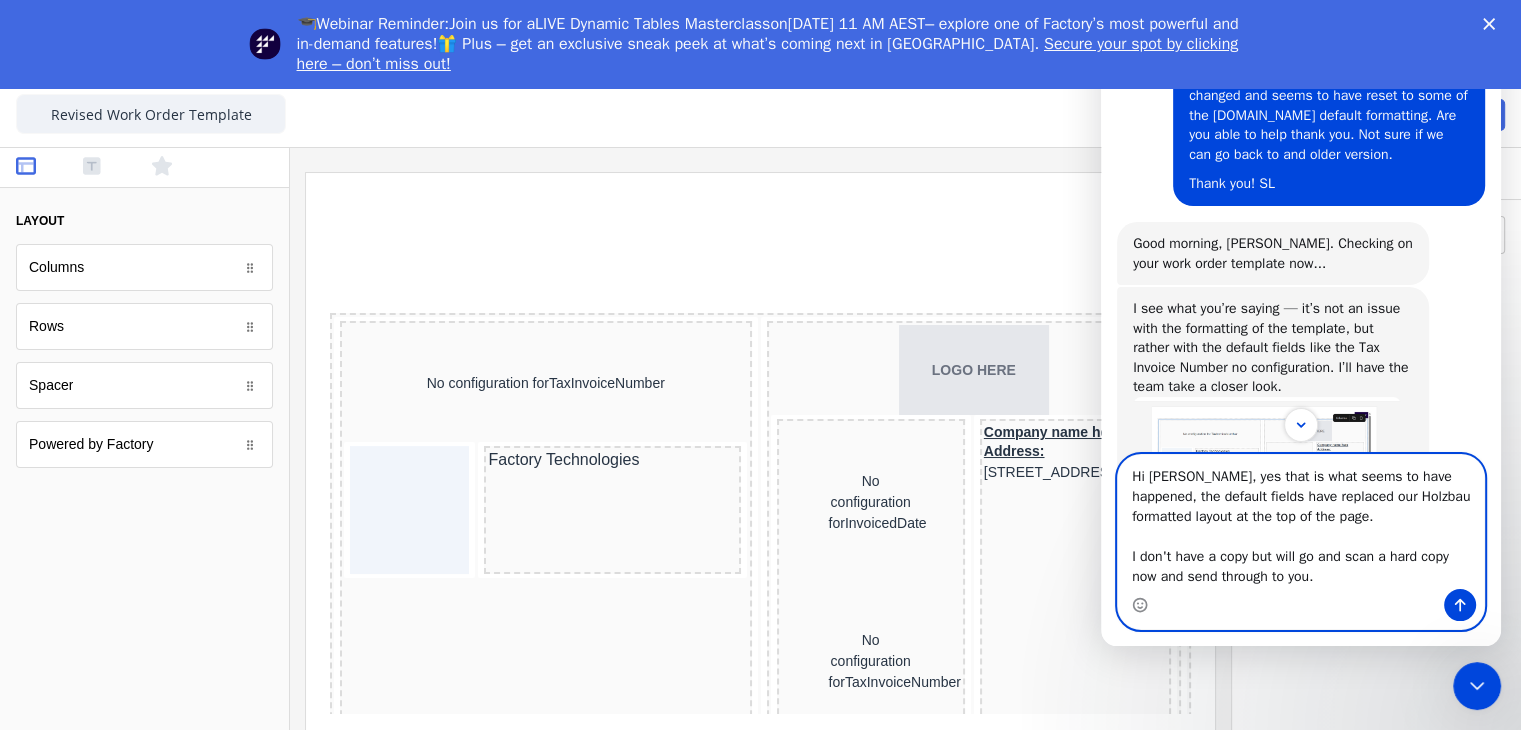 click on "Hi [PERSON_NAME], yes that is what seems to have happened, the default fields have replaced our Holzbau formatted layout at the top of the page.
I don't have a copy but will go and scan a hard copy now and send through to you." at bounding box center (1301, 522) 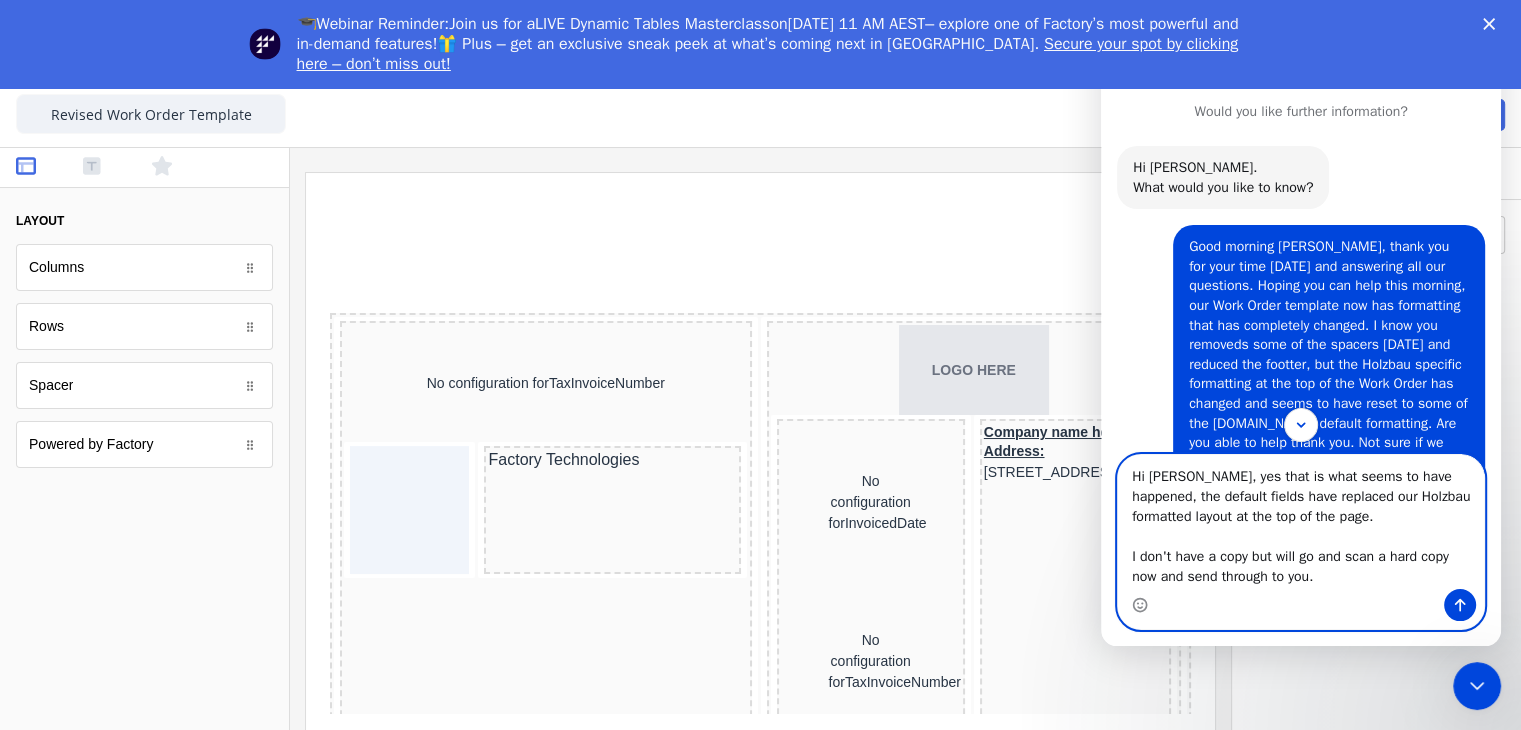scroll, scrollTop: 0, scrollLeft: 0, axis: both 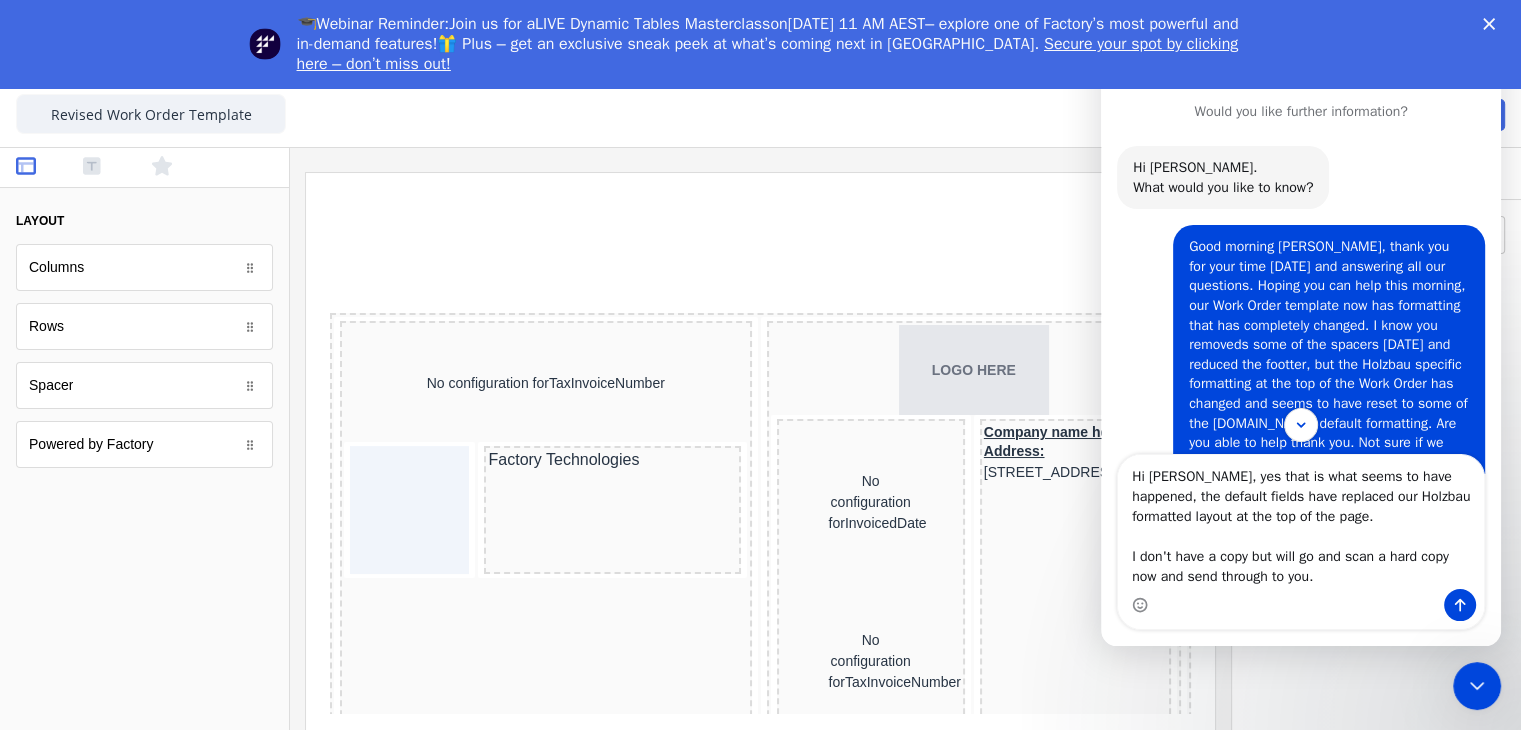 drag, startPoint x: 1319, startPoint y: 377, endPoint x: 1413, endPoint y: 369, distance: 94.33981 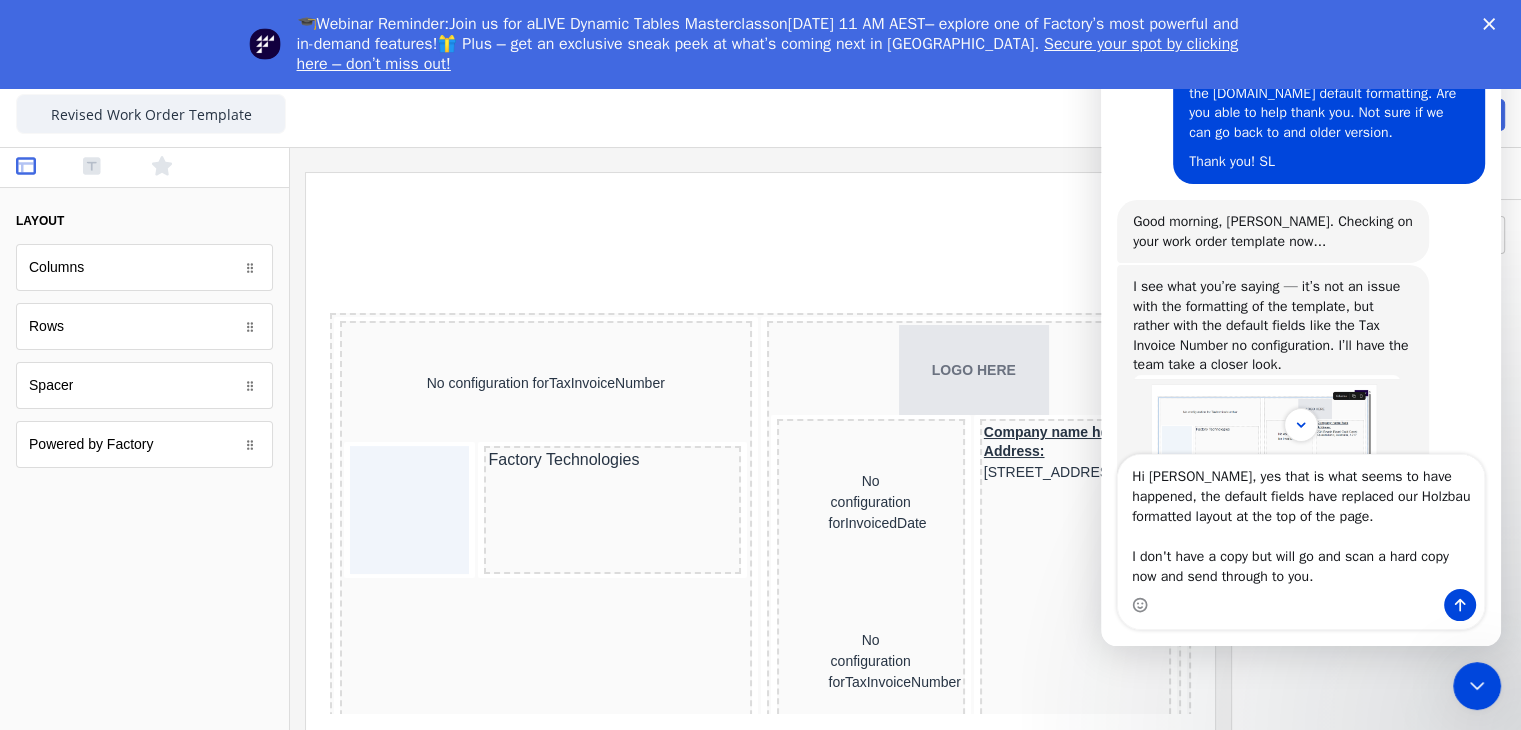 scroll, scrollTop: 351, scrollLeft: 0, axis: vertical 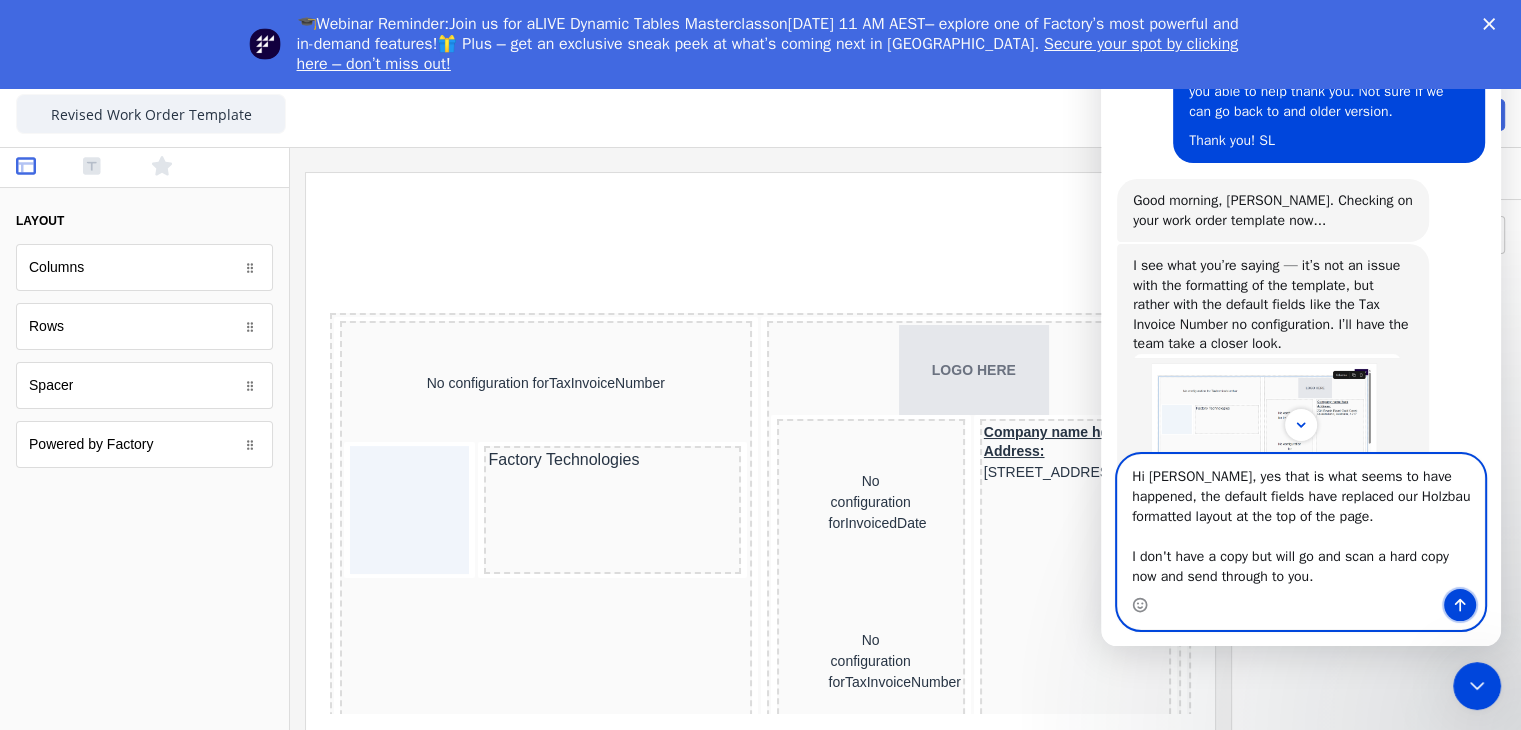 click 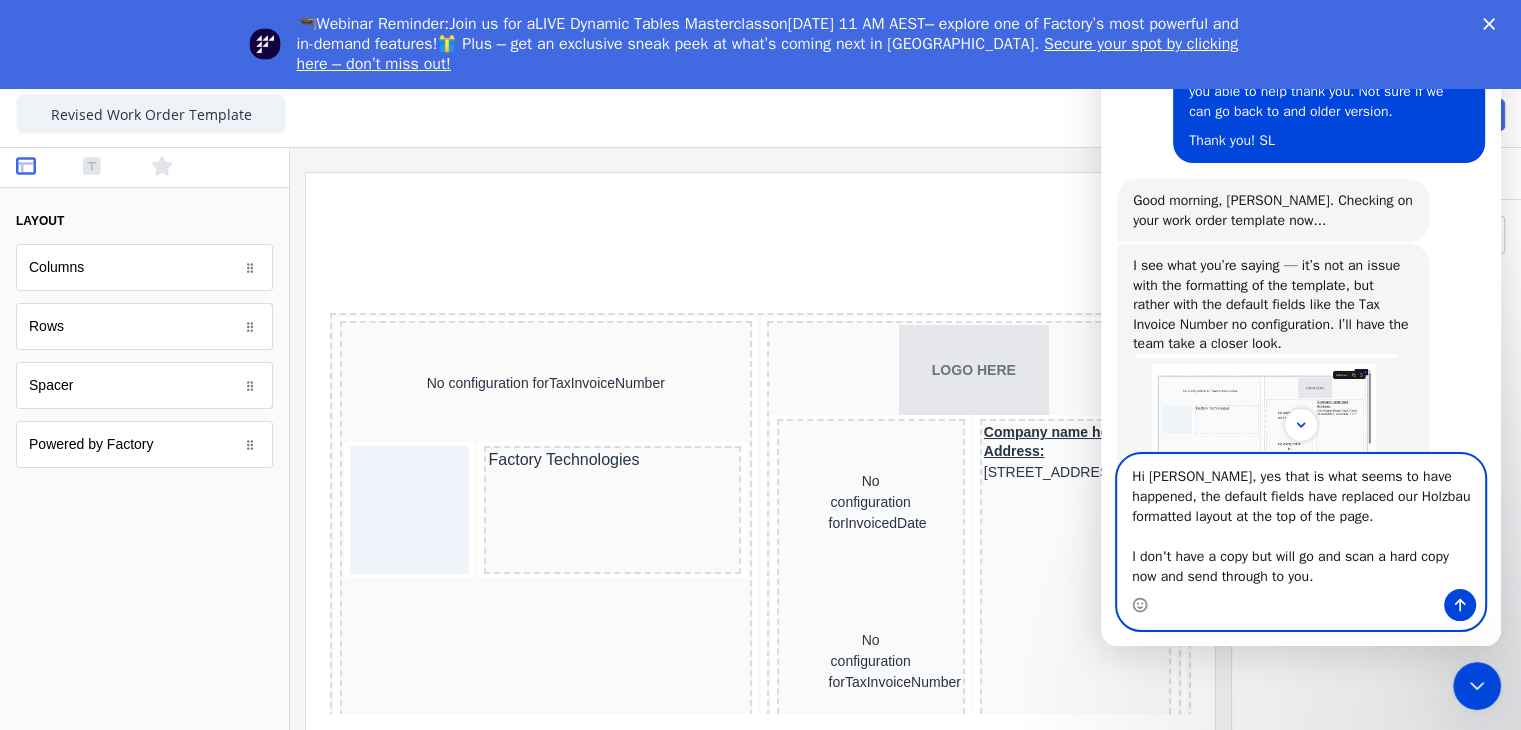 type 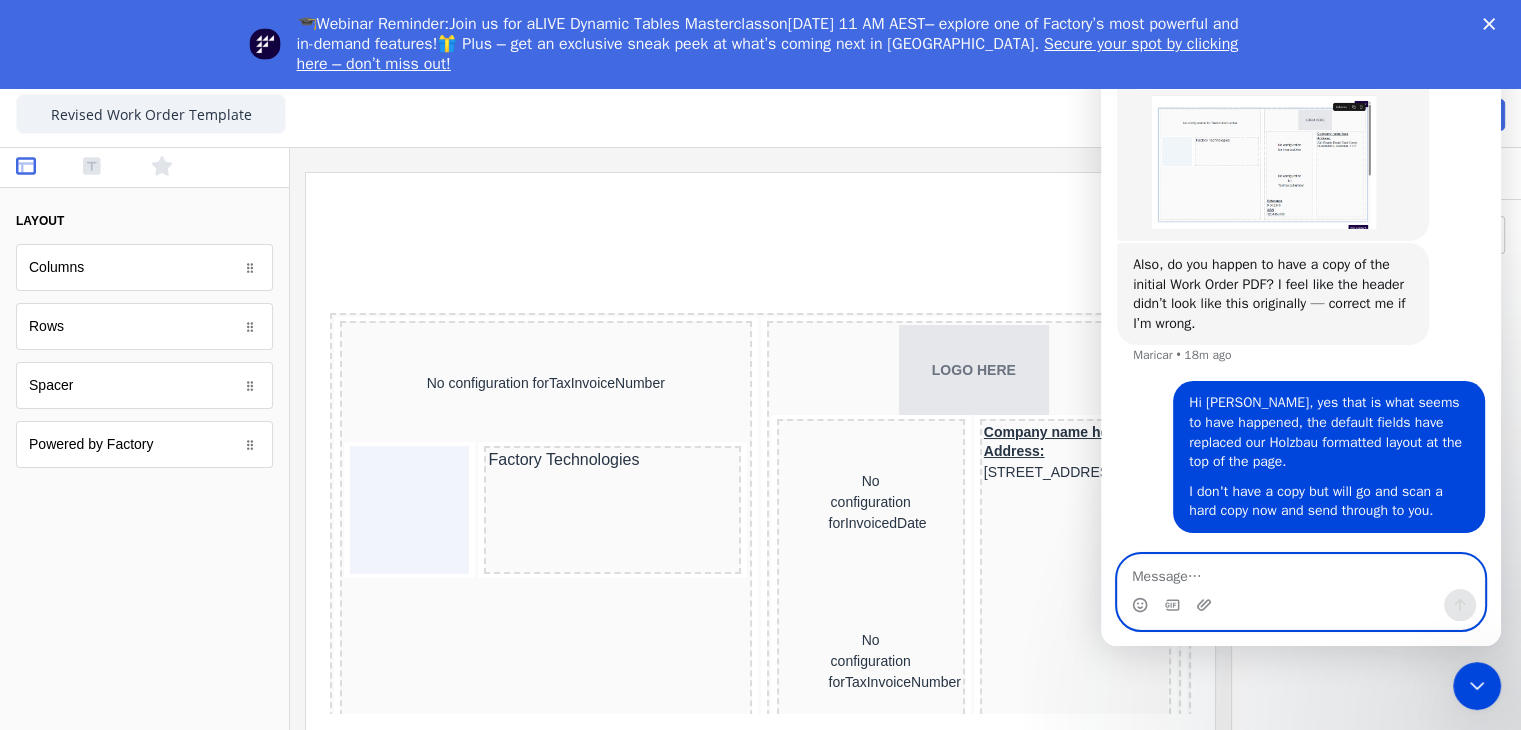 scroll, scrollTop: 484, scrollLeft: 0, axis: vertical 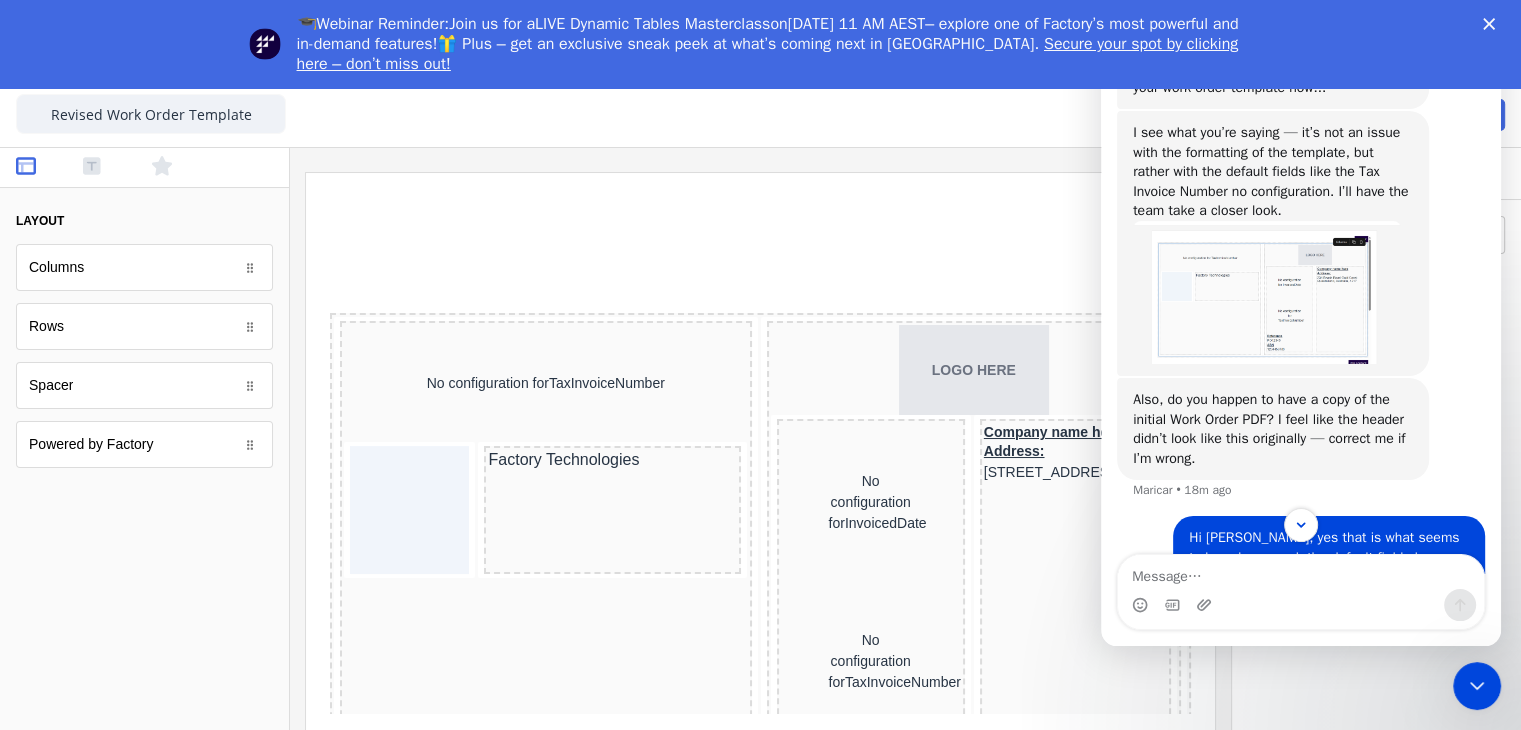 click on "🎓Webinar Reminder:  Join us for a  LIVE Dynamic Tables Masterclass  [DATE][DATE] 11 AM AEST  – explore one of Factory’s most powerful and in-demand features!🎁 Plus – get an exclusive sneak peek at what’s coming next in Factory.   Secure your spot by clicking here – don’t miss out!" at bounding box center [760, 44] 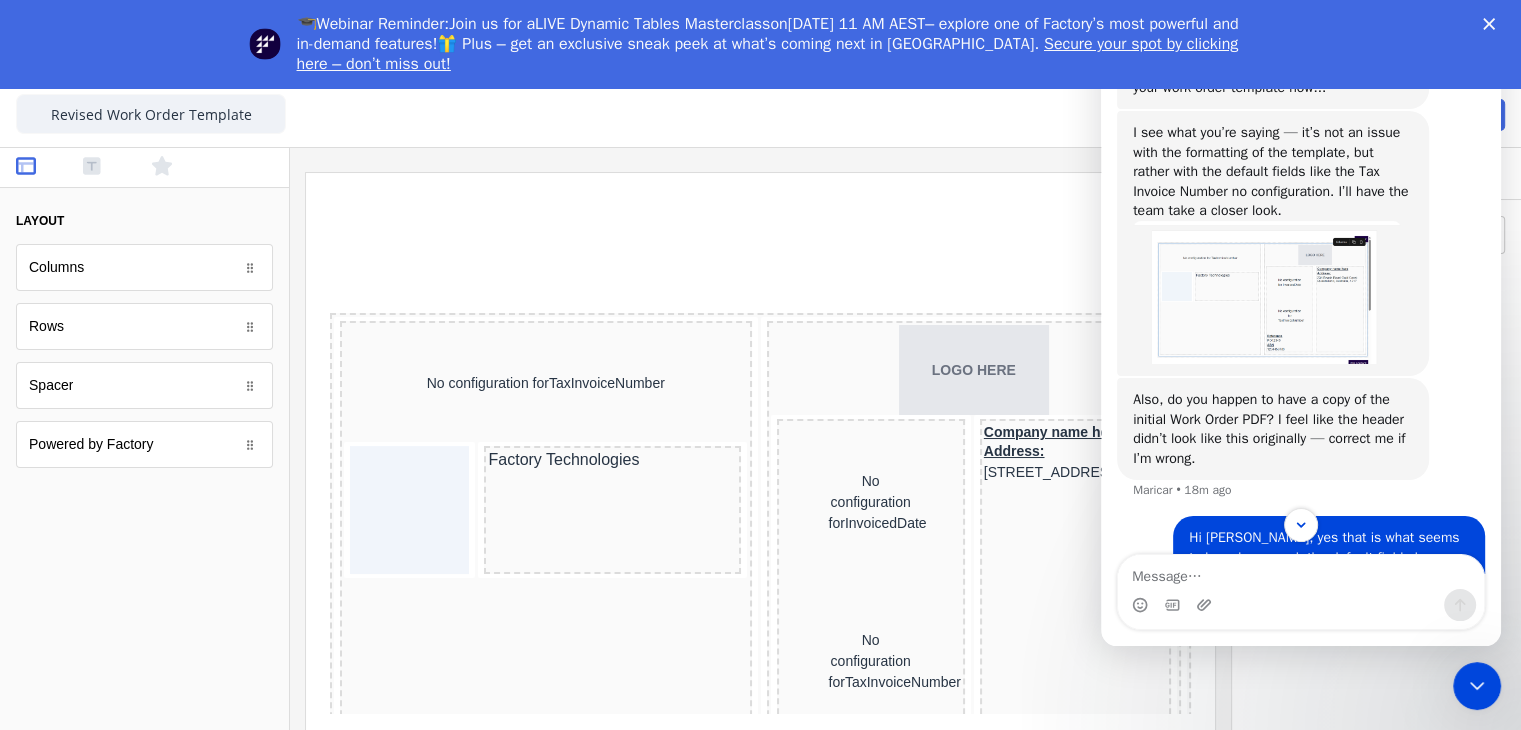 click 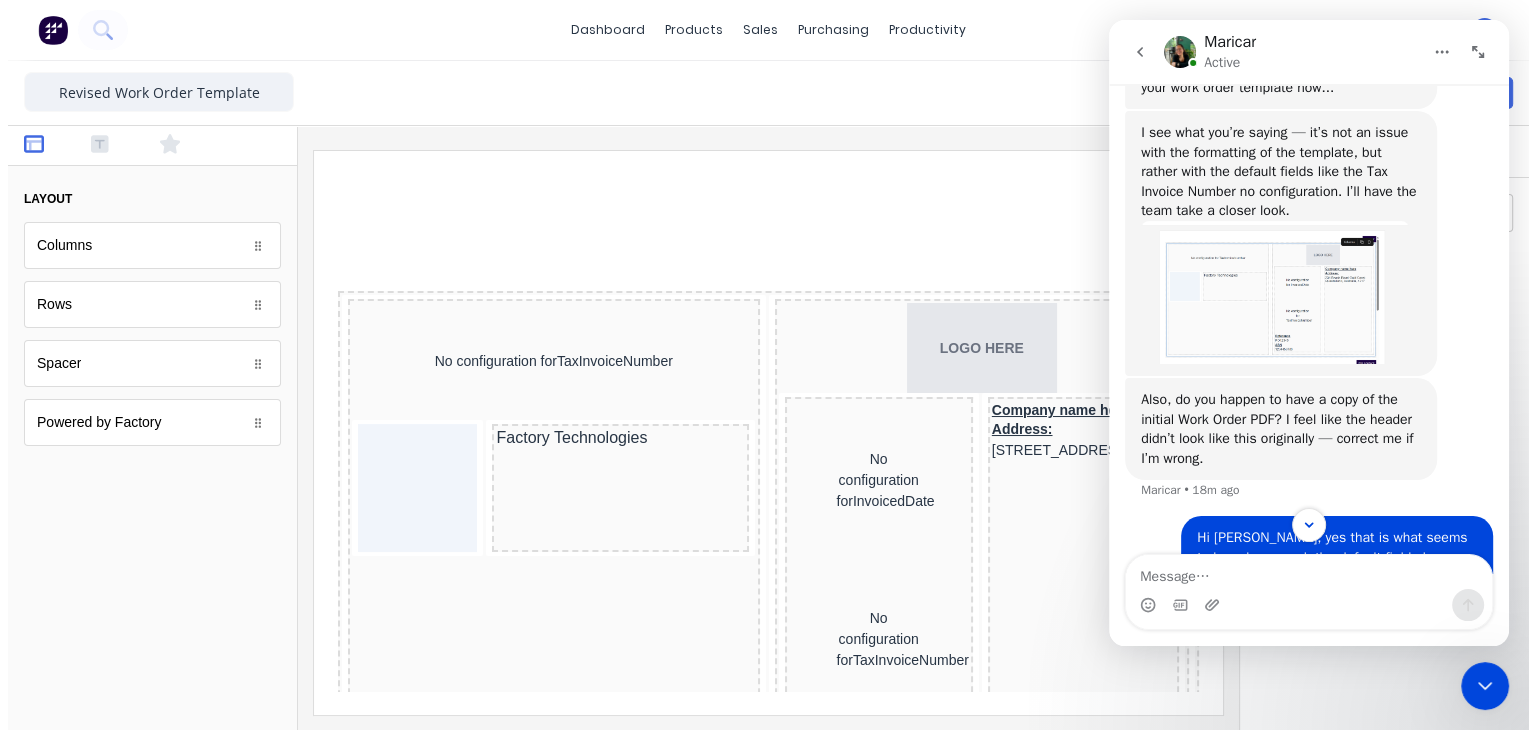 scroll, scrollTop: 0, scrollLeft: 0, axis: both 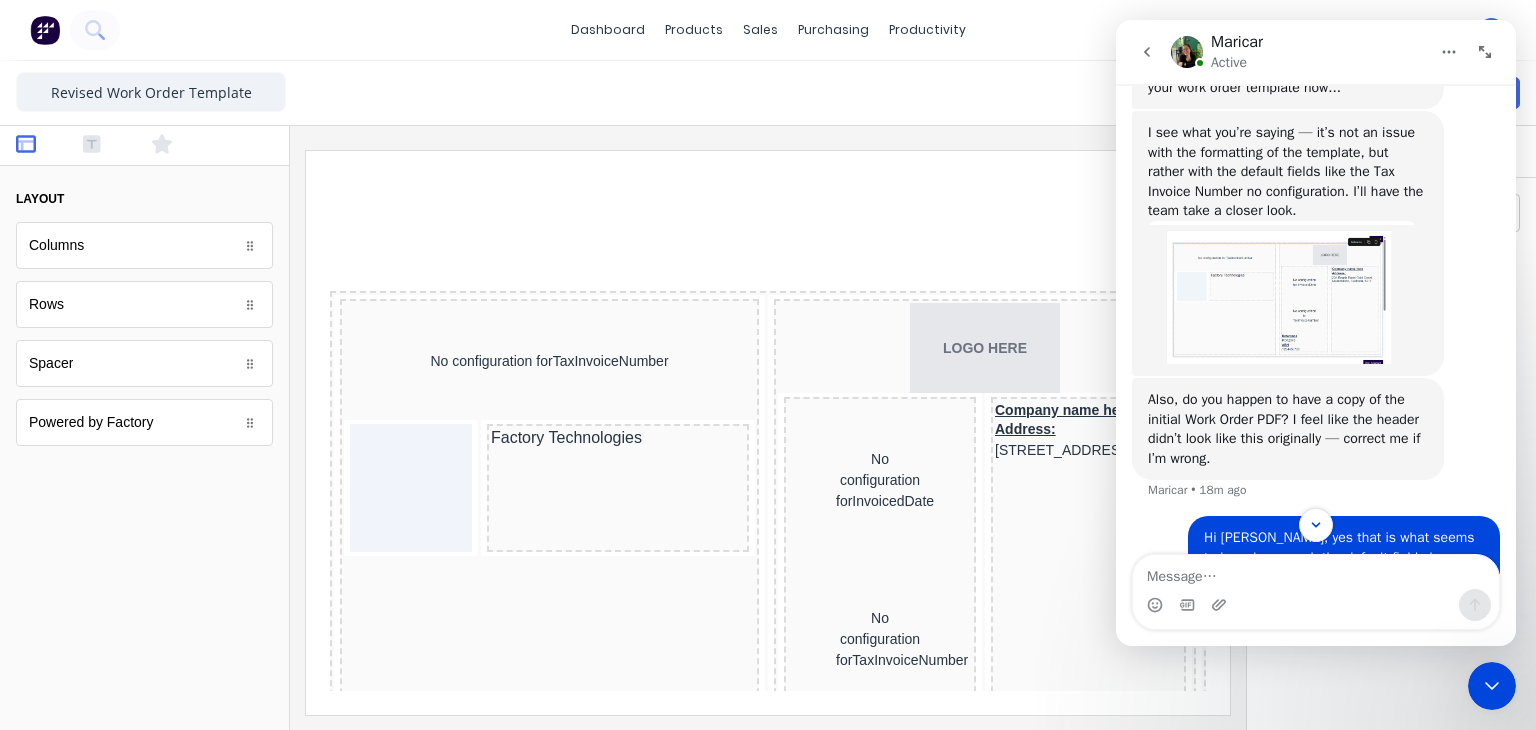click on "Close   Publish" at bounding box center (768, 93) 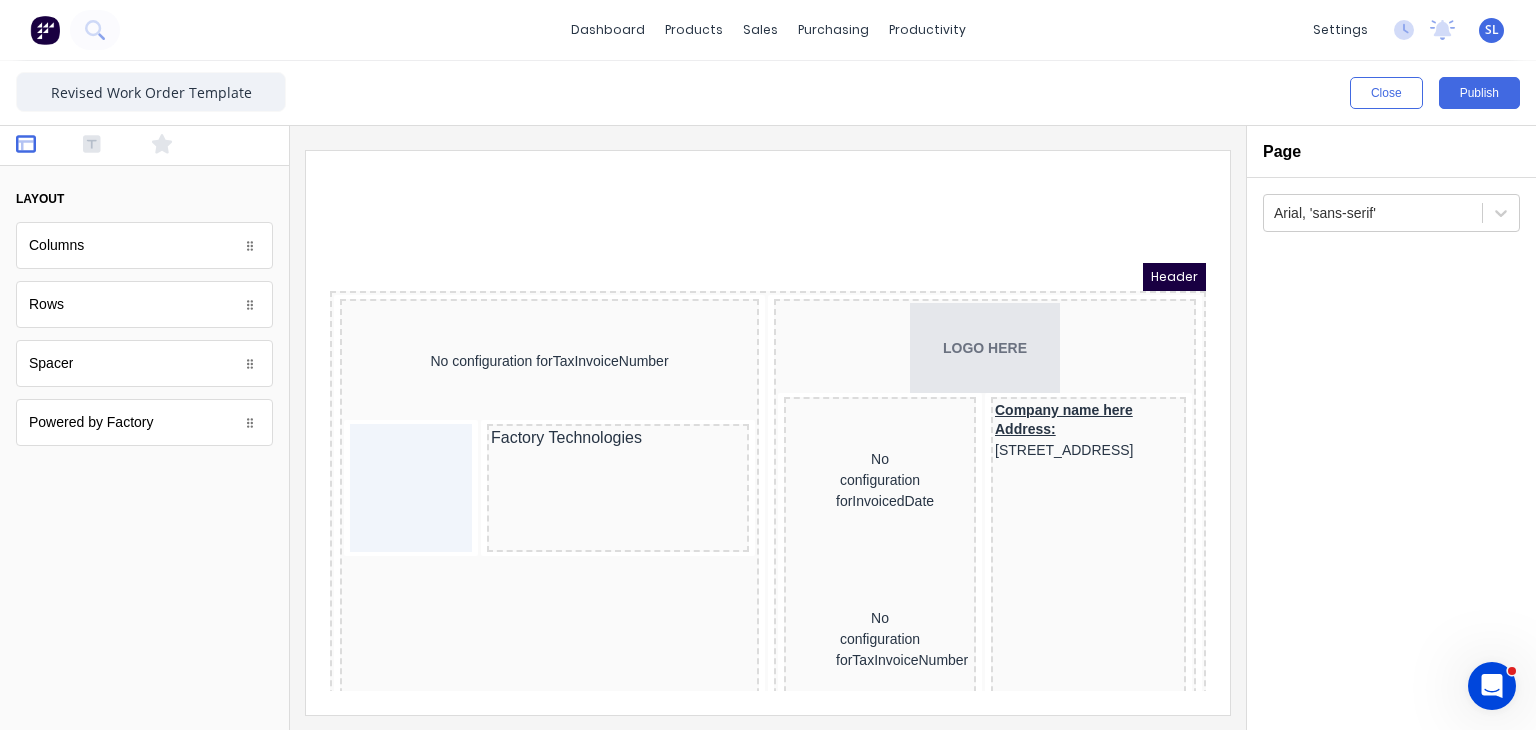 scroll, scrollTop: 0, scrollLeft: 0, axis: both 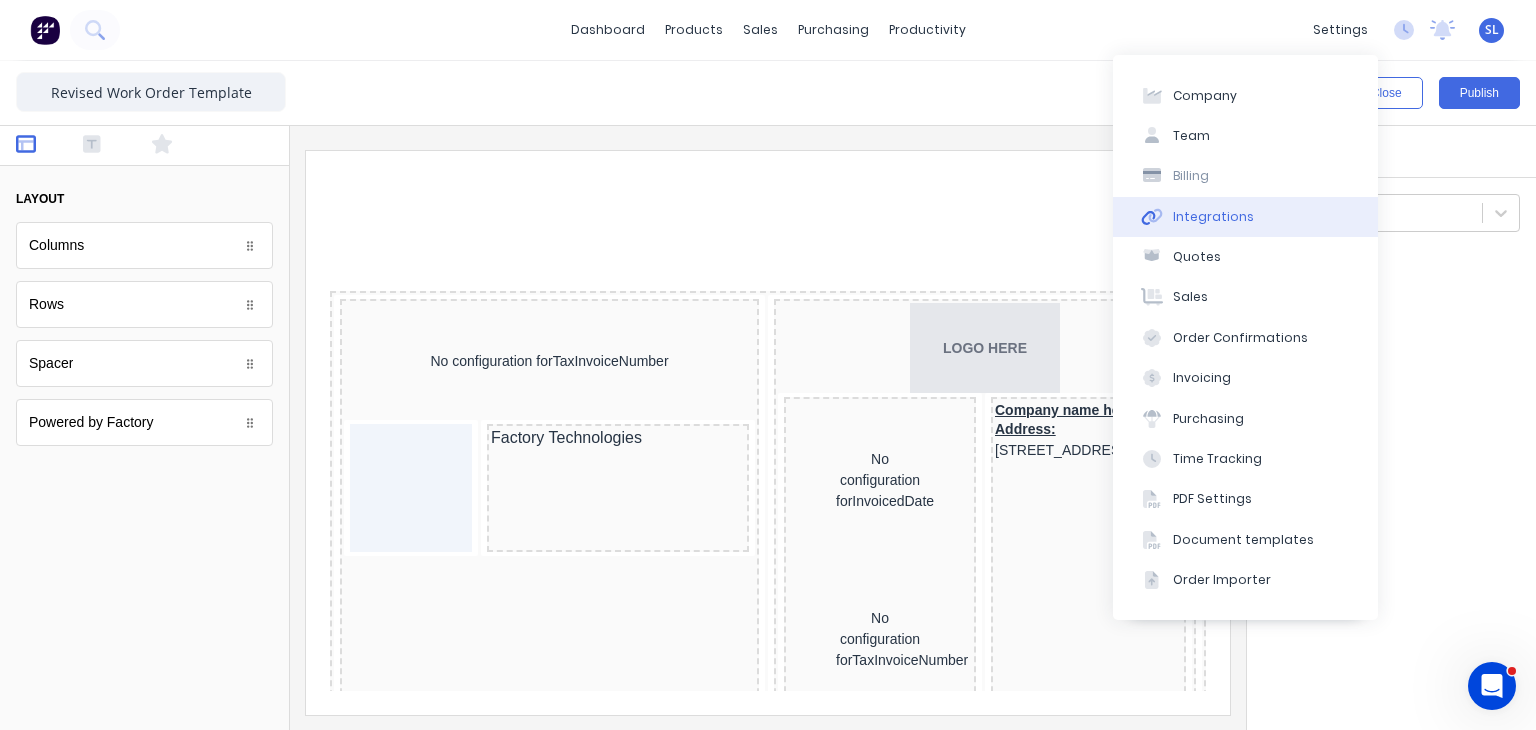 click on "Integrations" at bounding box center [1245, 217] 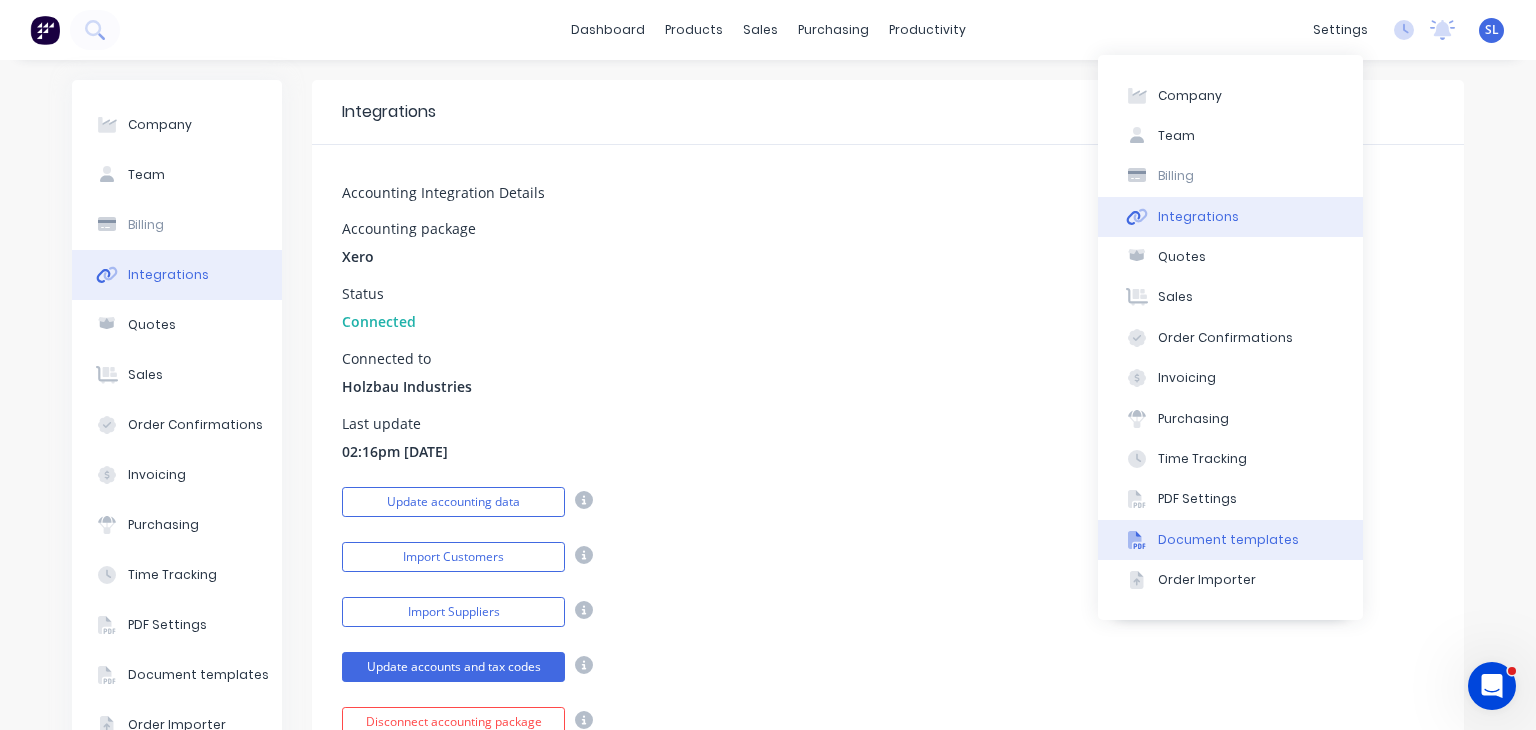 click on "Document templates" at bounding box center [1228, 540] 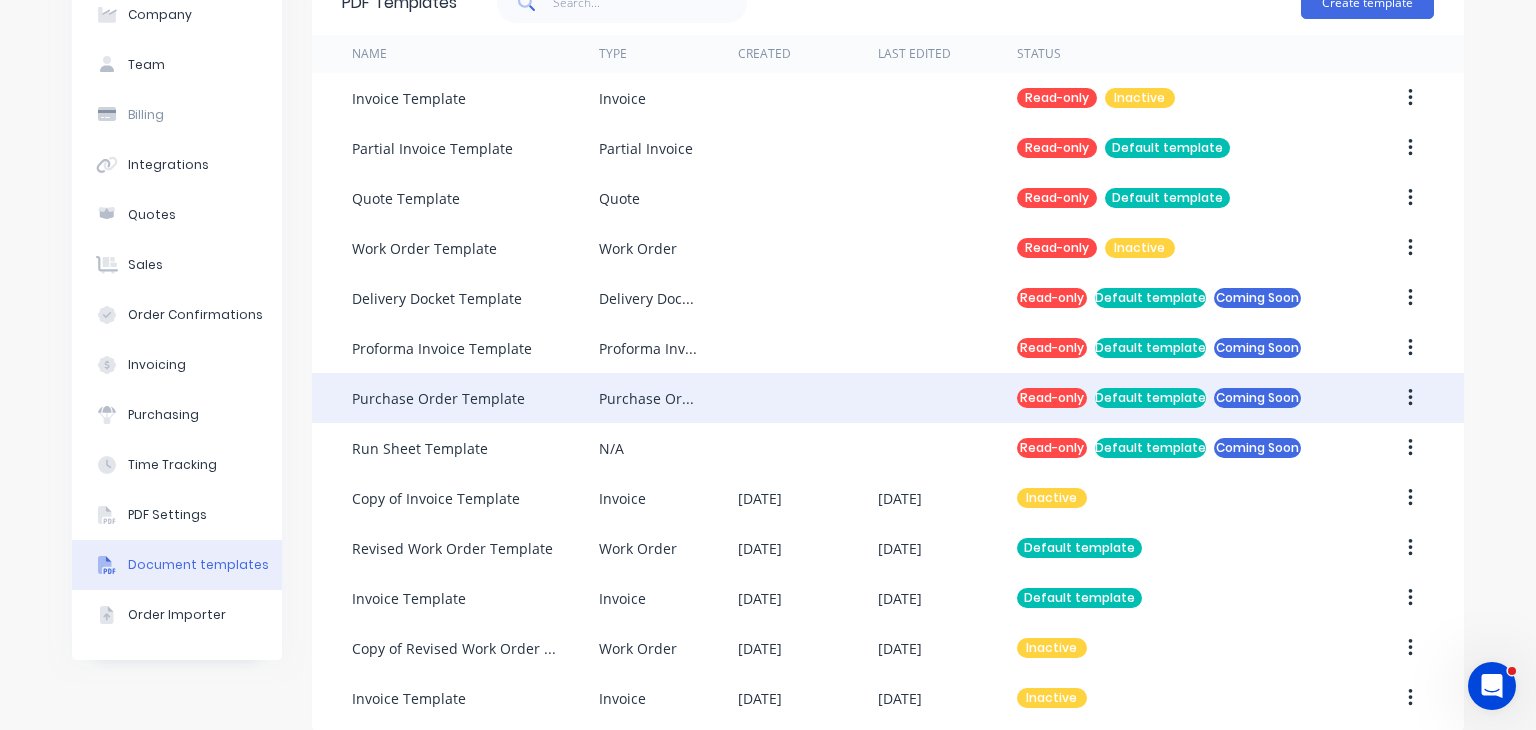 scroll, scrollTop: 131, scrollLeft: 0, axis: vertical 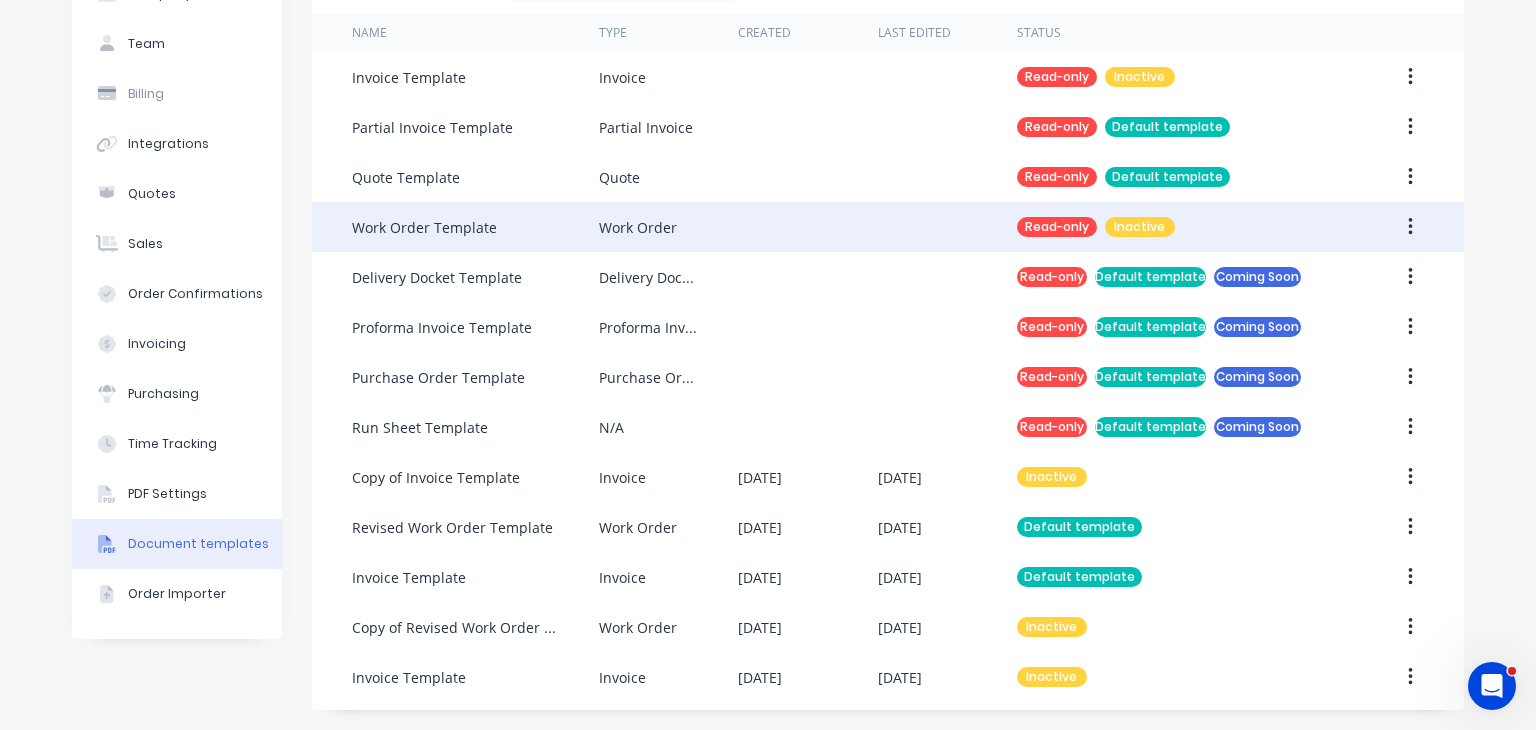 click on "Work Order Template" at bounding box center (424, 227) 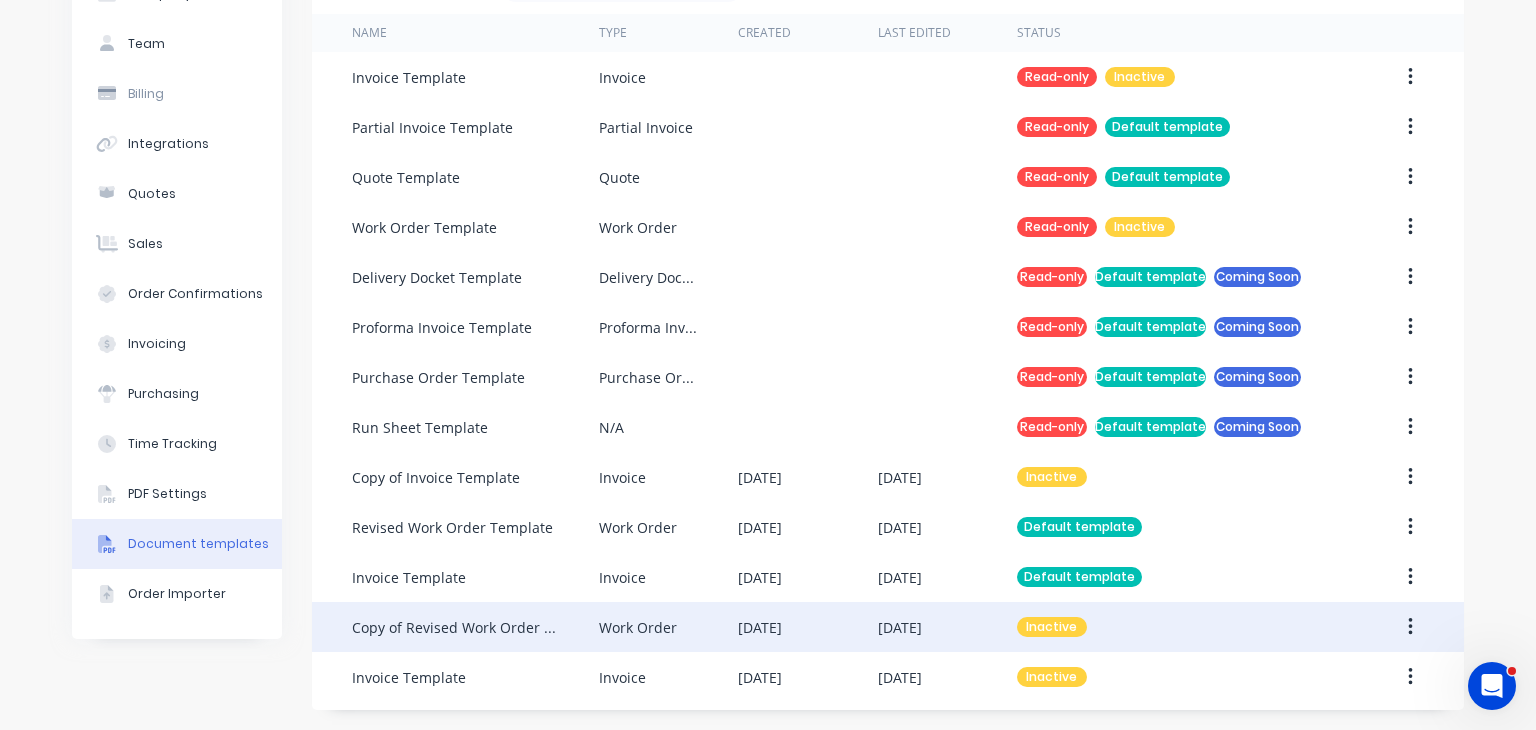 click on "Copy of Revised Work Order Template" at bounding box center [455, 627] 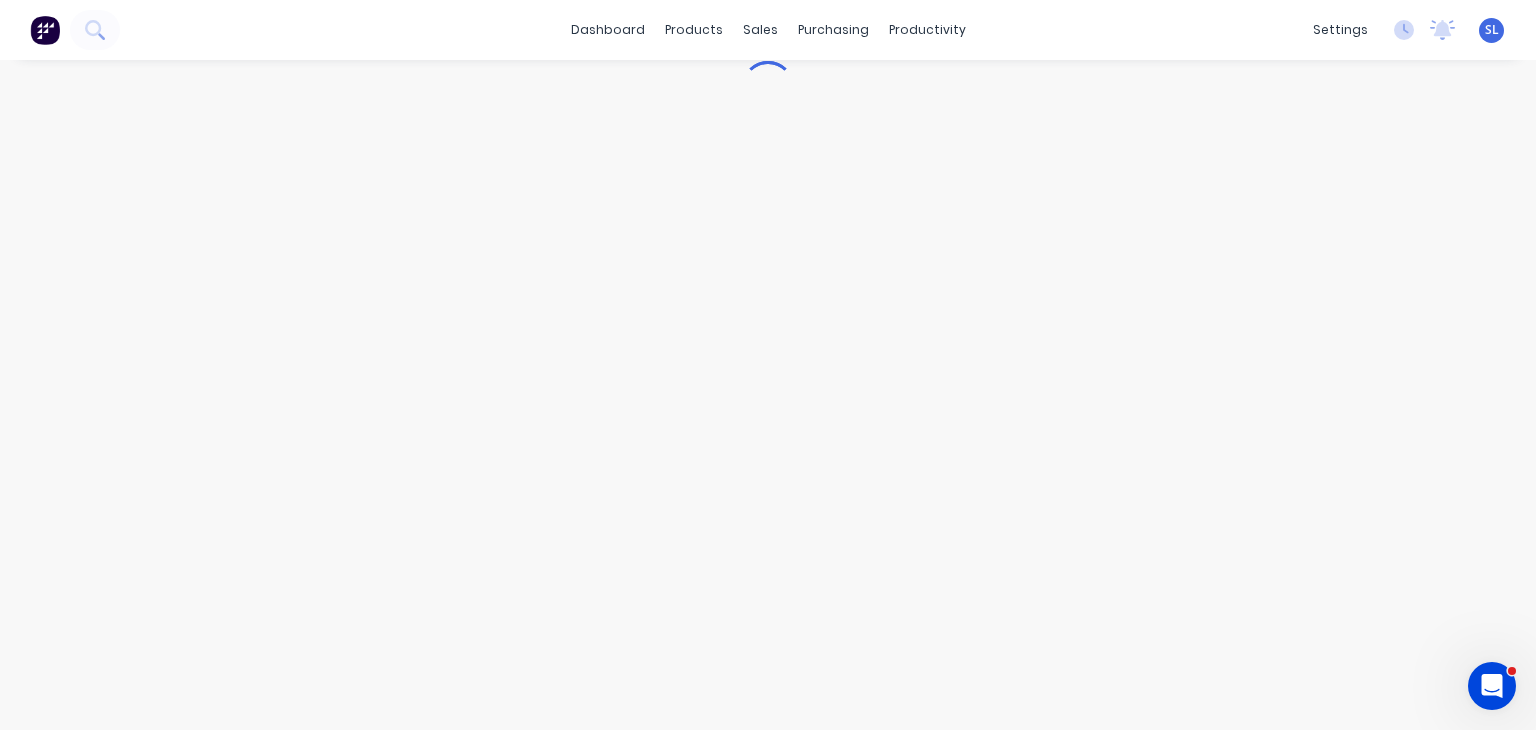 click at bounding box center [768, 376] 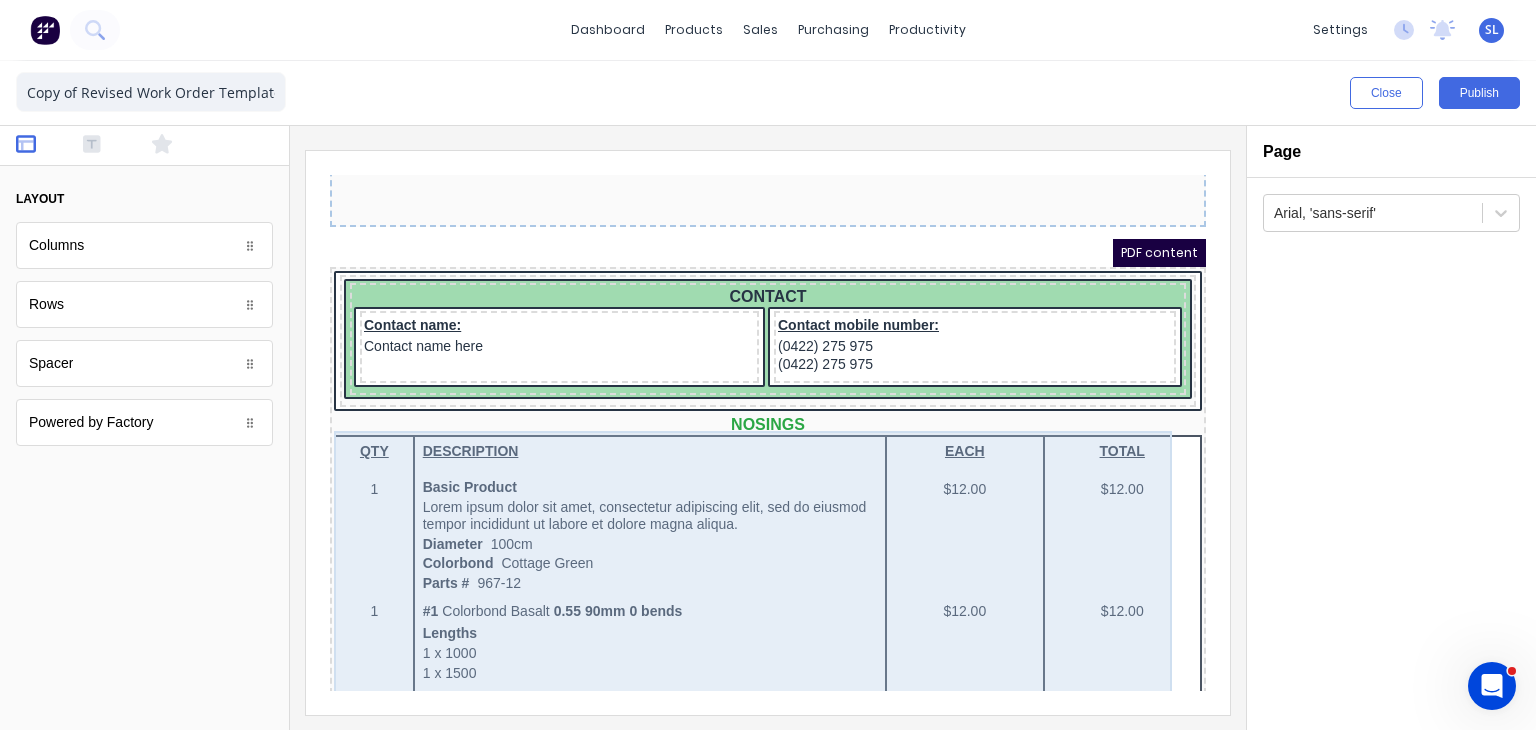 scroll, scrollTop: 104, scrollLeft: 0, axis: vertical 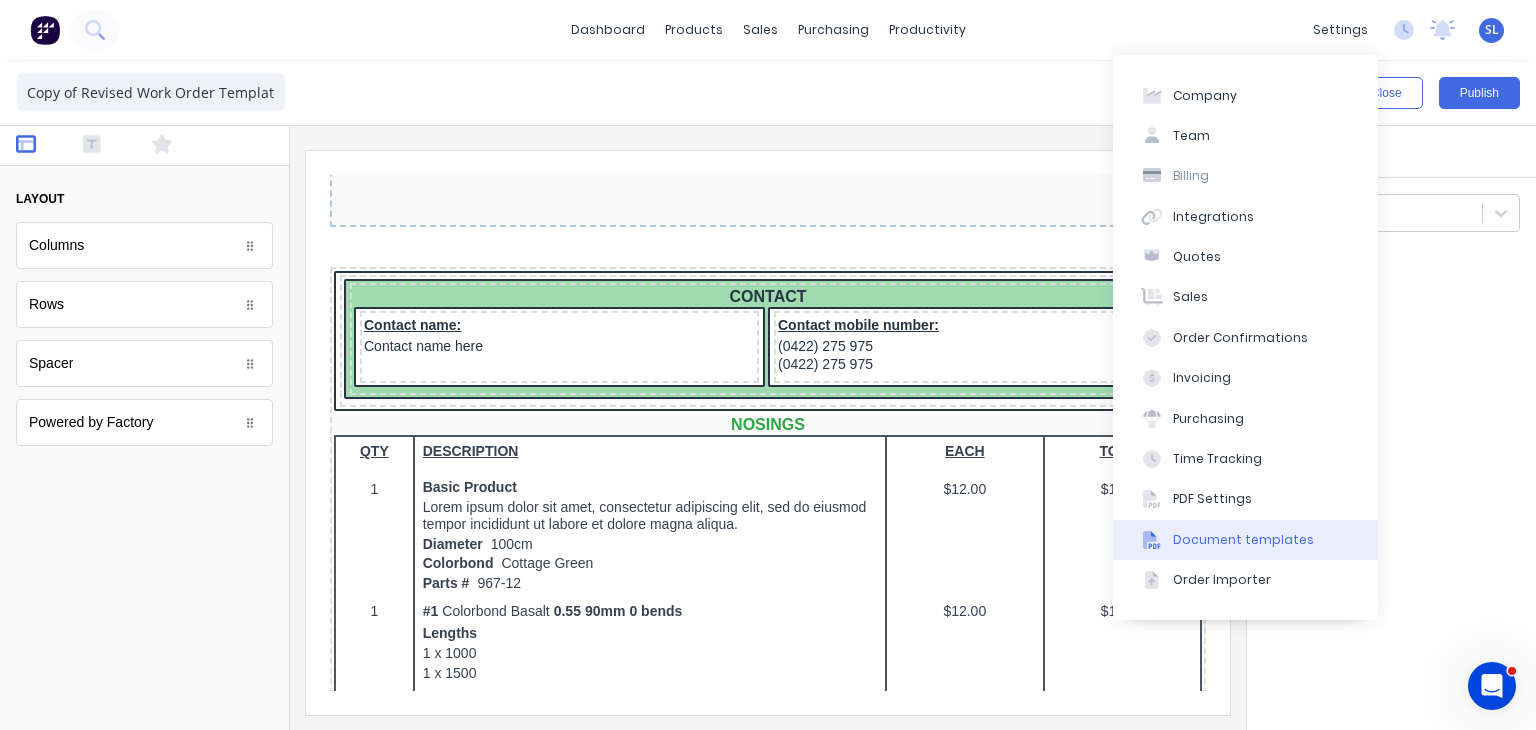 click on "Document templates" at bounding box center [1243, 540] 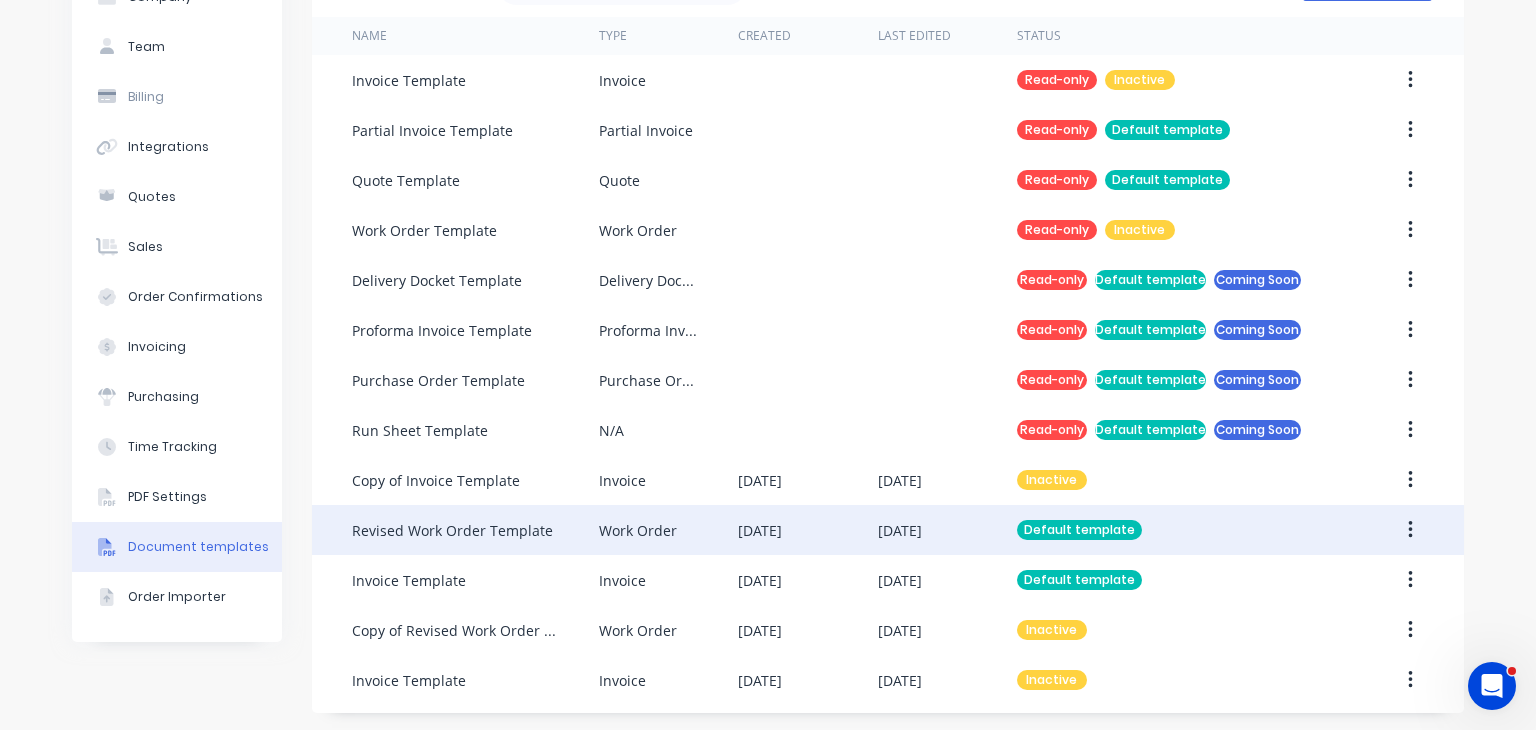 scroll, scrollTop: 131, scrollLeft: 0, axis: vertical 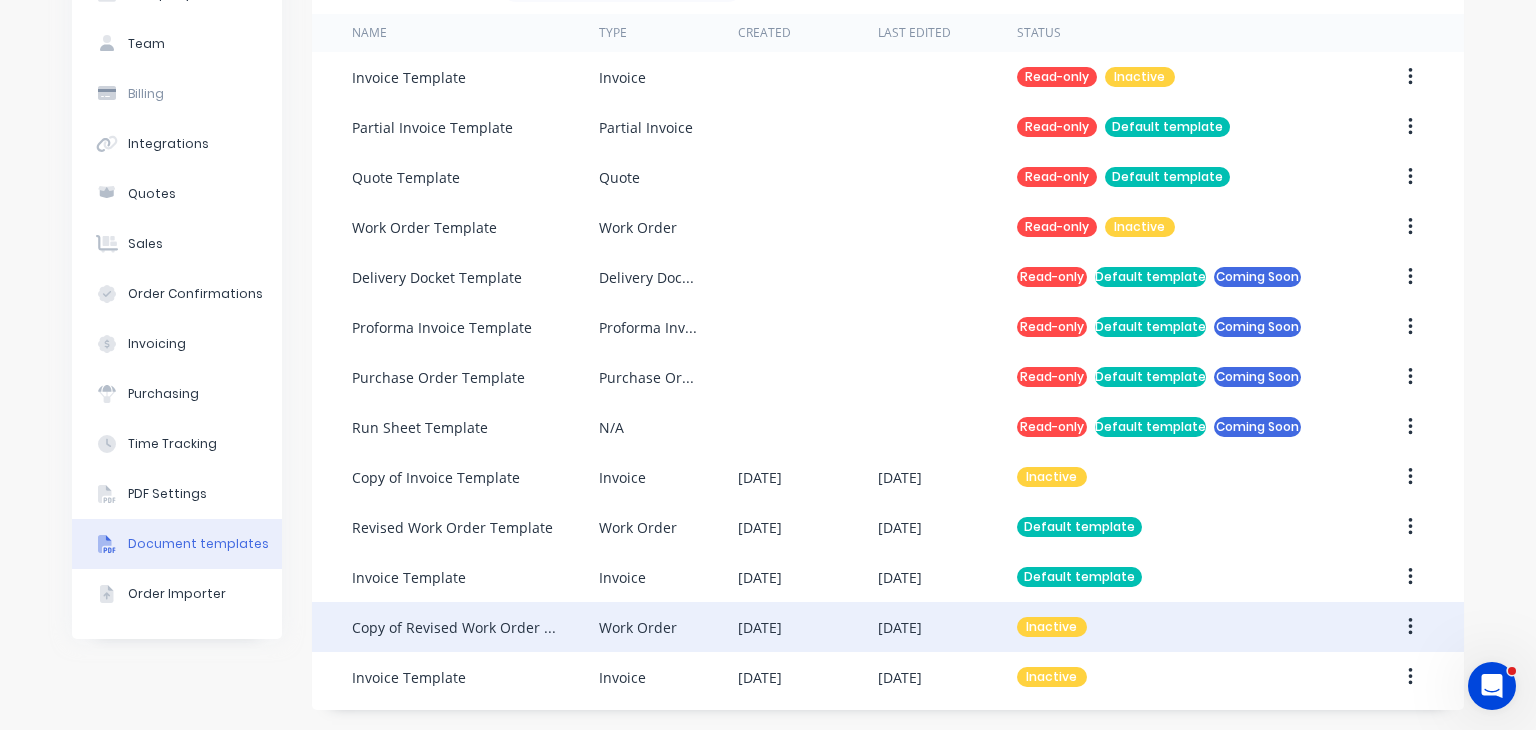 click on "Copy of Revised Work Order Template" at bounding box center (455, 627) 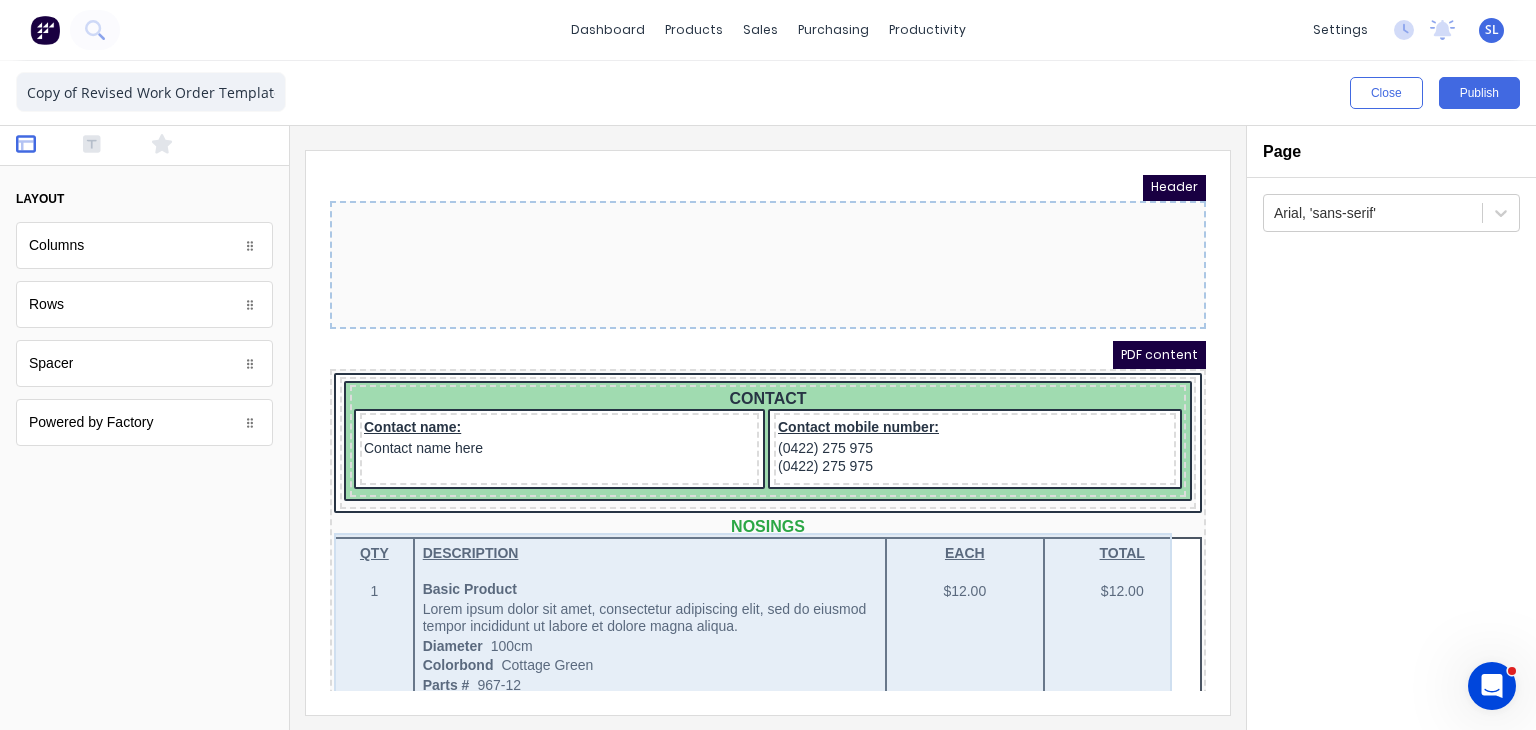 scroll, scrollTop: 3, scrollLeft: 0, axis: vertical 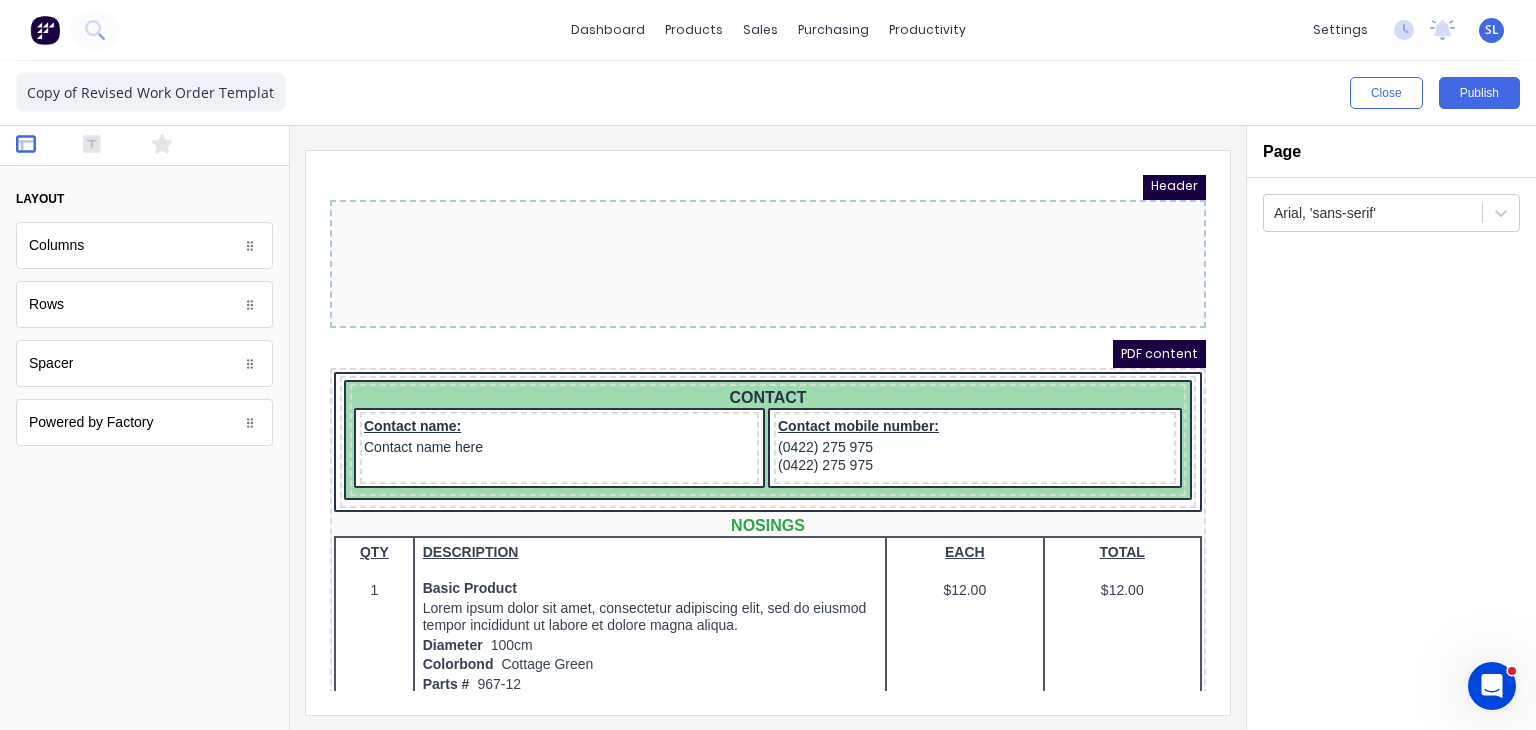 click at bounding box center (1492, 686) 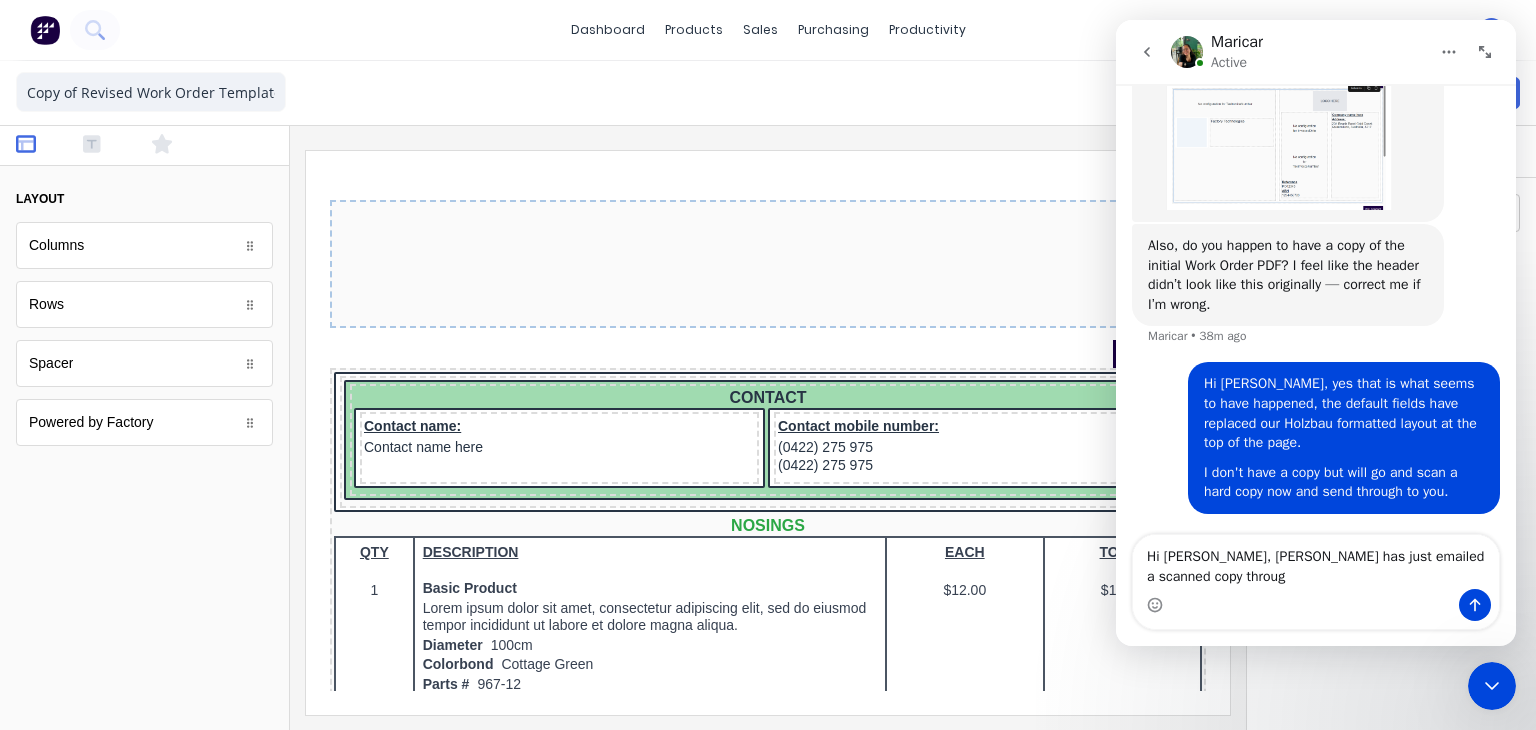 scroll, scrollTop: 658, scrollLeft: 0, axis: vertical 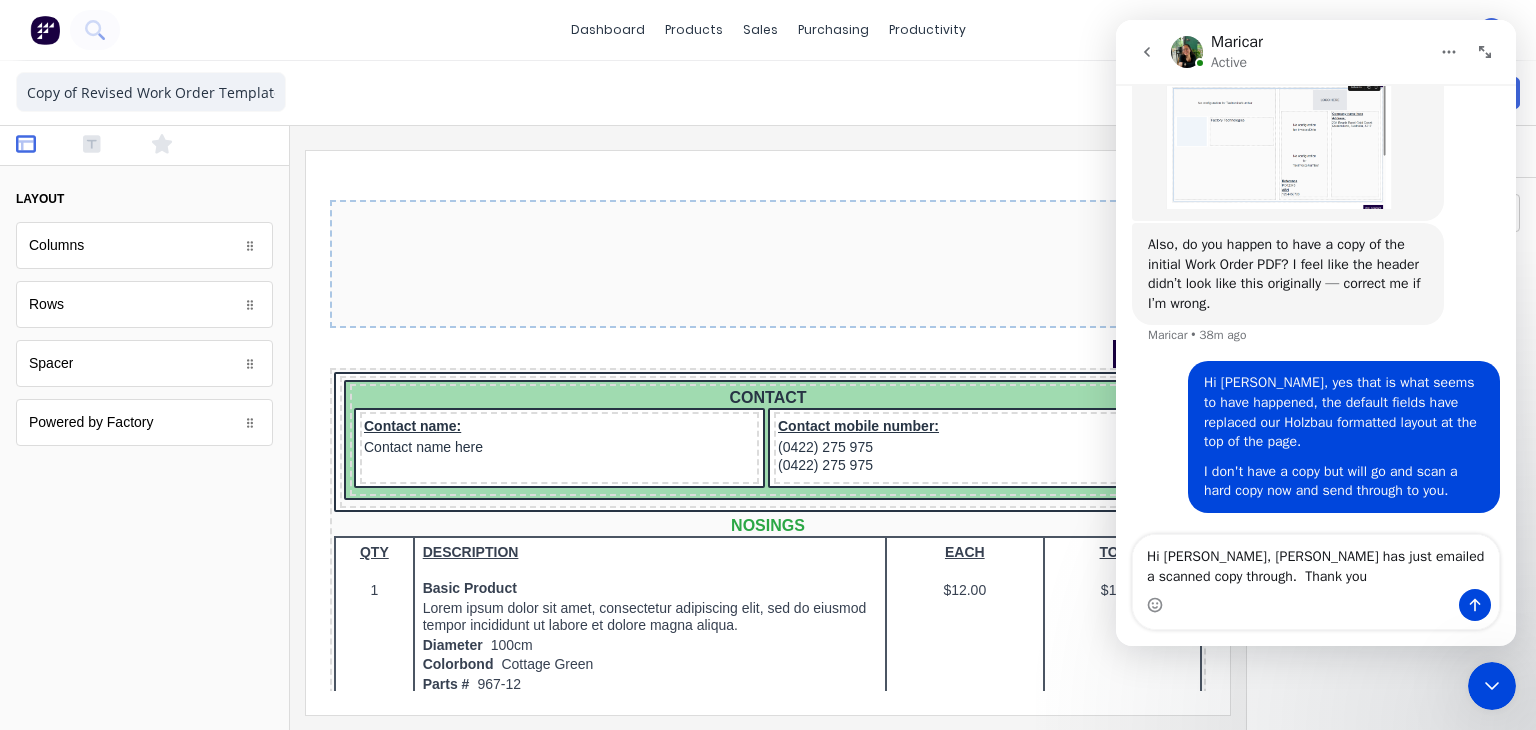 type on "Hi [PERSON_NAME], [PERSON_NAME] has just emailed a scanned copy through.  Thank you!" 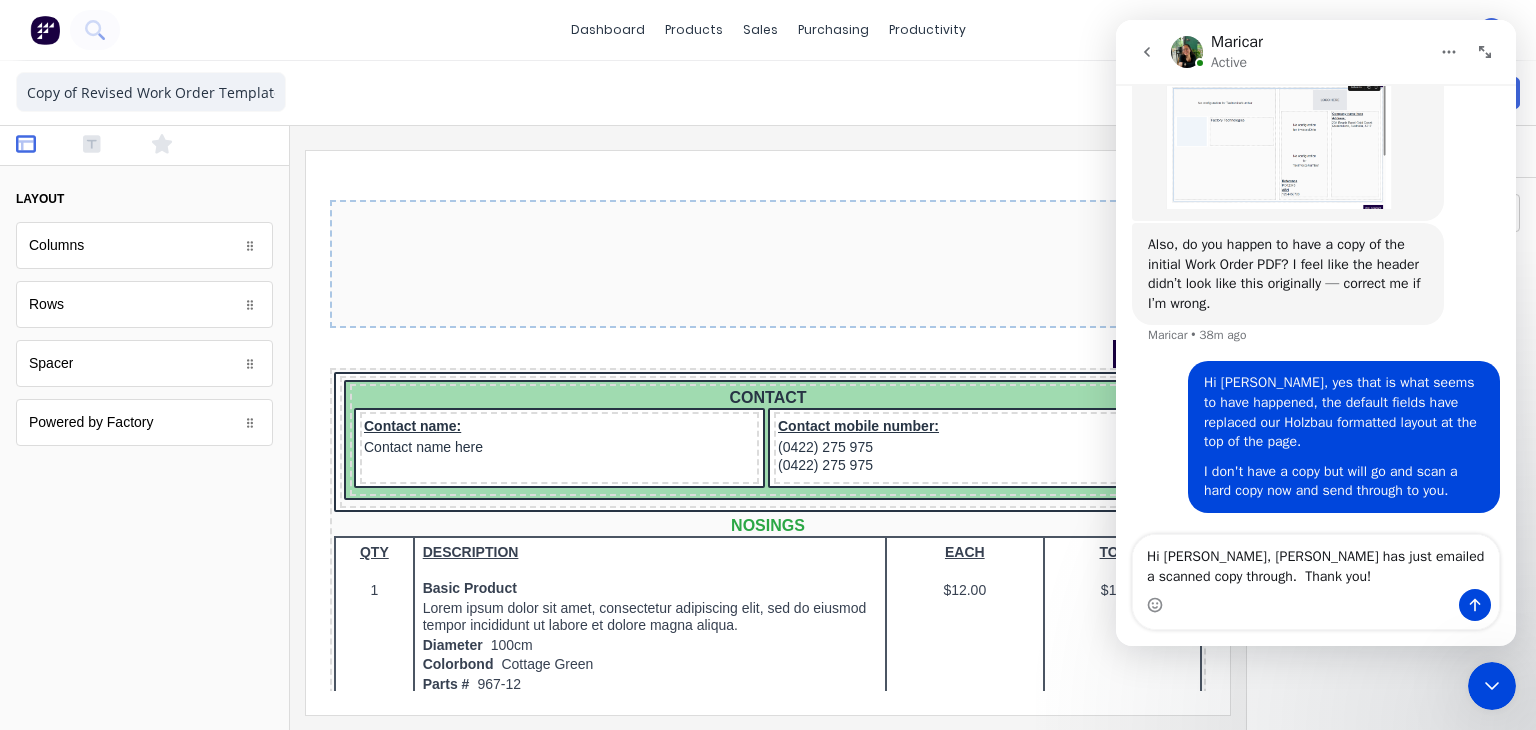 type 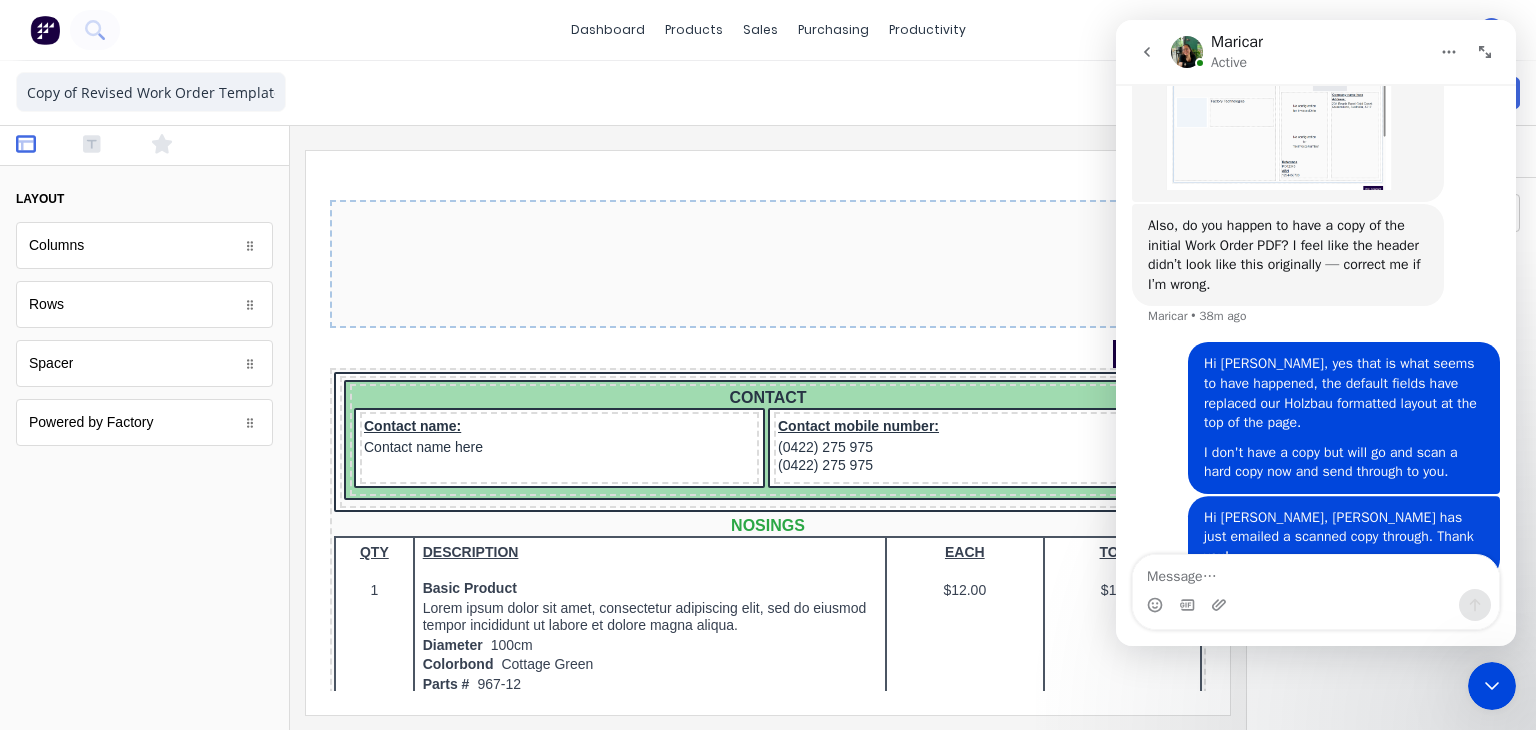 scroll, scrollTop: 703, scrollLeft: 0, axis: vertical 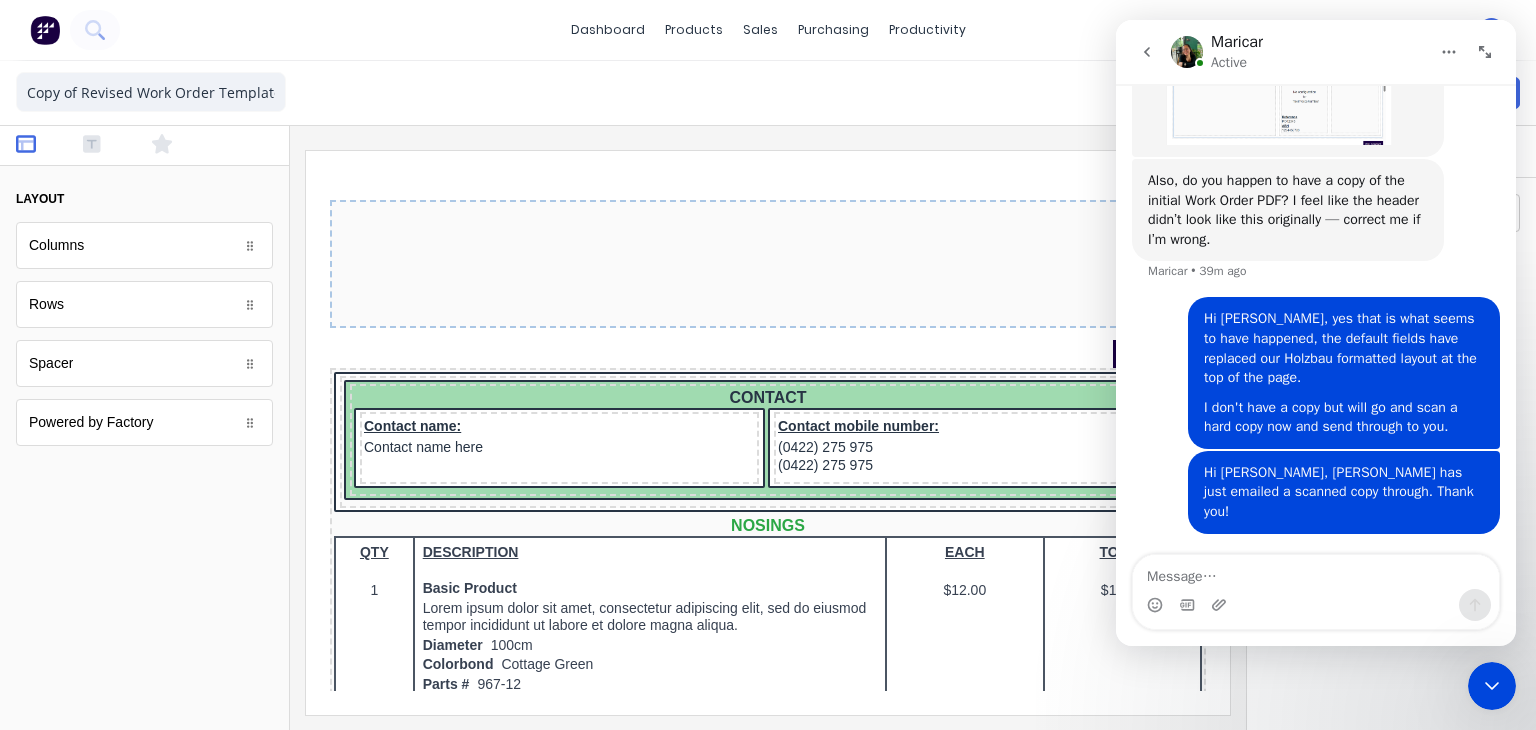 click at bounding box center (744, 240) 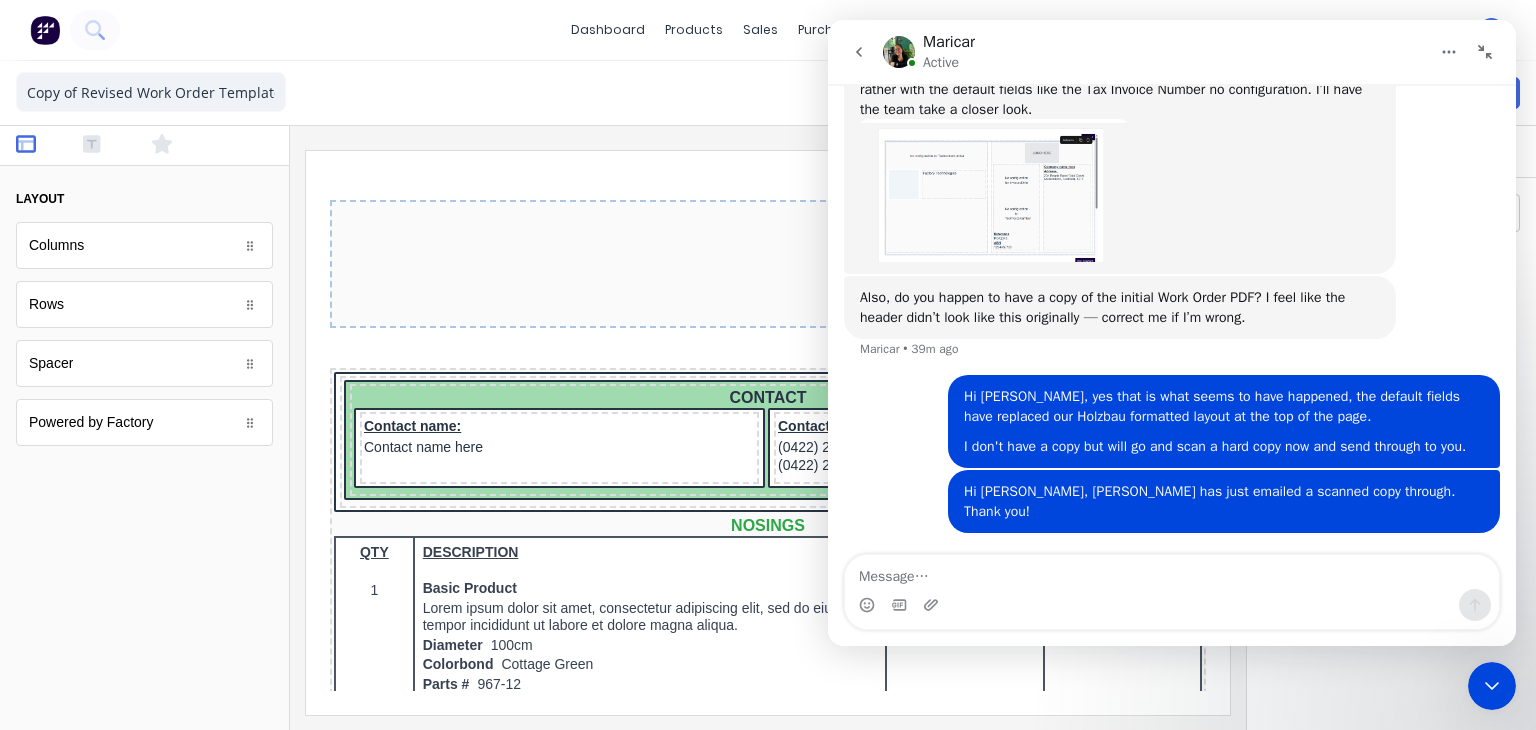 scroll, scrollTop: 409, scrollLeft: 0, axis: vertical 